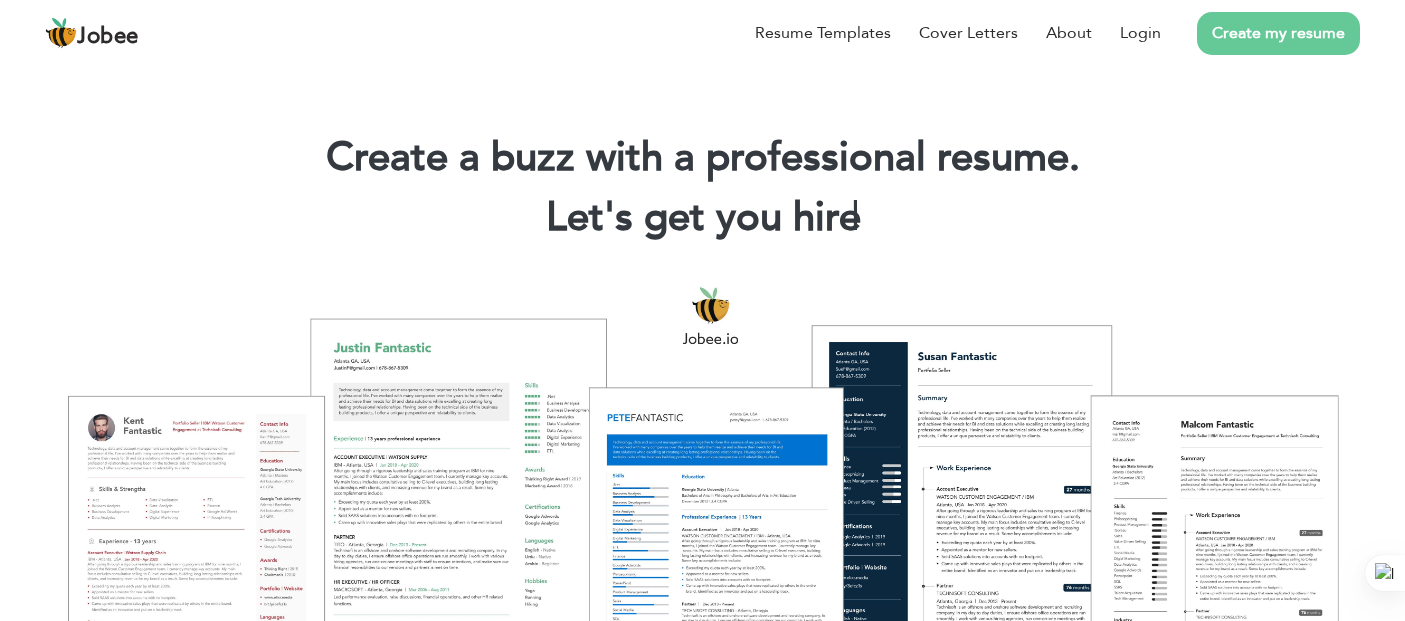 scroll, scrollTop: 0, scrollLeft: 0, axis: both 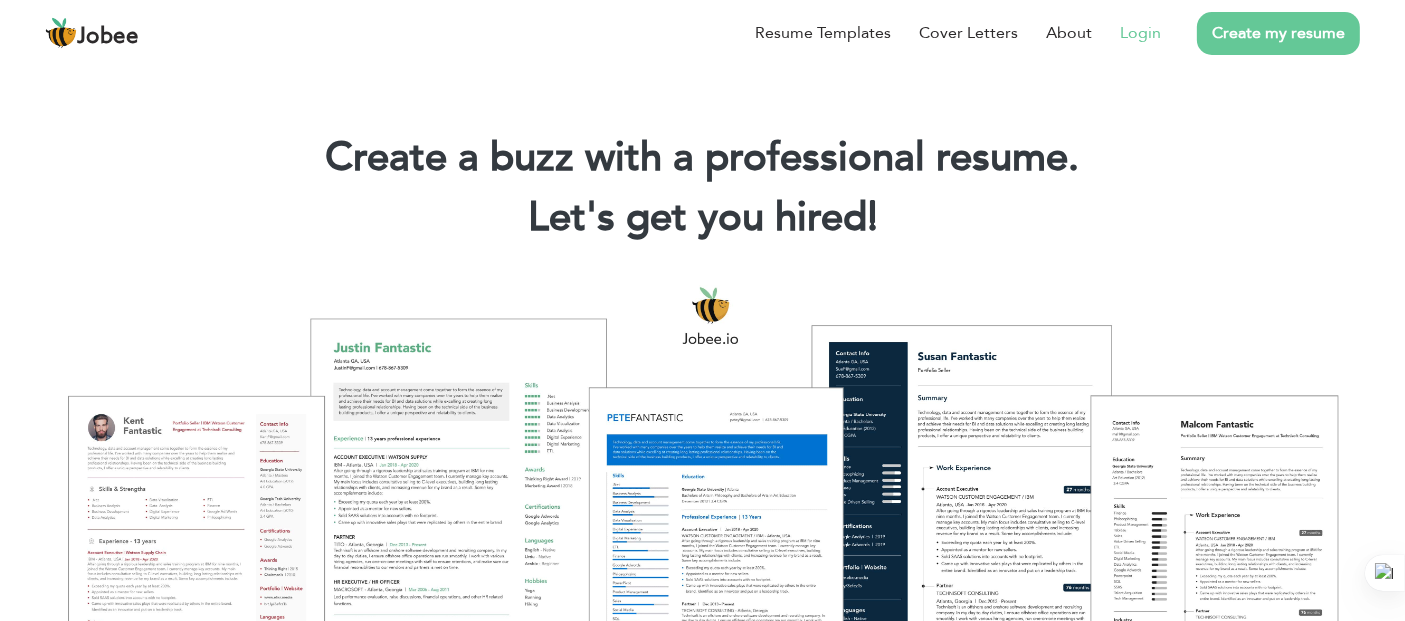 click on "Login" at bounding box center (1140, 33) 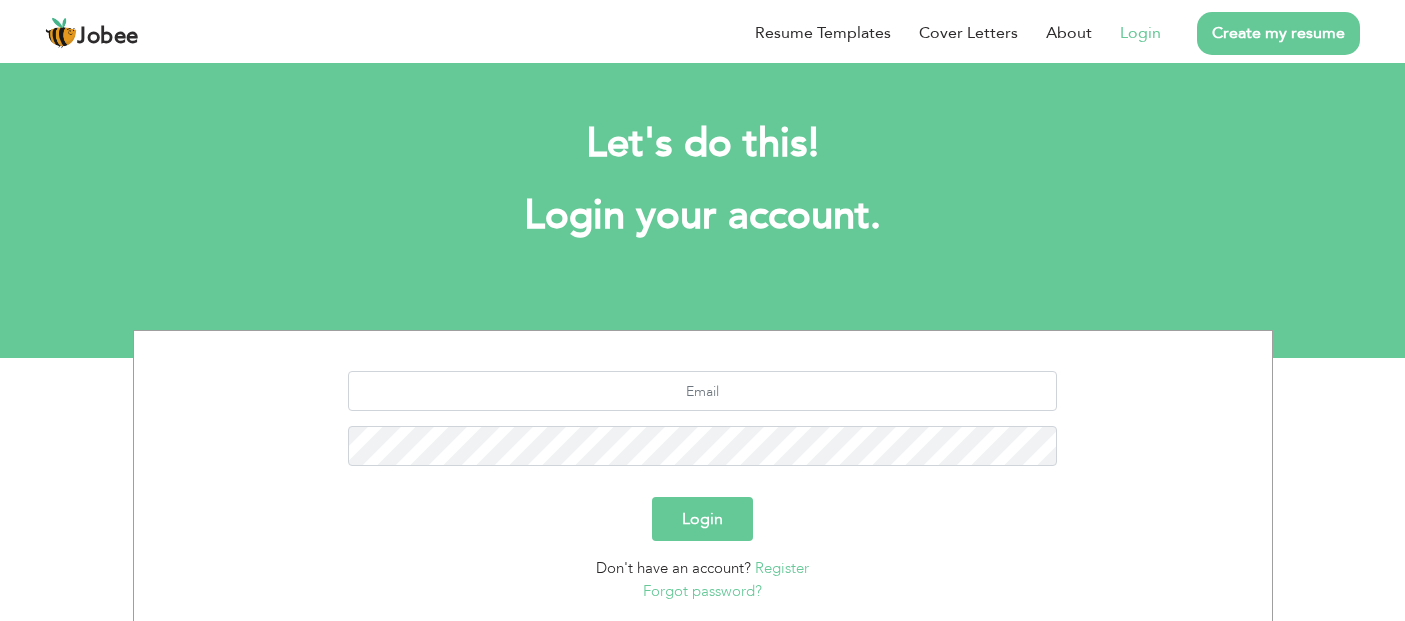 scroll, scrollTop: 0, scrollLeft: 0, axis: both 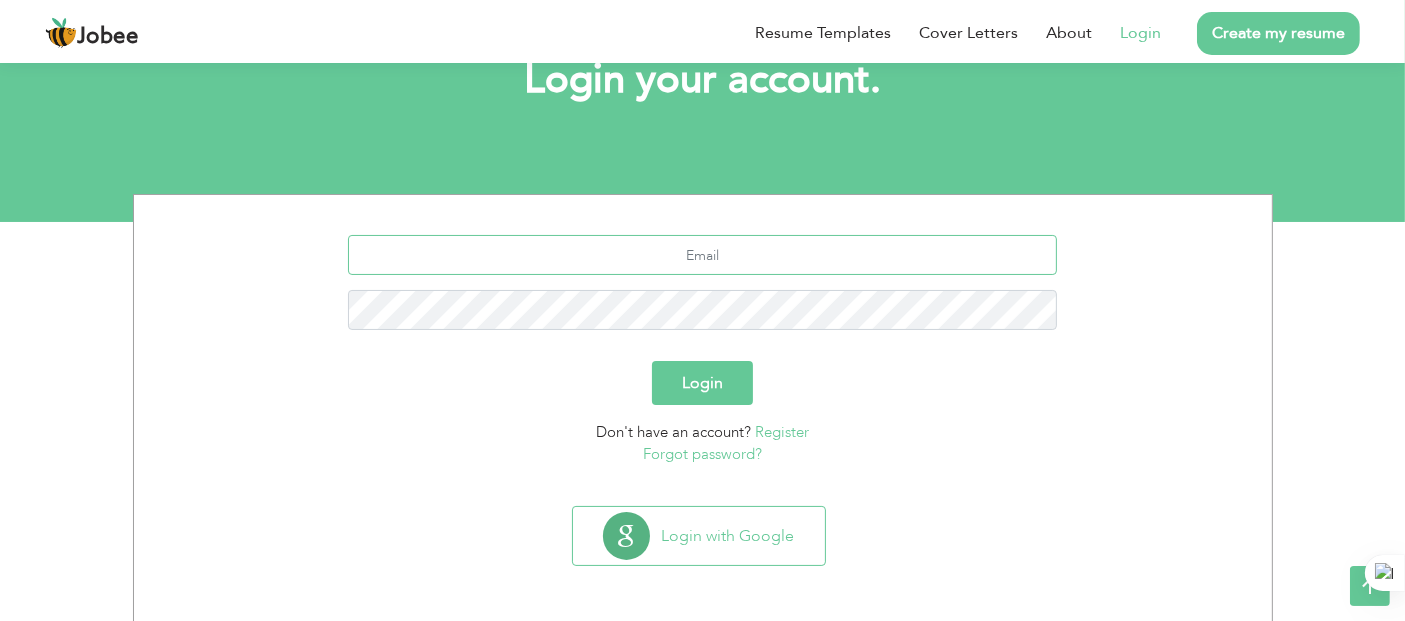 type on "ilyassuhaima@gmail.com" 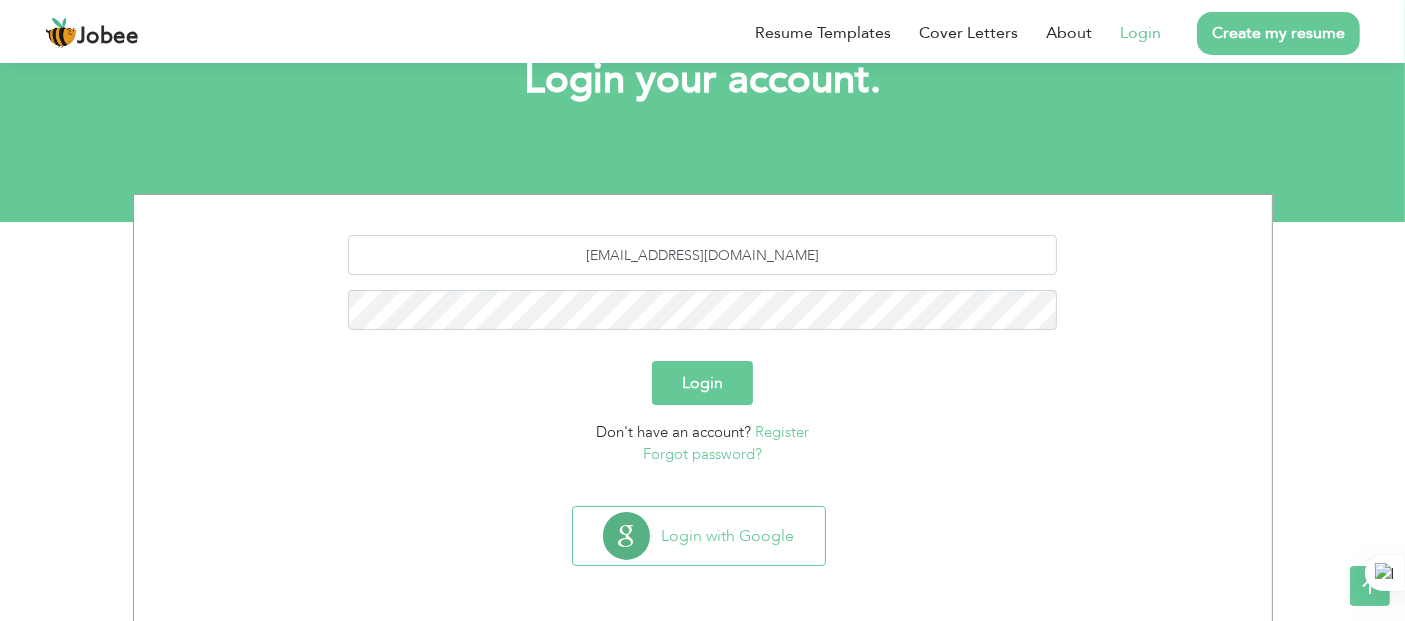click on "Login" at bounding box center [702, 383] 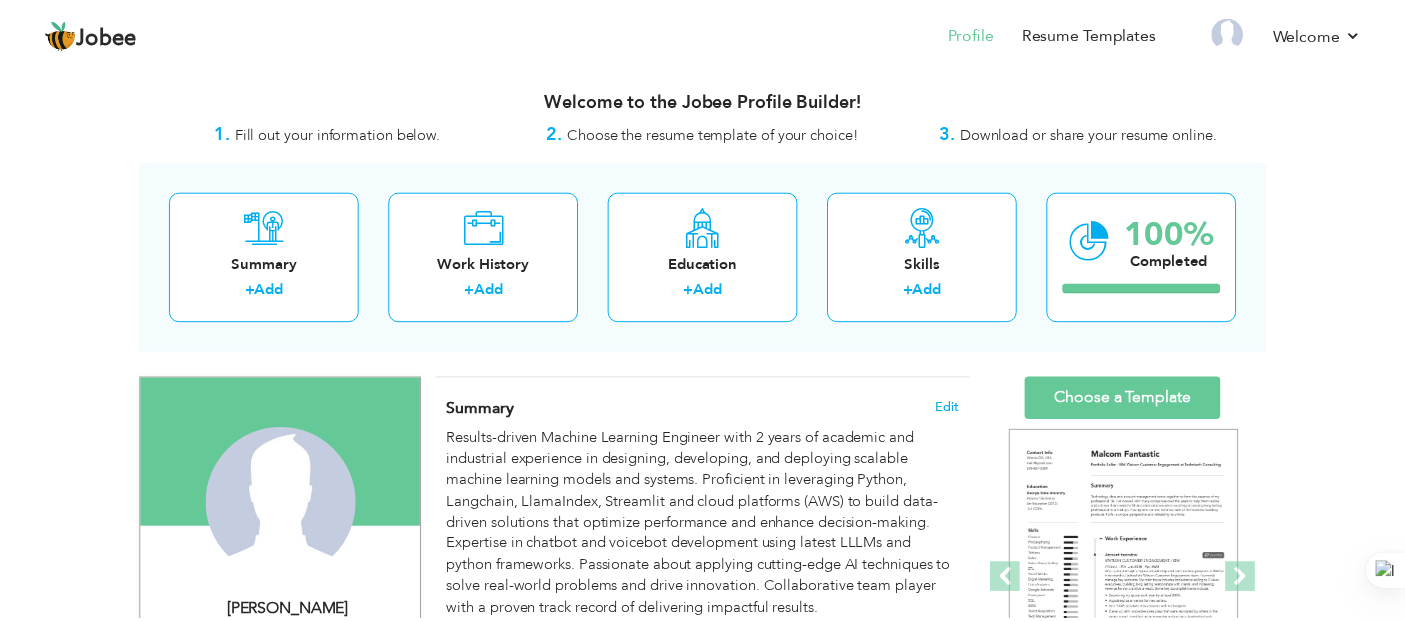 scroll, scrollTop: 0, scrollLeft: 0, axis: both 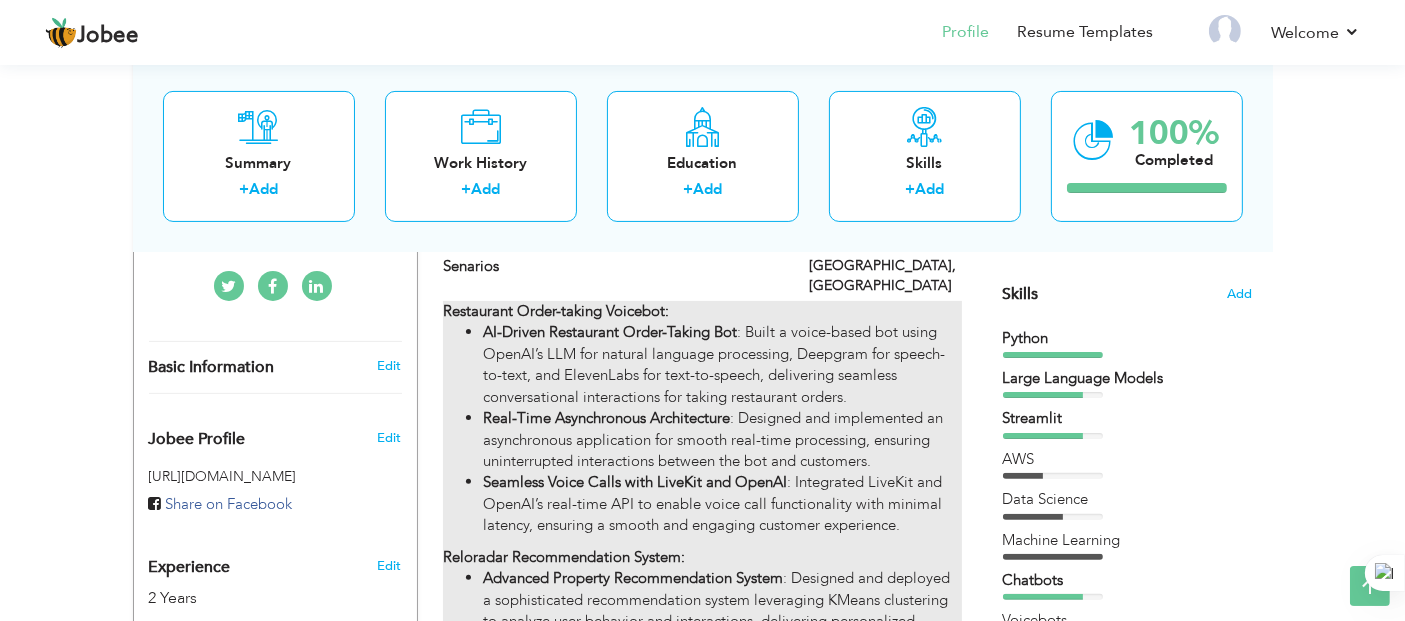 click on "AI-Driven Restaurant Order-Taking Bot : Built a voice-based bot using OpenAI’s LLM for natural language processing, Deepgram for speech-to-text, and ElevenLabs for text-to-speech, delivering seamless conversational interactions for taking restaurant orders." at bounding box center [722, 365] 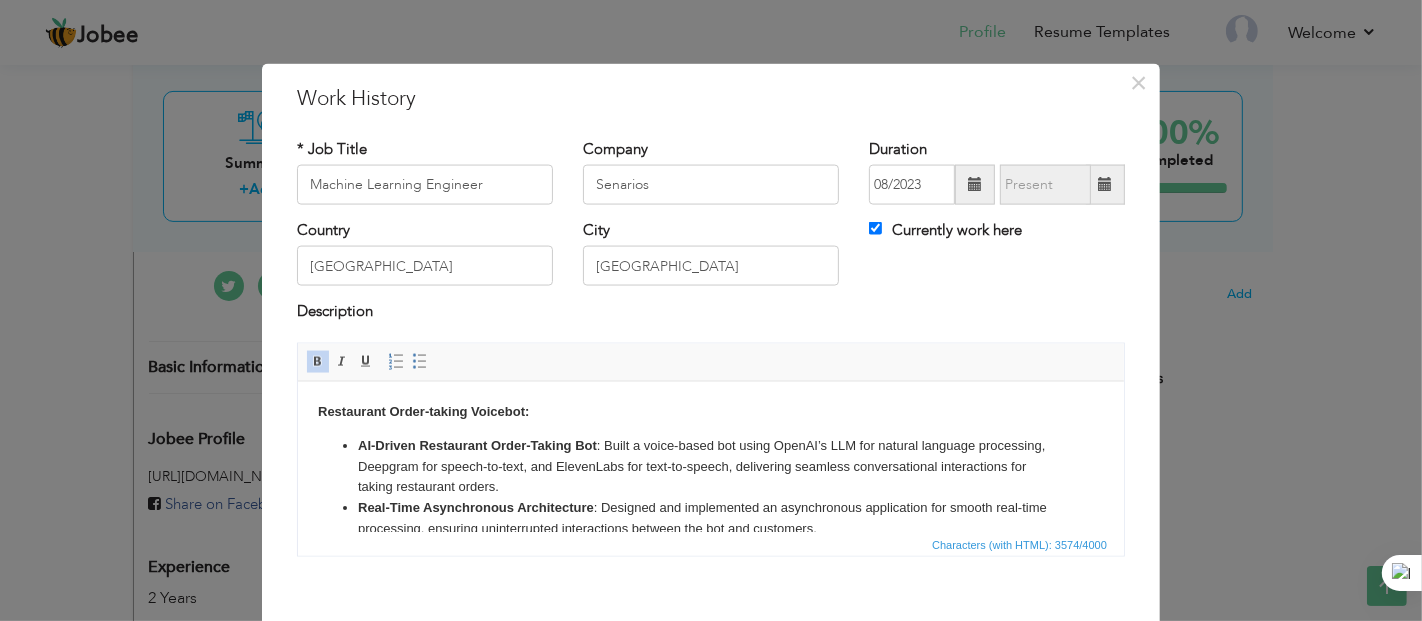 click on "Restaurant Order-taking Voicebot:" at bounding box center (422, 410) 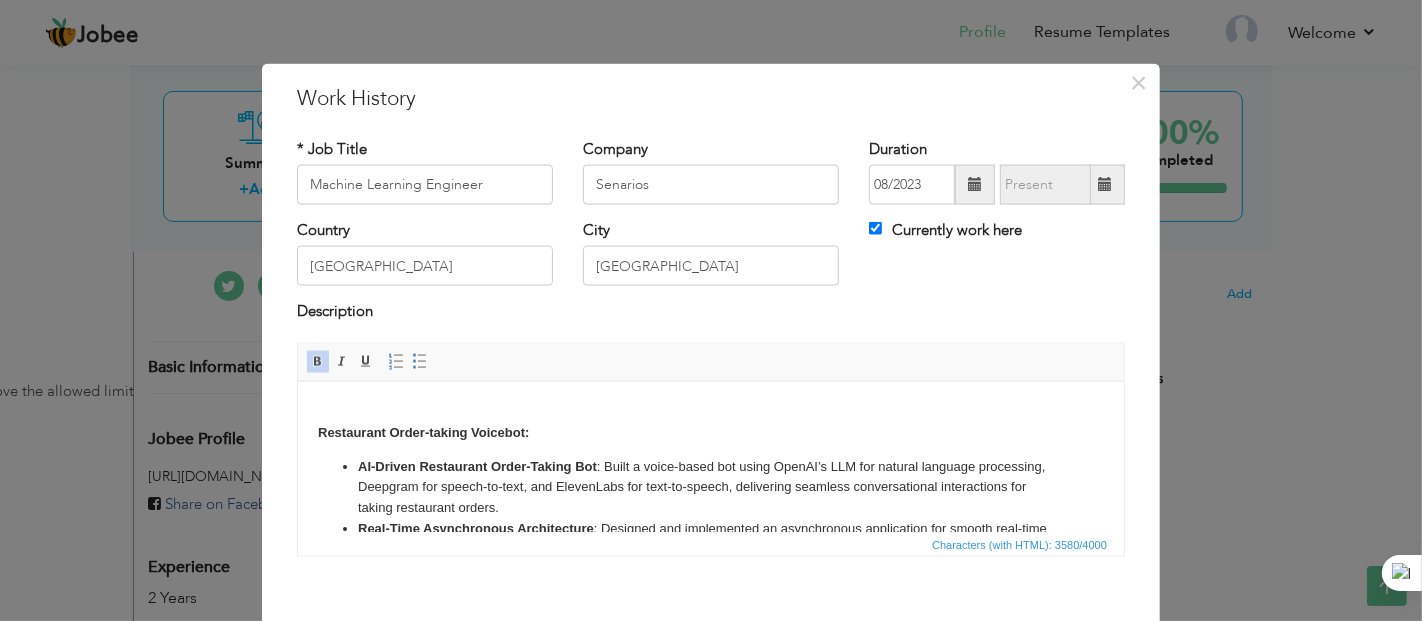 click on "​​​​​​​ Restaurant Order-taking Voicebot: AI-Driven Restaurant Order-Taking Bot : Built a voice-based bot using OpenAI’s LLM for natural language processing, Deepgram for speech-to-text, and ElevenLabs for text-to-speech, delivering seamless conversational interactions for taking restaurant orders. Real-Time Asynchronous Architecture : Designed and implemented an asynchronous application for smooth real-time processing, ensuring uninterrupted interactions between the bot and customers. Seamless Voice Calls with LiveKit and OpenAI : Integrated LiveKit and OpenAI’s real-time API to enable voice call functionality with minimal latency, ensuring a smooth and engaging customer experience.   Reloradar Recommendation System: Advanced Property Recommendation System : Designed and deployed a sophisticated recommendation system leveraging KMeans clustering to analyze user behavior and interactions, delivering personalized property suggestions. Behavioral Analytics Integration   Massive Alliance:" at bounding box center [710, 831] 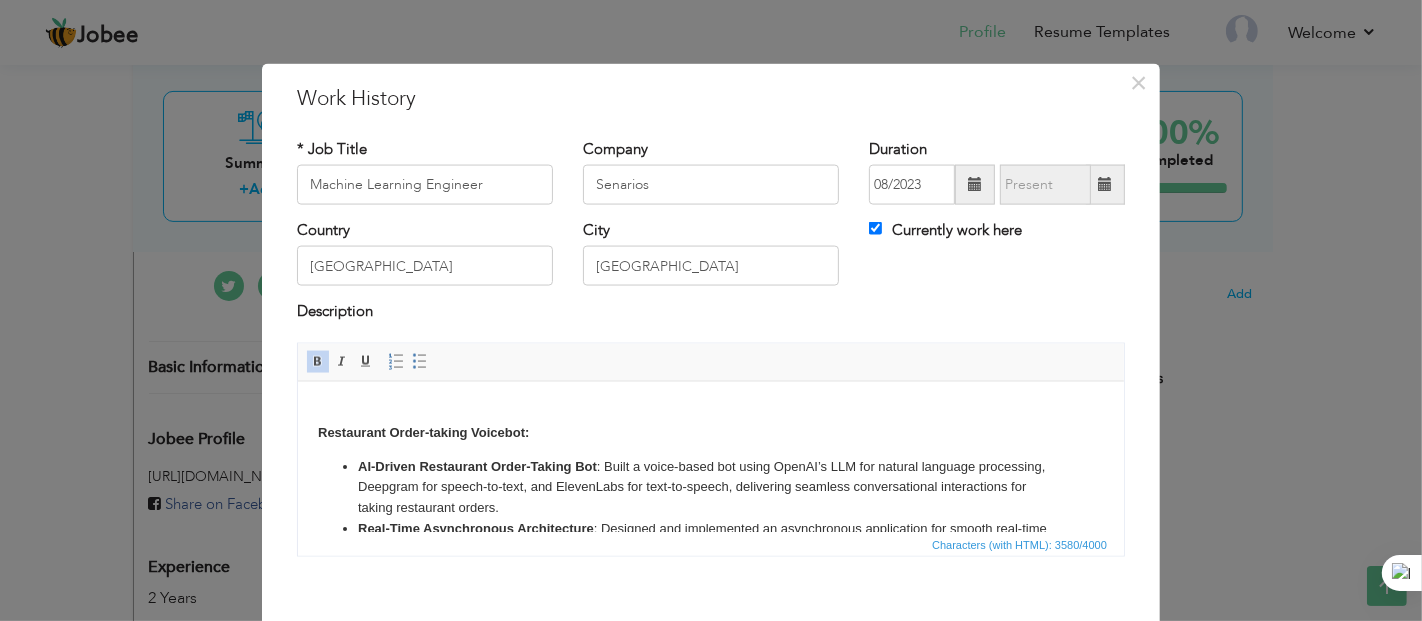 click on "×
Work History
* Job Title
Machine Learning Engineer
Company
Senarios" at bounding box center (711, 310) 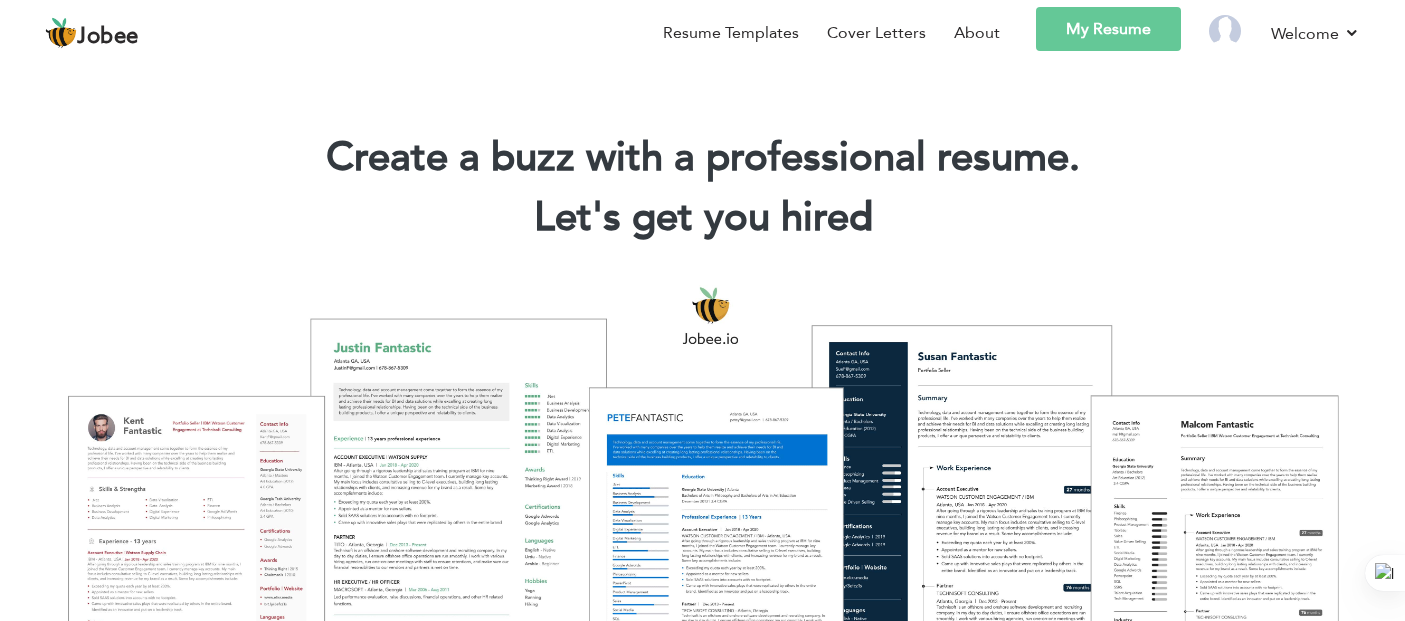 scroll, scrollTop: 0, scrollLeft: 0, axis: both 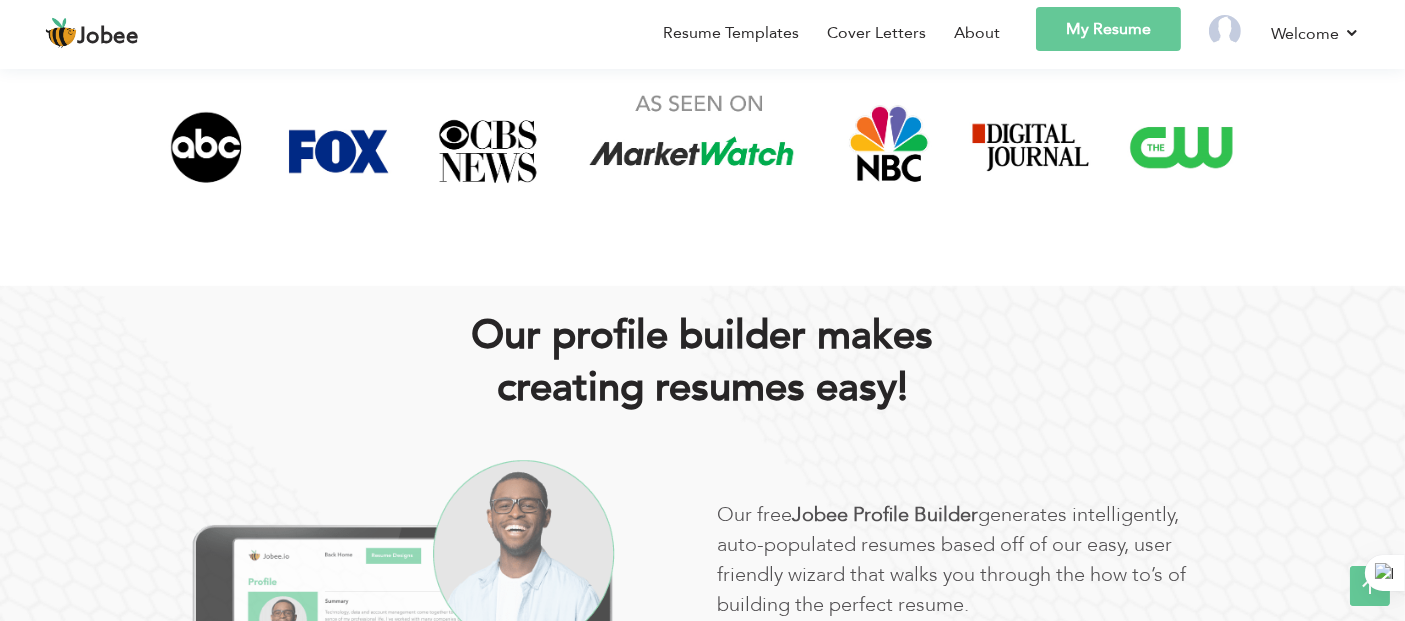 click on "My Resume" at bounding box center [1108, 29] 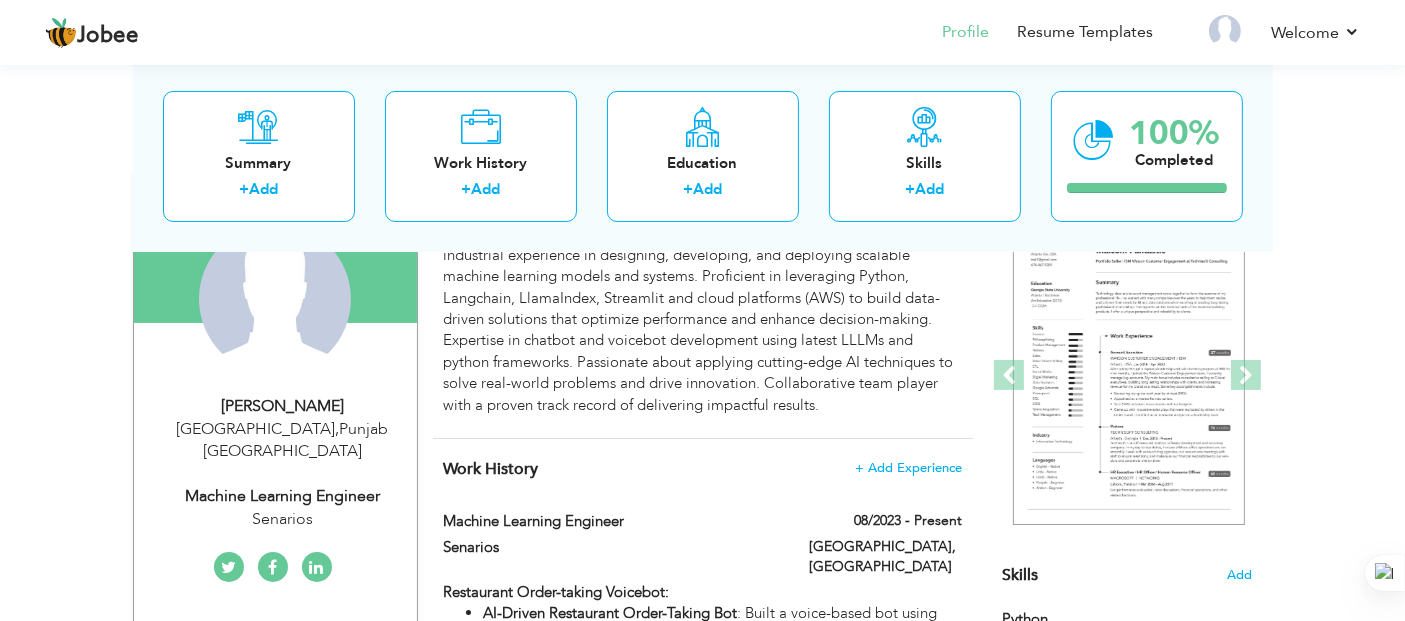 scroll, scrollTop: 0, scrollLeft: 0, axis: both 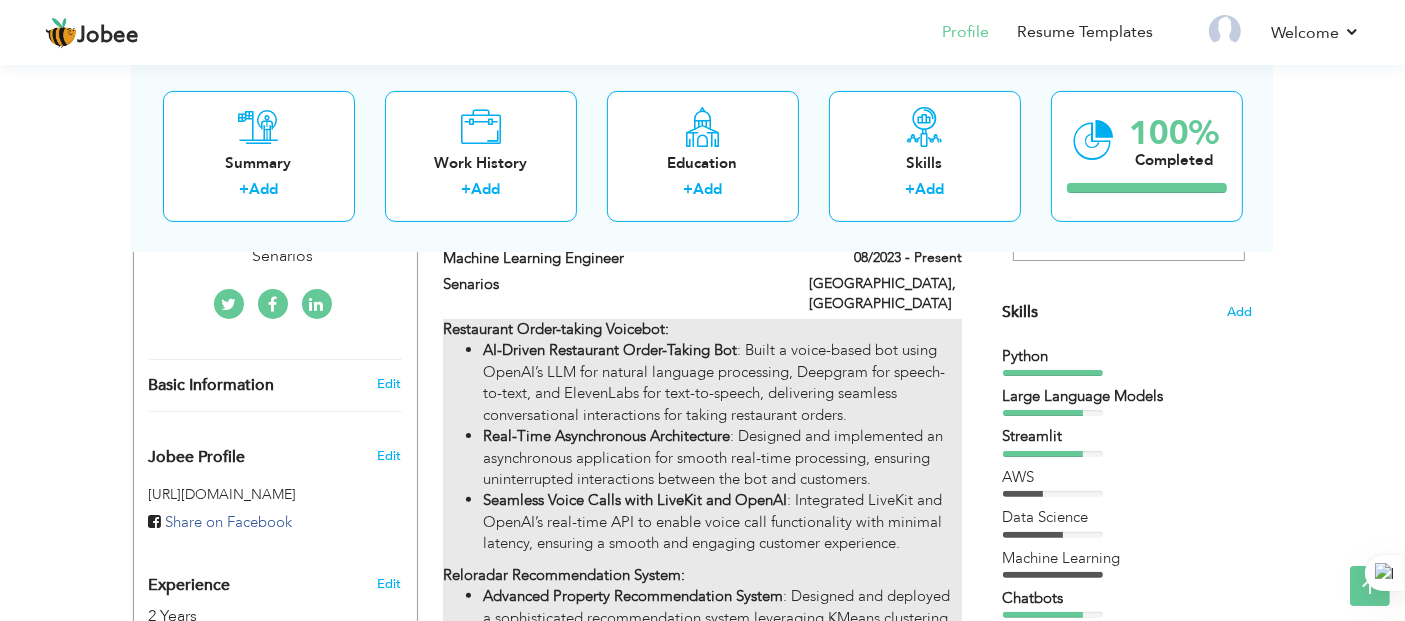 click on "AI-Driven Restaurant Order-Taking Bot : Built a voice-based bot using OpenAI’s LLM for natural language processing, Deepgram for speech-to-text, and ElevenLabs for text-to-speech, delivering seamless conversational interactions for taking restaurant orders." at bounding box center [722, 383] 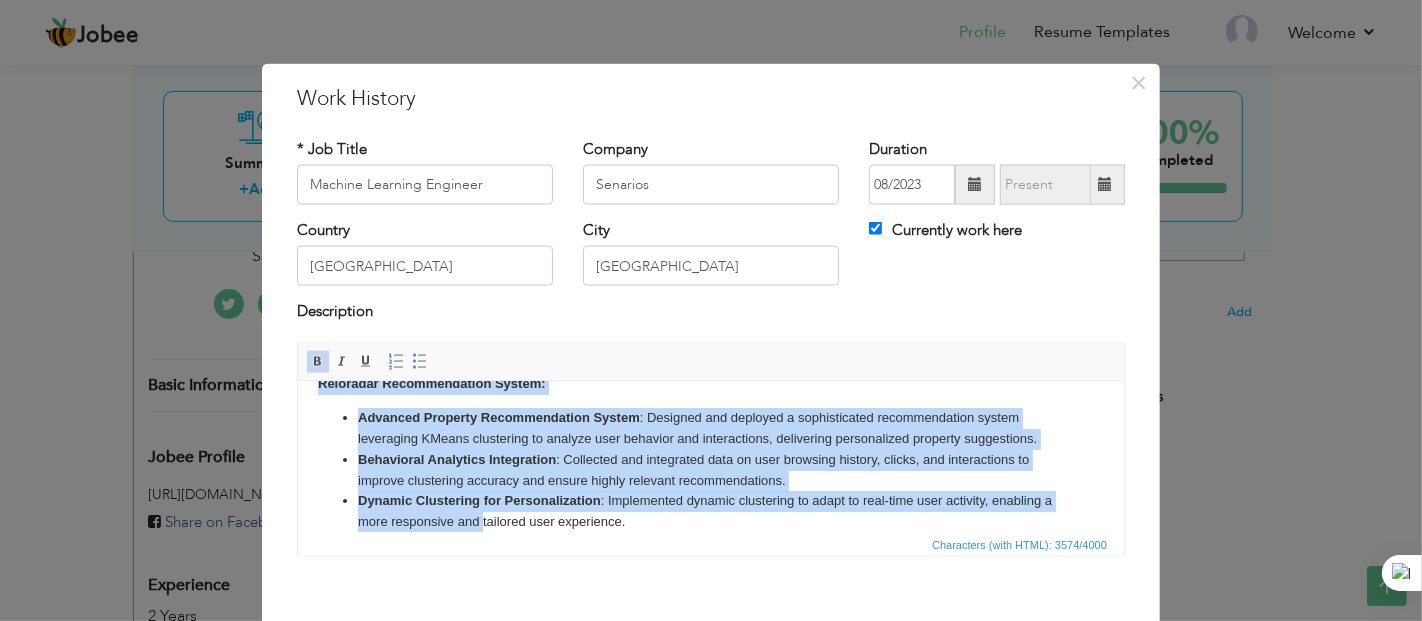 scroll, scrollTop: 729, scrollLeft: 0, axis: vertical 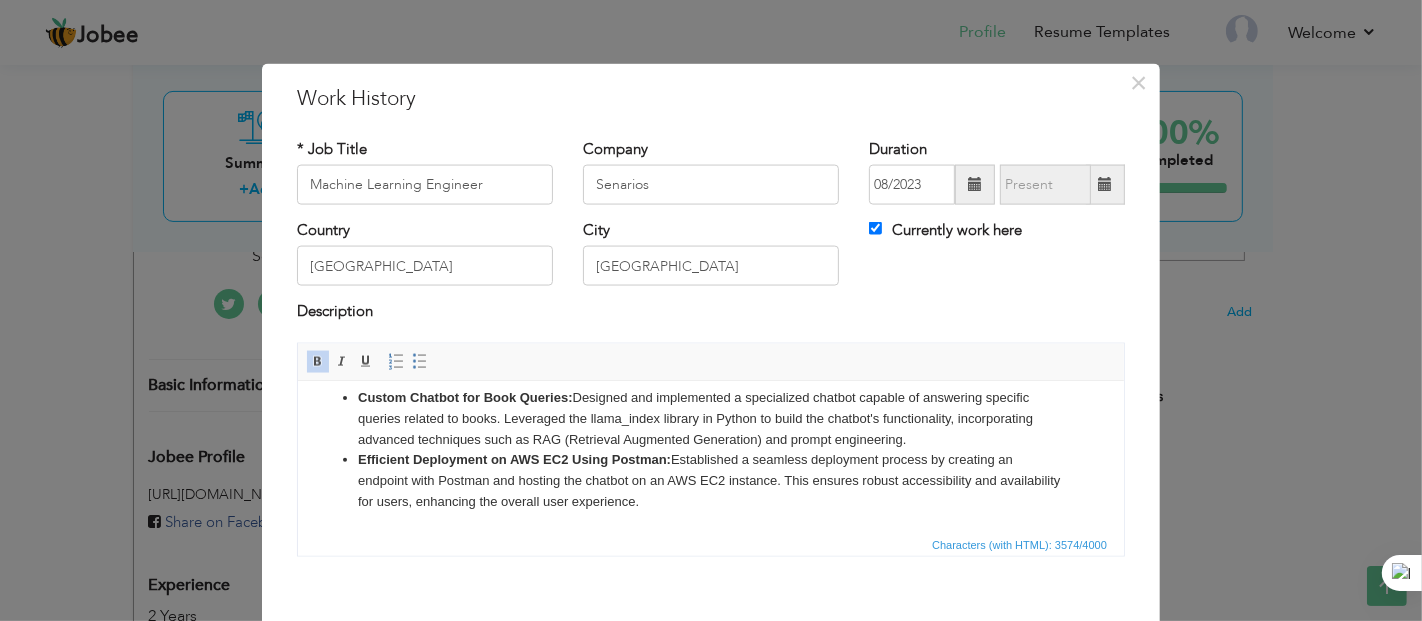 drag, startPoint x: 316, startPoint y: 406, endPoint x: 757, endPoint y: 510, distance: 453.0971 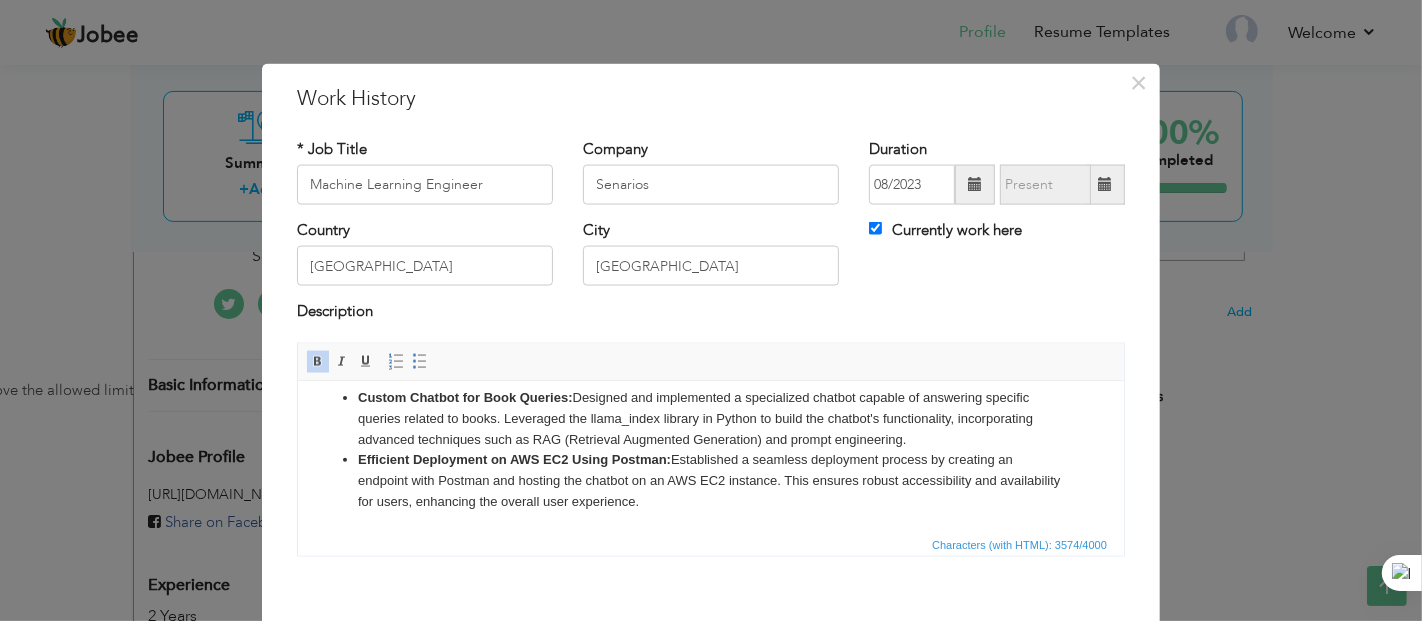 scroll, scrollTop: 0, scrollLeft: 0, axis: both 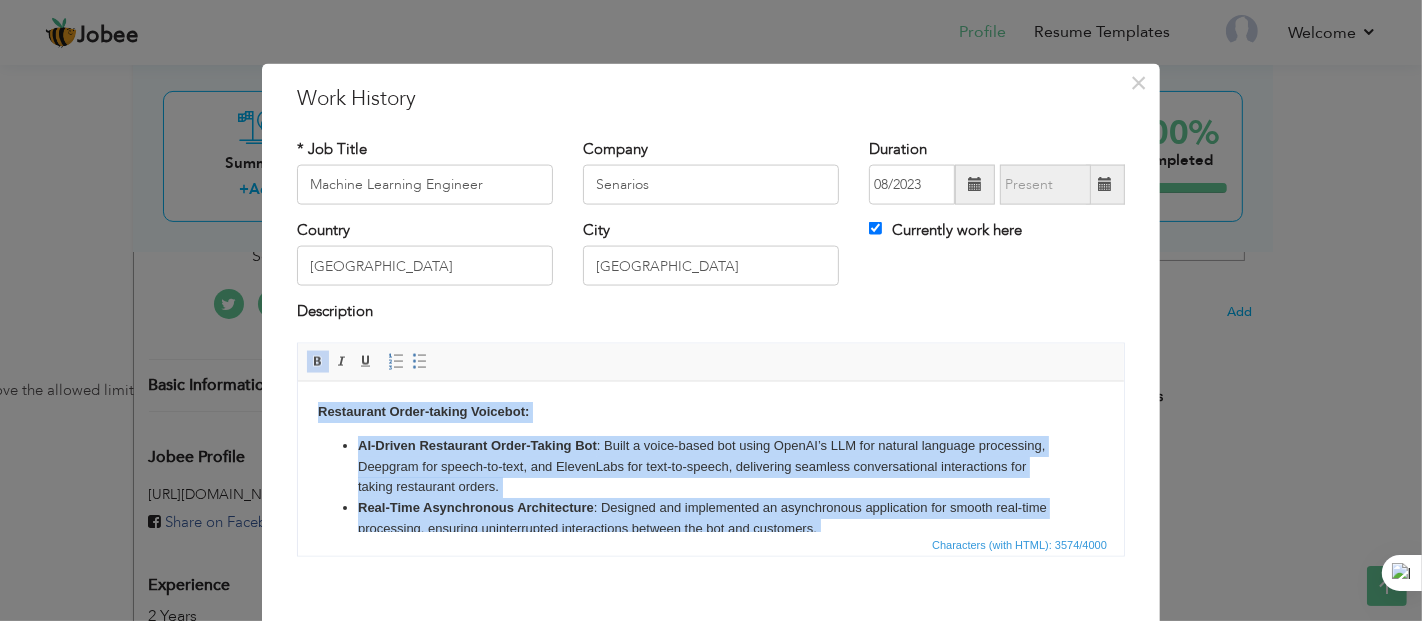 type 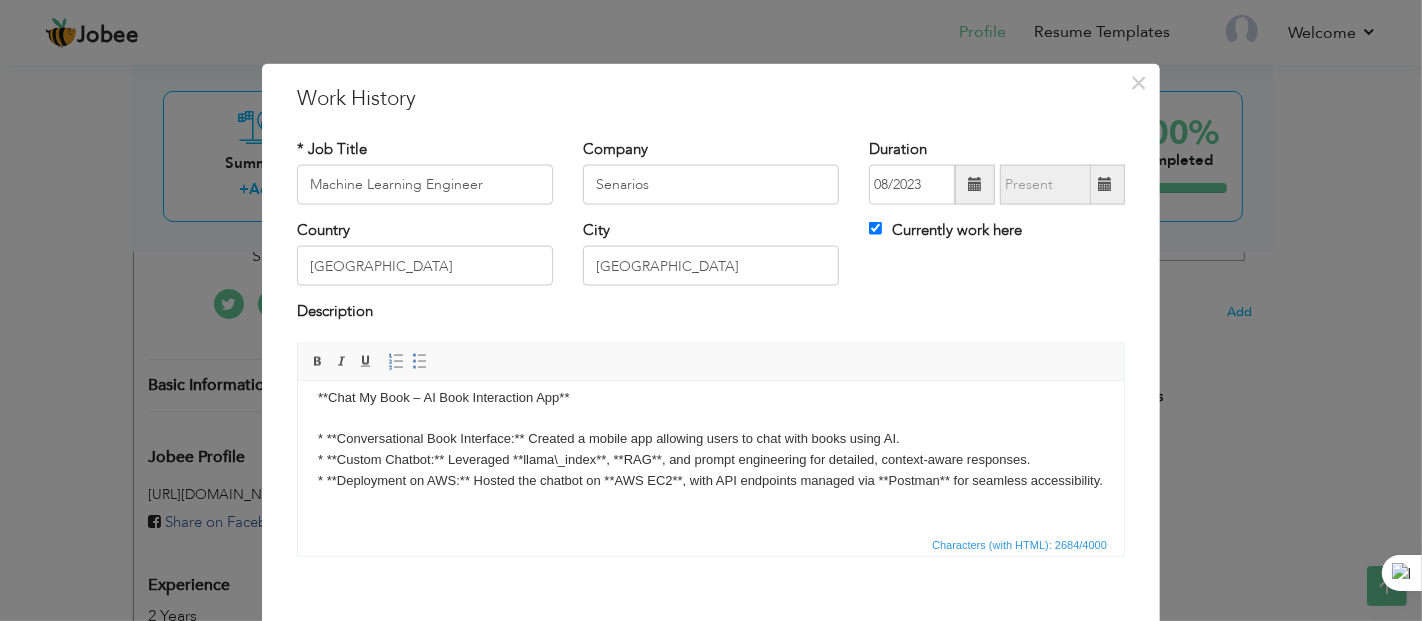 scroll, scrollTop: 0, scrollLeft: 0, axis: both 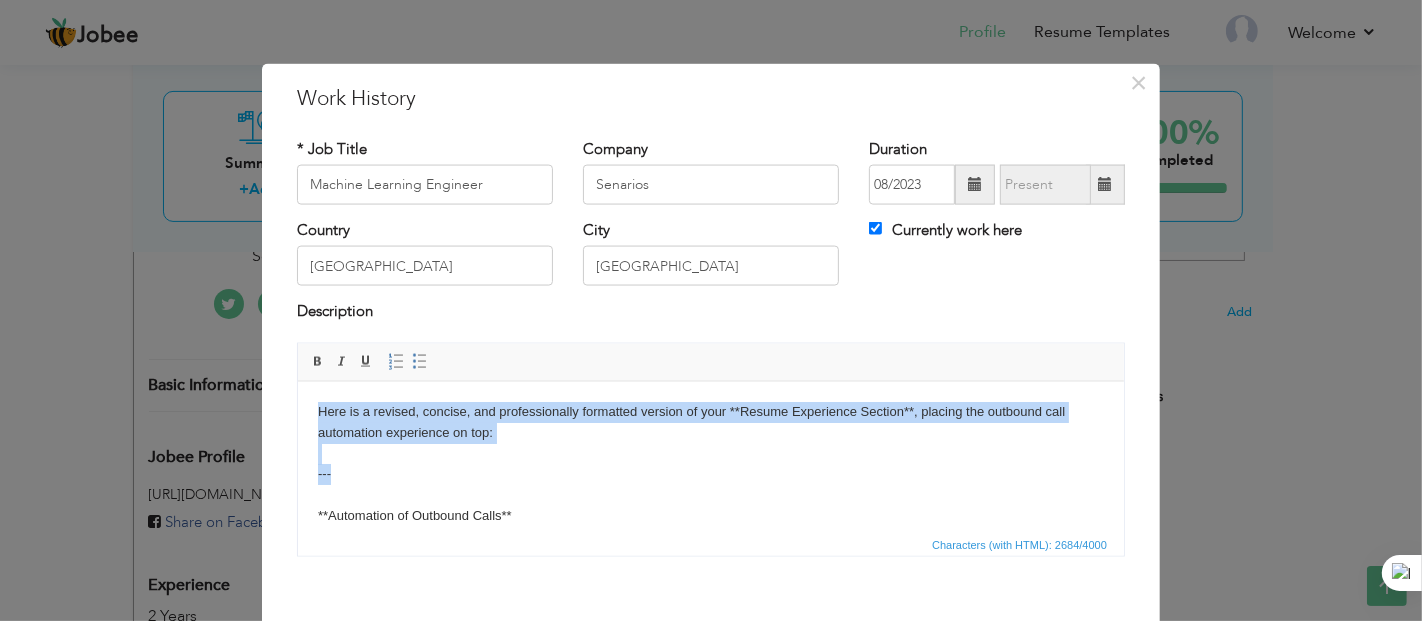 drag, startPoint x: 339, startPoint y: 474, endPoint x: 298, endPoint y: 386, distance: 97.082436 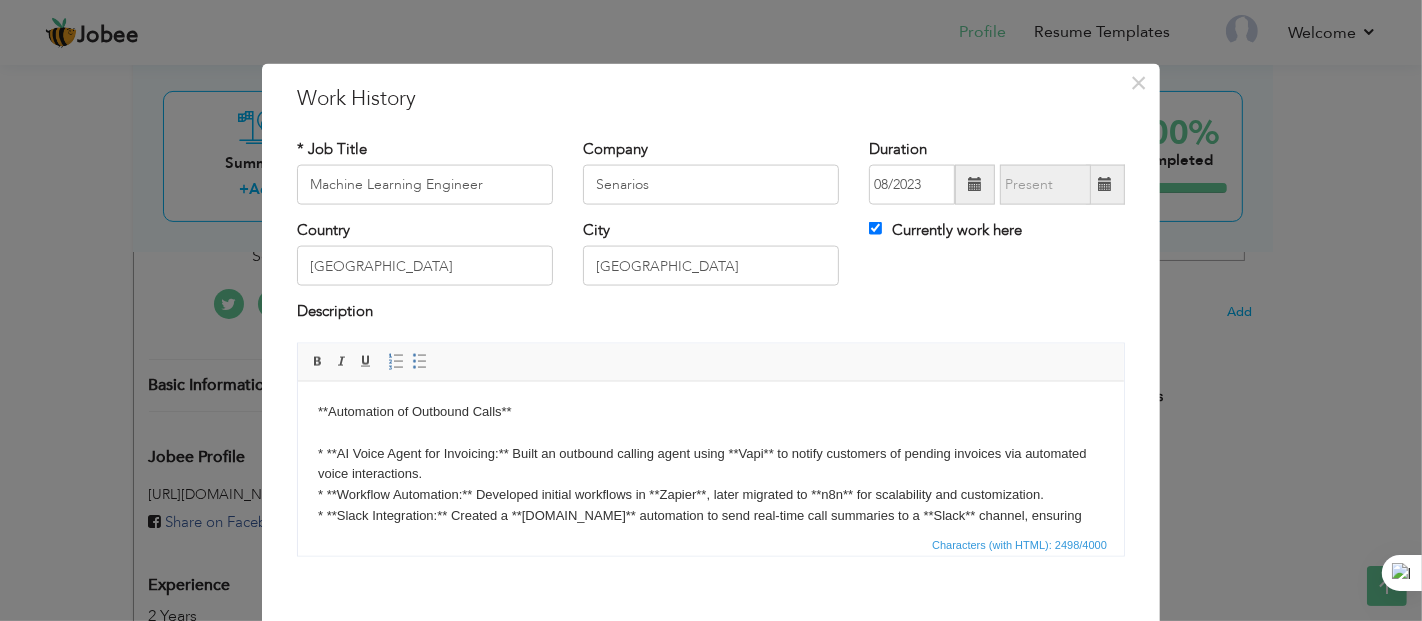 click on "**Automation of Outbound Calls** * **AI Voice Agent for Invoicing:** Built an outbound calling agent using **Vapi** to notify customers of pending invoices via automated voice interactions. * **Workflow Automation:** Developed initial workflows in **Zapier**, later migrated to **n8n** for scalability and customization. * **Slack Integration:** Created a **[DOMAIN_NAME]** automation to send real-time call summaries to a **Slack** channel, ensuring team visibility. * **Tool-Based Orchestration:** Integrated a custom tool in **n8n** to trigger Vapi-powered calls dynamically within the automation flow. --- **Restaurant Order-Taking Voicebot** * **AI-Driven Voicebot:** Built a conversational voicebot using **OpenAI**, **Deepgram**, and **ElevenLabs** for natural ordering experiences. * **Real-Time Architecture:** Implemented an asynchronous system to ensure uninterrupted, low-latency interactions. --- **Reloradar Recommendation System** --- **Massive Alliance – Emissary System** ---" at bounding box center [710, 837] 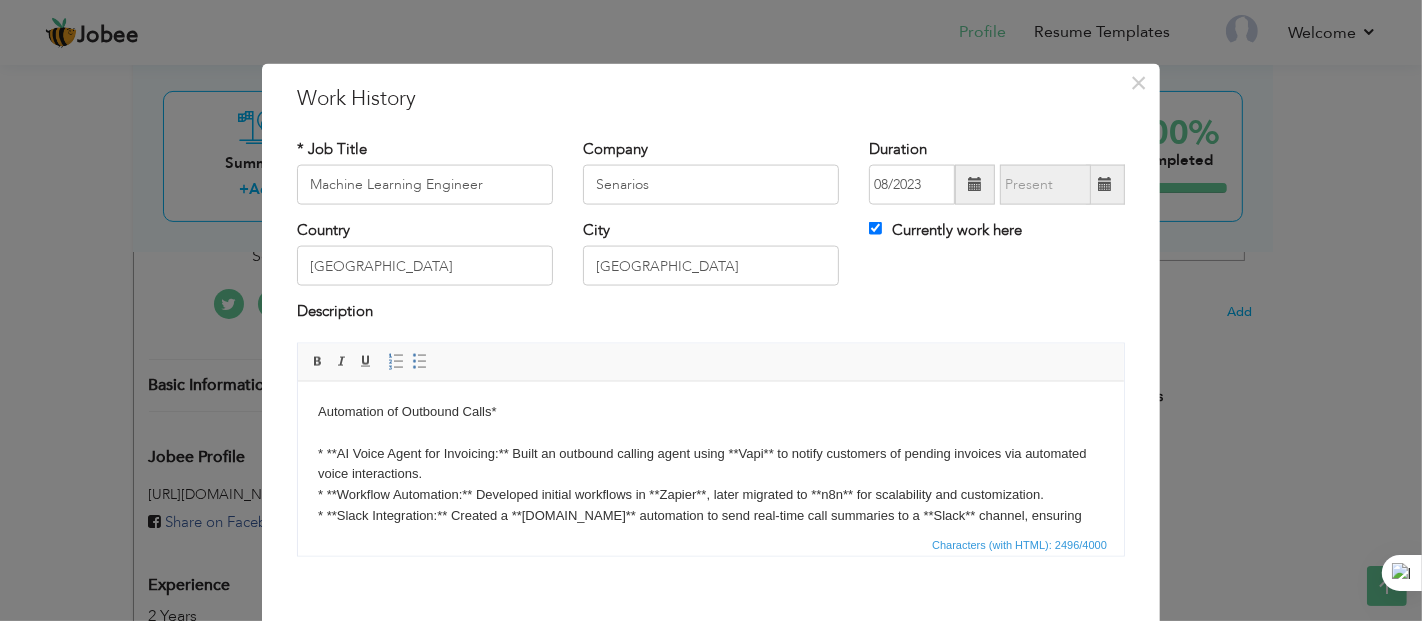 click on "Automation of Outbound Calls* * **AI Voice Agent for Invoicing:** Built an outbound calling agent using **Vapi** to notify customers of pending invoices via automated voice interactions. * **Workflow Automation:** Developed initial workflows in **Zapier**, later migrated to **n8n** for scalability and customization. * **Slack Integration:** Created a **[DOMAIN_NAME]** automation to send real-time call summaries to a **Slack** channel, ensuring team visibility. * **Tool-Based Orchestration:** Integrated a custom tool in **n8n** to trigger Vapi-powered calls dynamically within the automation flow. --- **Restaurant Order-Taking Voicebot** * **AI-Driven Voicebot:** Built a conversational voicebot using **OpenAI**, **Deepgram**, and **ElevenLabs** for natural ordering experiences. * **Real-Time Architecture:** Implemented an asynchronous system to ensure uninterrupted, low-latency interactions. --- **Reloradar Recommendation System** --- **Massive Alliance – Emissary System** ---" at bounding box center (710, 837) 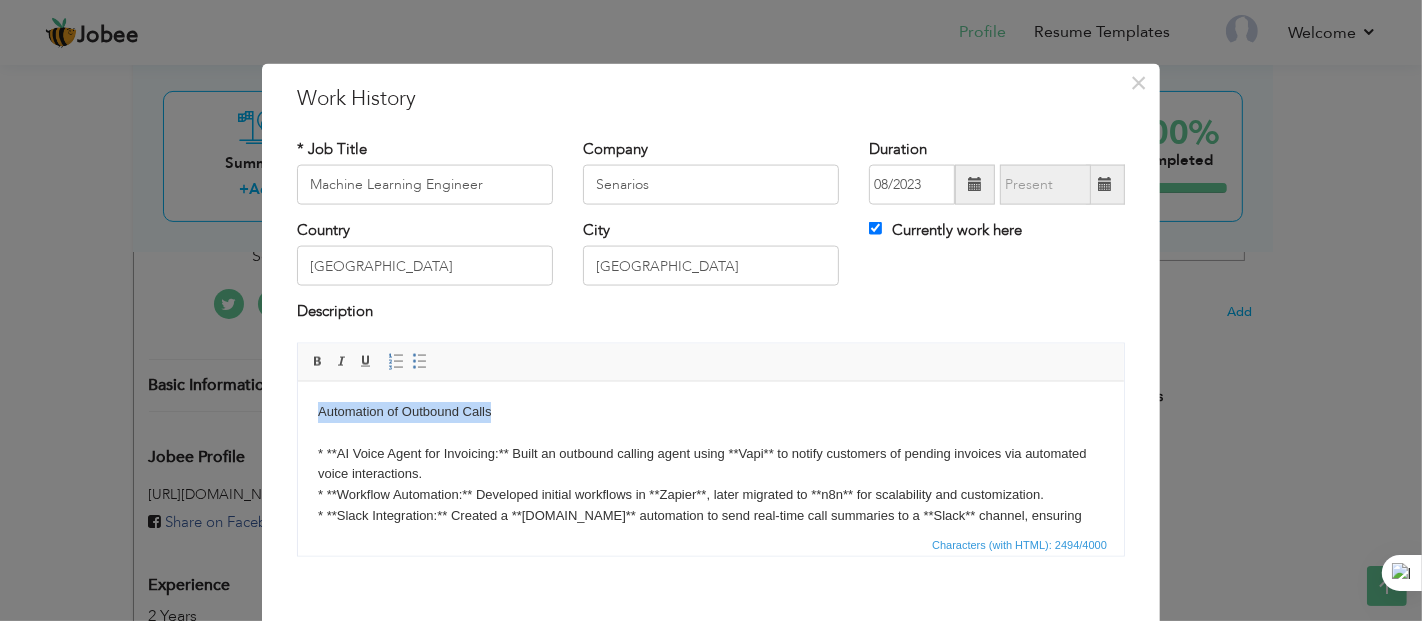 drag, startPoint x: 504, startPoint y: 410, endPoint x: 301, endPoint y: 410, distance: 203 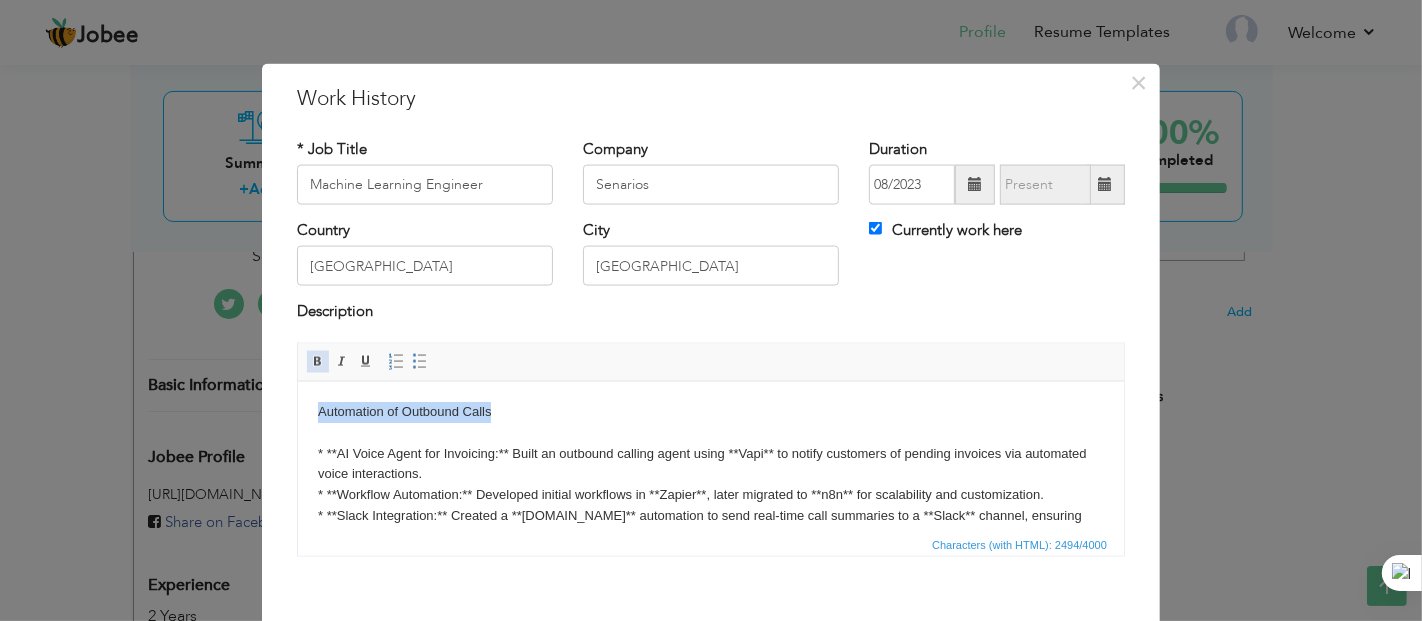 click at bounding box center [318, 361] 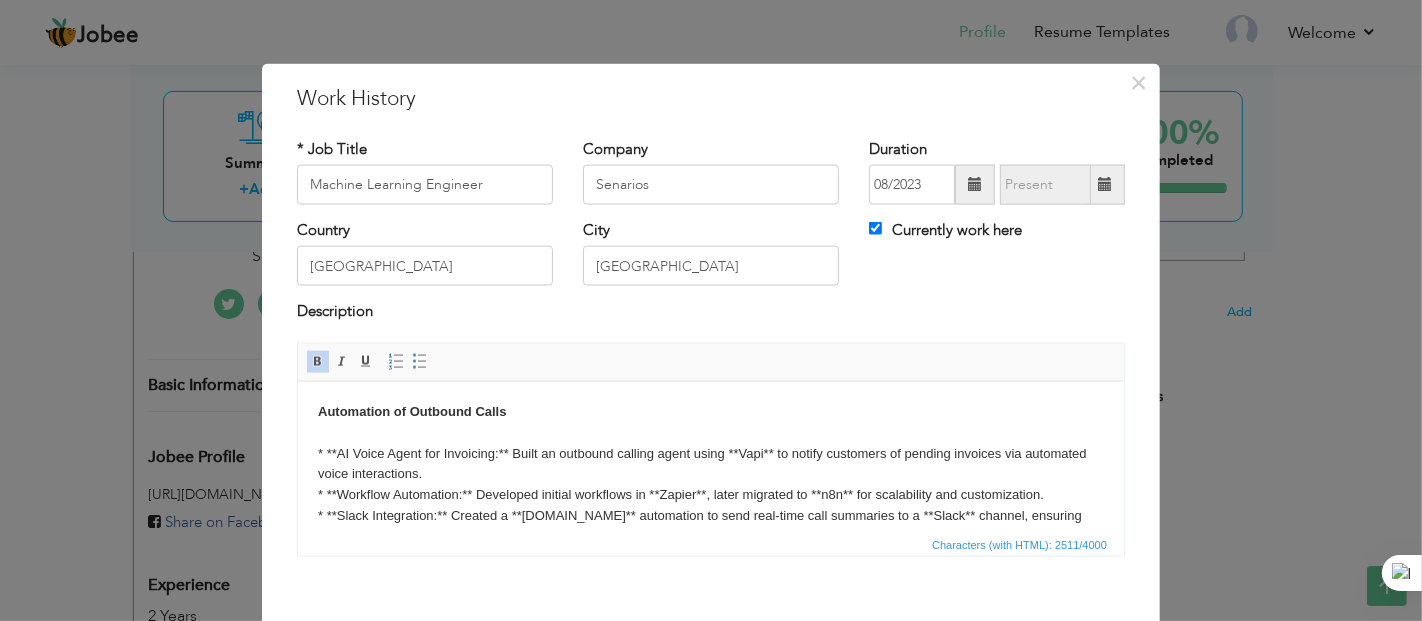 click on "Automation of Outbound Calls * **AI Voice Agent for Invoicing:** Built an outbound calling agent using **Vapi** to notify customers of pending invoices via automated voice interactions. * **Workflow Automation:** Developed initial workflows in **Zapier**, later migrated to **n8n** for scalability and customization. * **Slack Integration:** Created a **[DOMAIN_NAME]** automation to send real-time call summaries to a **Slack** channel, ensuring team visibility. * **Tool-Based Orchestration:** Integrated a custom tool in **n8n** to trigger Vapi-powered calls dynamically within the automation flow. --- **Restaurant Order-Taking Voicebot** * **AI-Driven Voicebot:** Built a conversational voicebot using **OpenAI**, **Deepgram**, and **ElevenLabs** for natural ordering experiences. * **Real-Time Architecture:** Implemented an asynchronous system to ensure uninterrupted, low-latency interactions. --- **Reloradar Recommendation System** --- **Massive Alliance – Emissary System** ---" at bounding box center [710, 837] 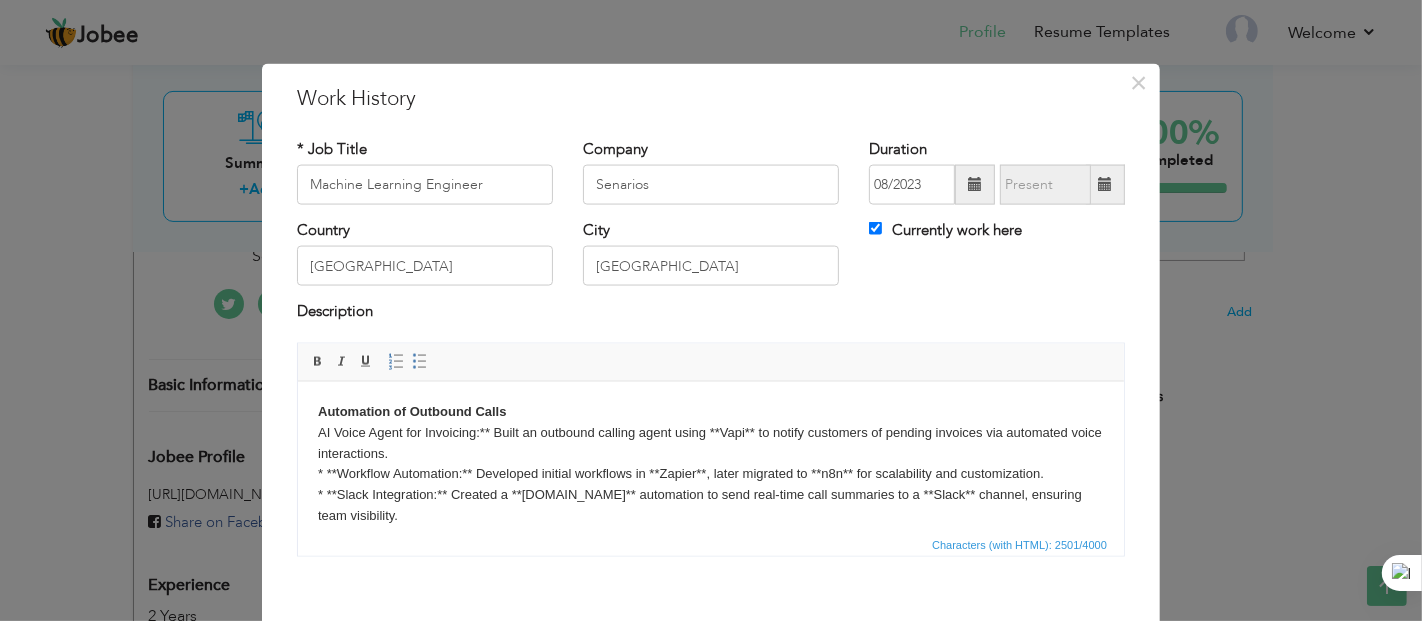click on "Editor toolbars Basic Styles   Bold   Italic   Underline Paragraph   Insert/Remove Numbered List   Insert/Remove Bulleted List" at bounding box center (711, 362) 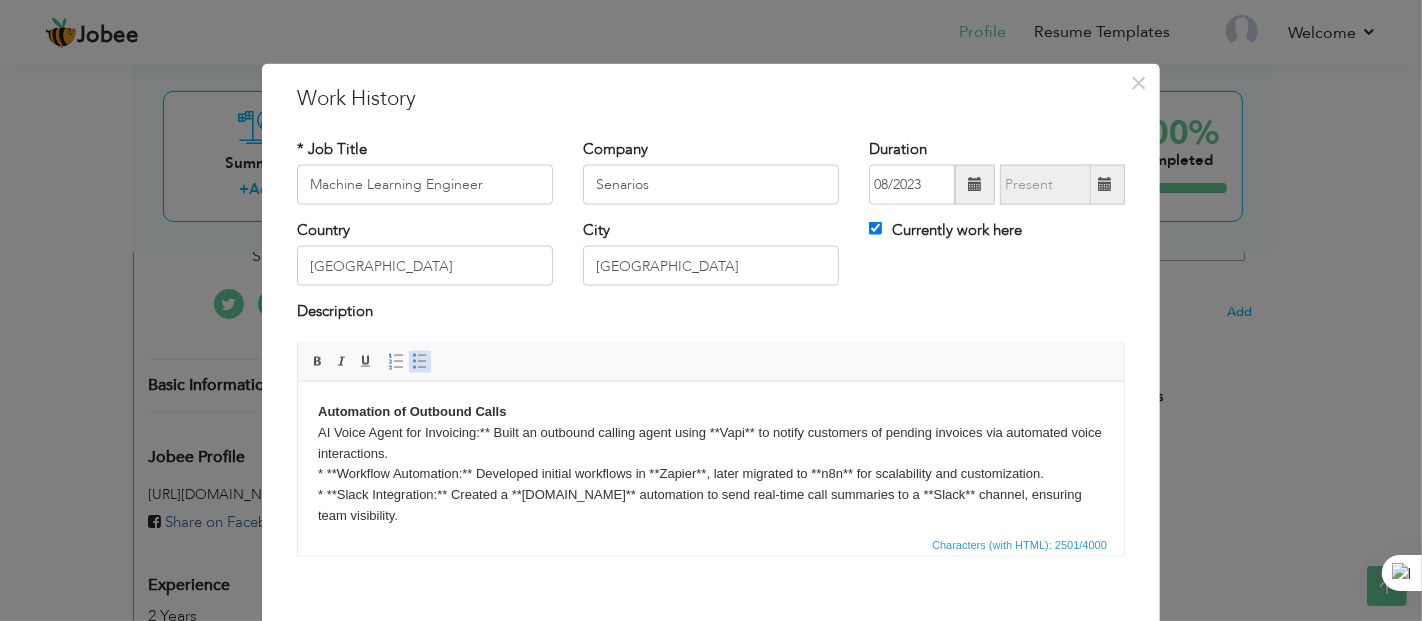 click at bounding box center [420, 361] 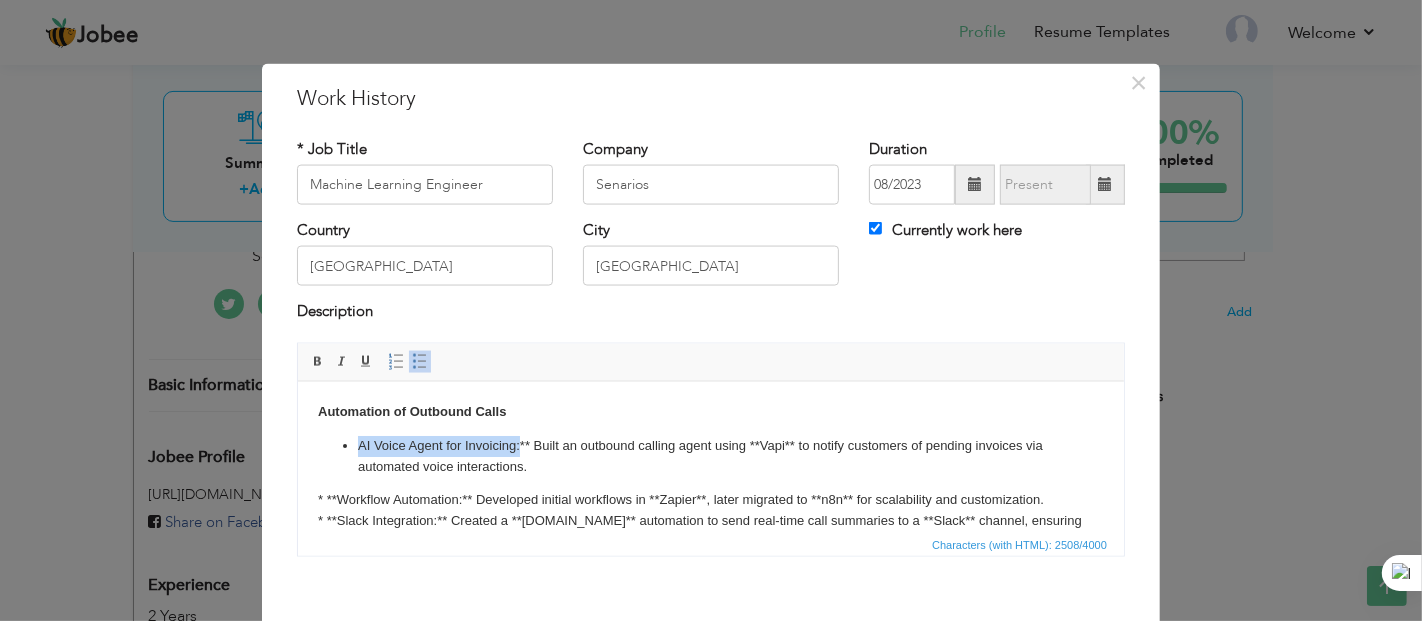 drag, startPoint x: 356, startPoint y: 441, endPoint x: 519, endPoint y: 444, distance: 163.0276 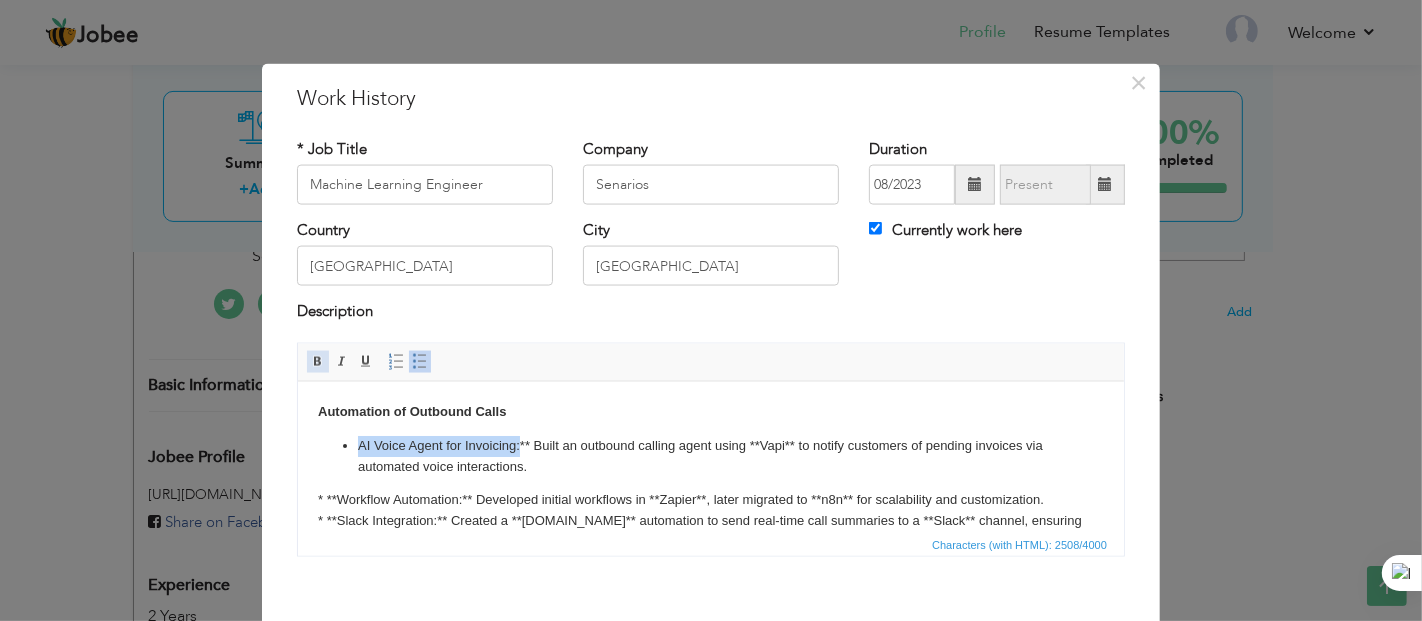 click at bounding box center [318, 361] 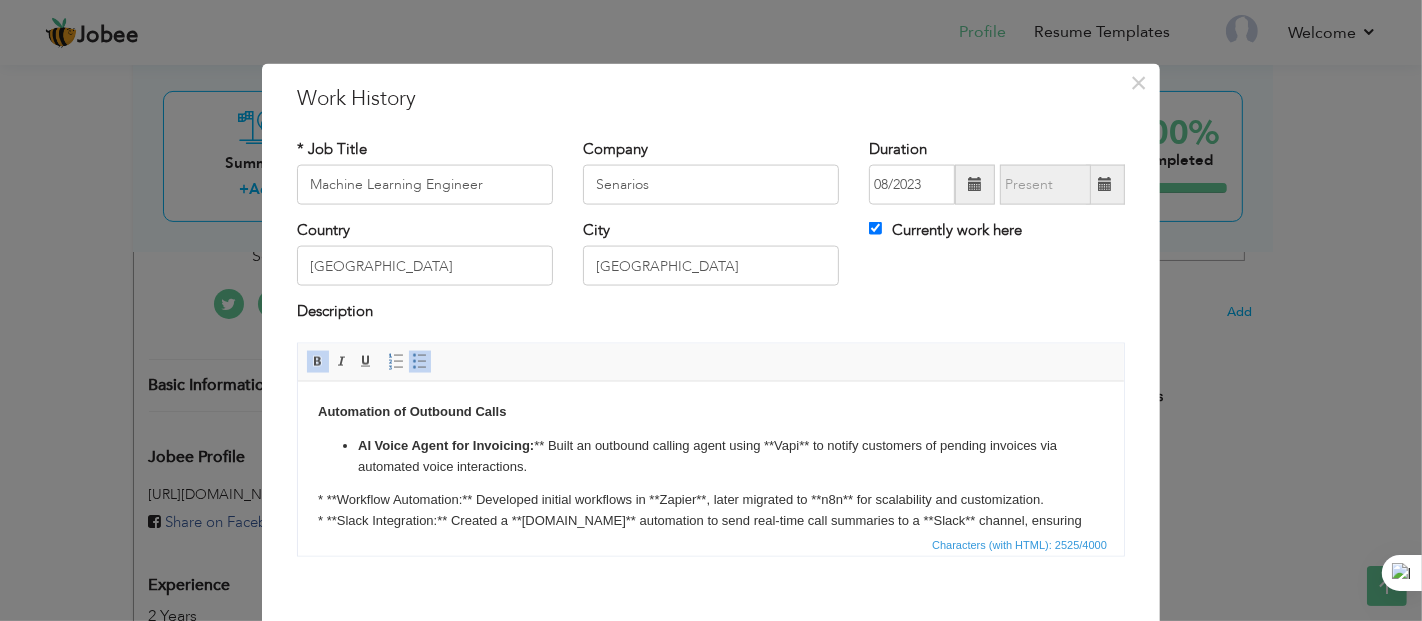 click on "AI Voice Agent for Invoicing: ** Built an outbound calling agent using **Vapi** to notify customers of pending invoices via automated voice interactions." at bounding box center (710, 456) 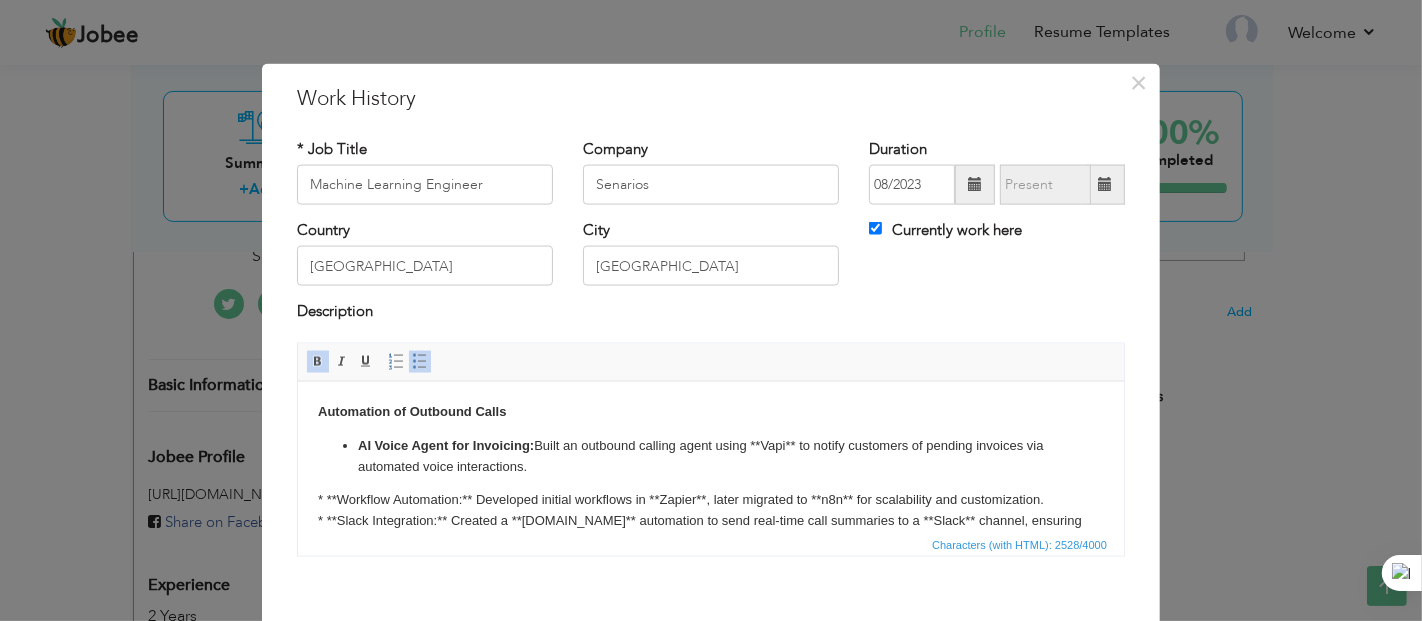 click on "AI Voice Agent for Invoicing:  Built an outbound calling agent using **Vapi** to notify customers of pending invoices via automated voice interactions." at bounding box center (710, 456) 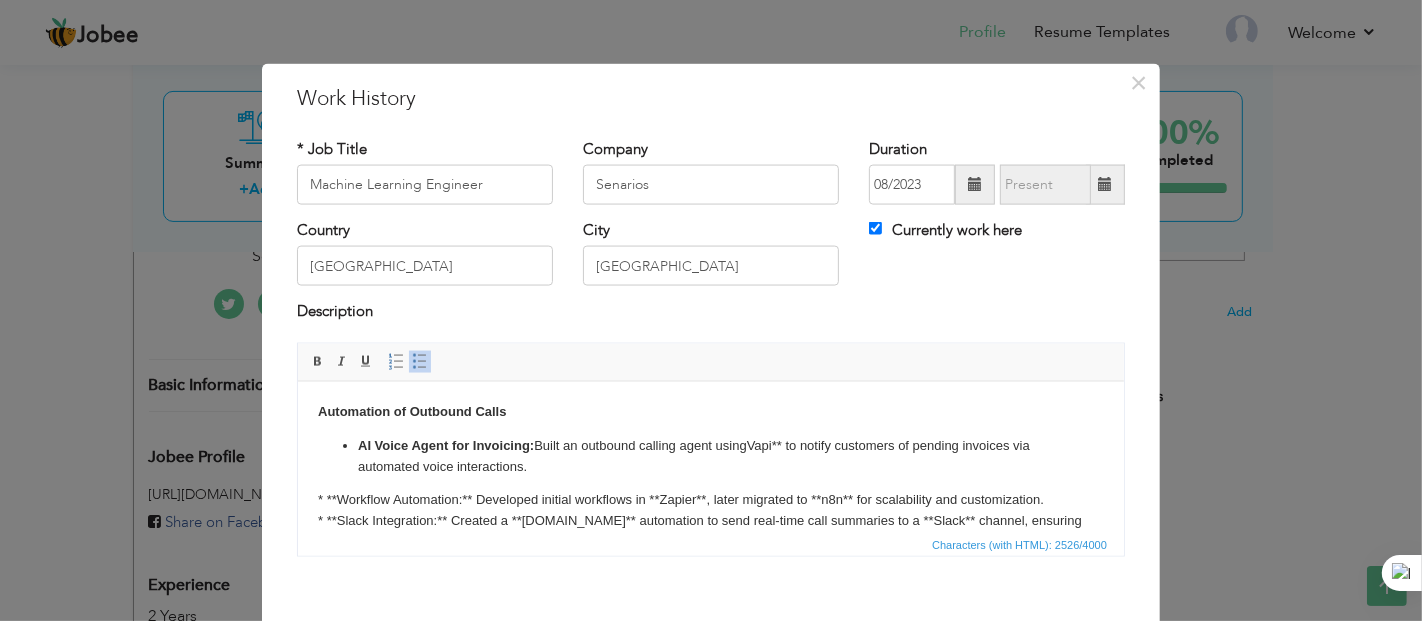 click on "AI Voice Agent for Invoicing:  Built an outbound calling agent using  Vapi** to notify customers of pending invoices via automated voice interactions." at bounding box center (710, 456) 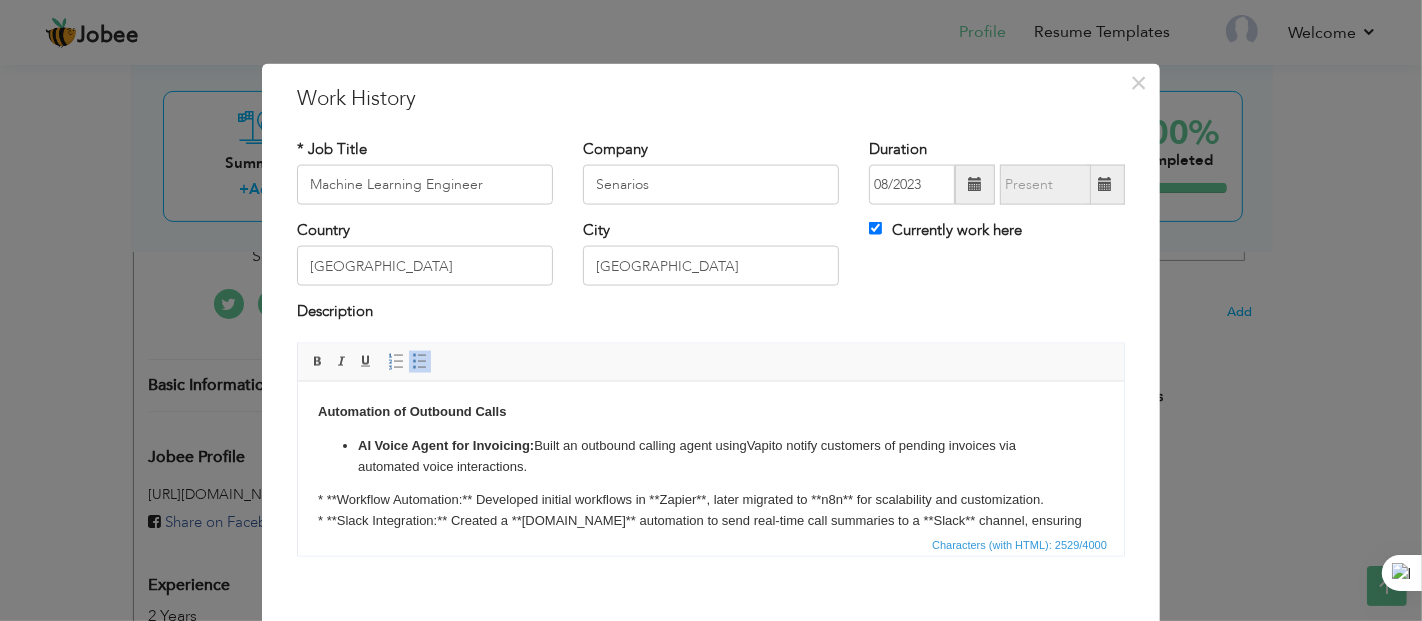 click on "AI Voice Agent for Invoicing:  Built an outbound calling agent using  Vapi  to notify customers of pending invoices via automated voice interactions." at bounding box center [710, 456] 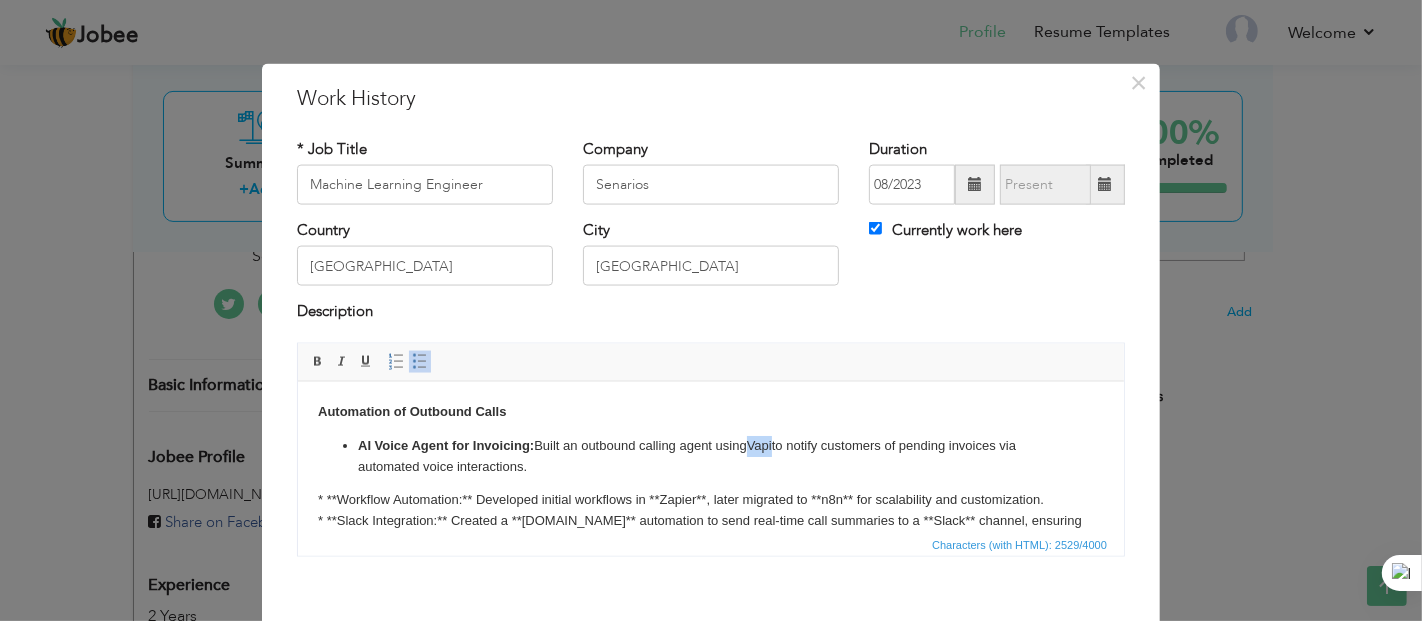 click on "AI Voice Agent for Invoicing:  Built an outbound calling agent using  Vapi  to notify customers of pending invoices via automated voice interactions." at bounding box center [710, 456] 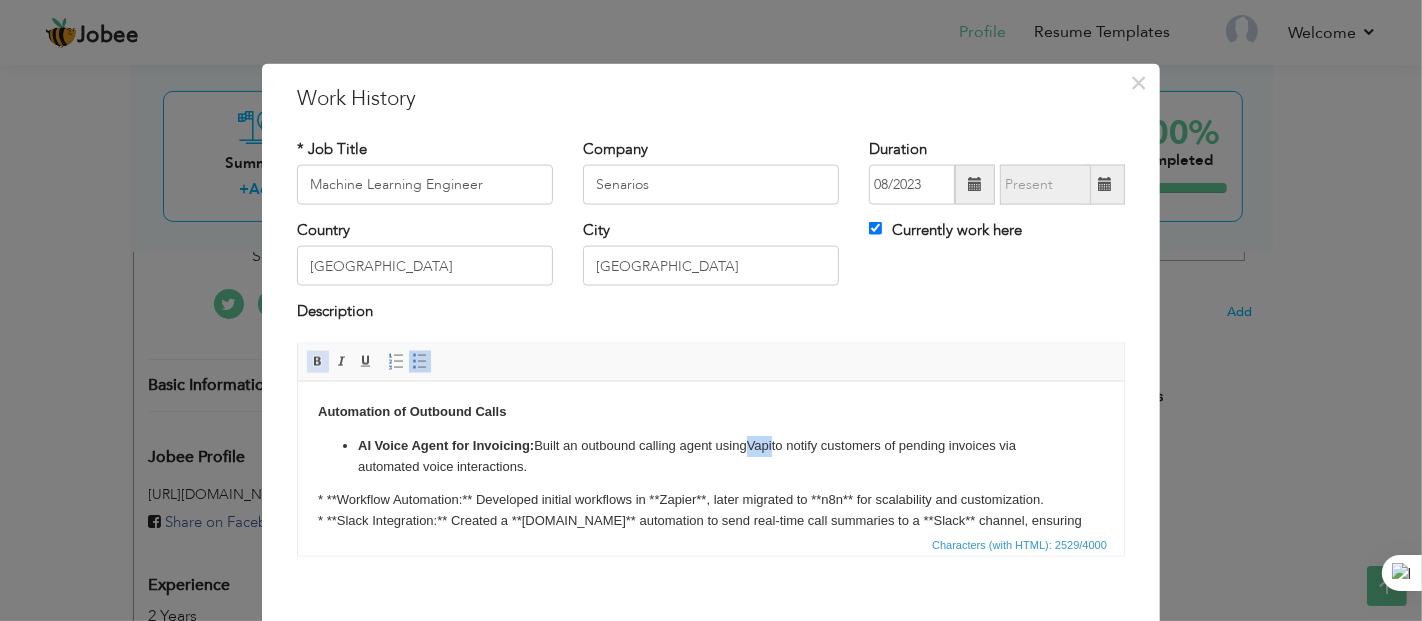 click at bounding box center [318, 361] 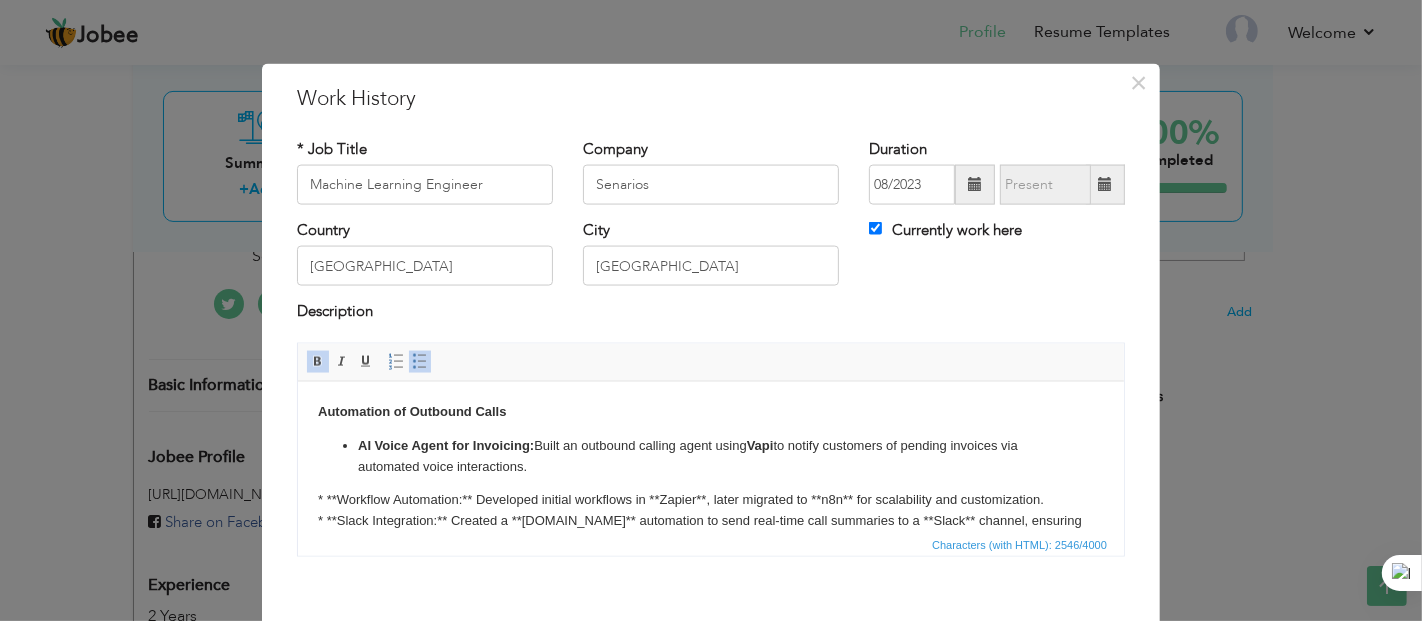 click on "Automation of Outbound Calls AI Voice Agent for Invoicing:  Built an outbound calling agent using  Vapi  to notify customers of pending invoices via automated voice interactions. * **Workflow Automation:** Developed initial workflows in **Zapier**, later migrated to **n8n** for scalability and customization. * **Slack Integration:** Created a **[DOMAIN_NAME]** automation to send real-time call summaries to a **Slack** channel, ensuring team visibility. * **Tool-Based Orchestration:** Integrated a custom tool in **n8n** to trigger Vapi-powered calls dynamically within the automation flow. --- **Restaurant Order-Taking Voicebot** * **AI-Driven Voicebot:** Built a conversational voicebot using **OpenAI**, **Deepgram**, and **ElevenLabs** for natural ordering experiences. * **Real-Time Architecture:** Implemented an asynchronous system to ensure uninterrupted, low-latency interactions. * **Voice Call Integration:** Used **LiveKit** with OpenAI’s real-time API for seamless, real-time voice calls with customers. ---" at bounding box center (710, 840) 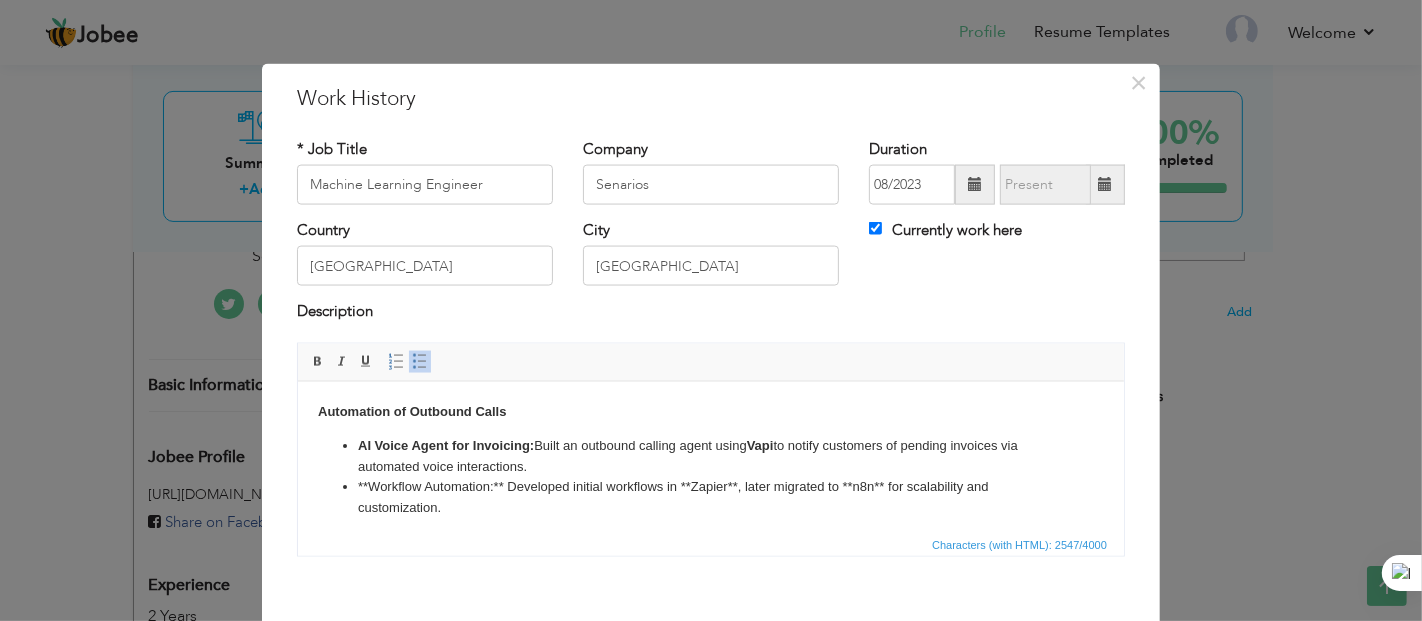 click on "**Workflow Automation:** Developed initial workflows in **Zapier**, later migrated to **n8n** for scalability and customization." at bounding box center [710, 497] 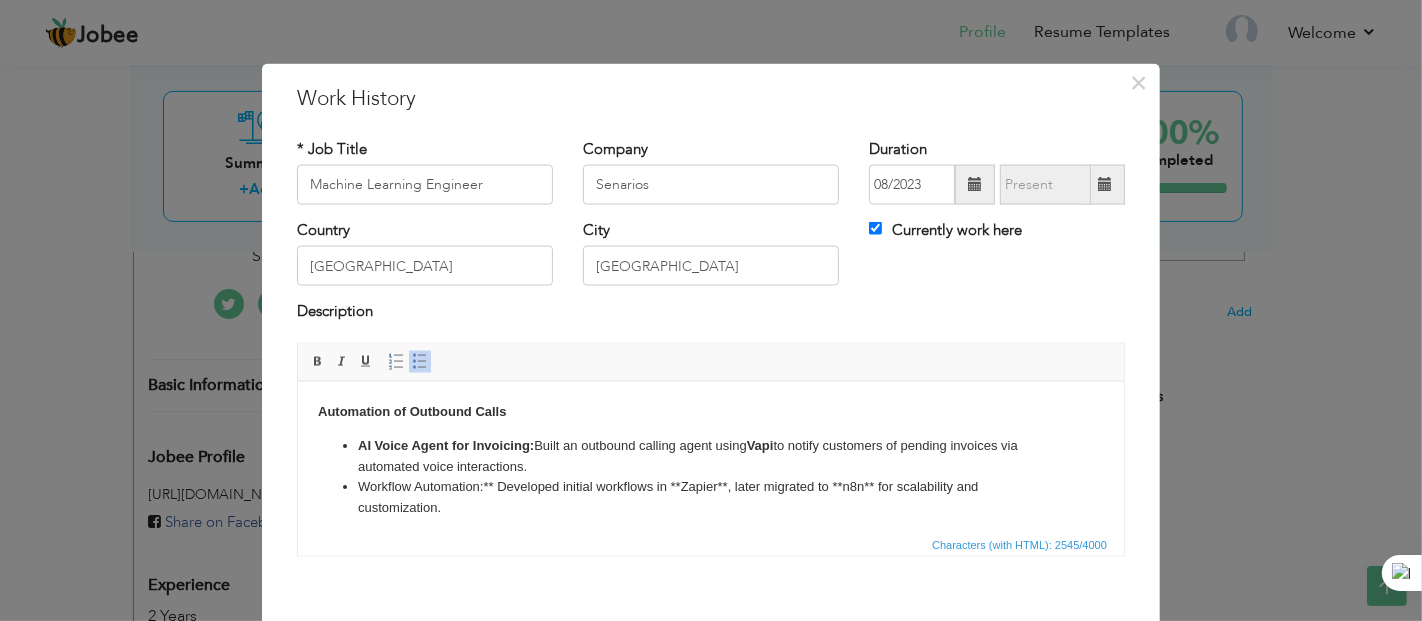 click on "Workflow Automation:** Developed initial workflows in **Zapier**, later migrated to **n8n** for scalability and customization." at bounding box center [710, 497] 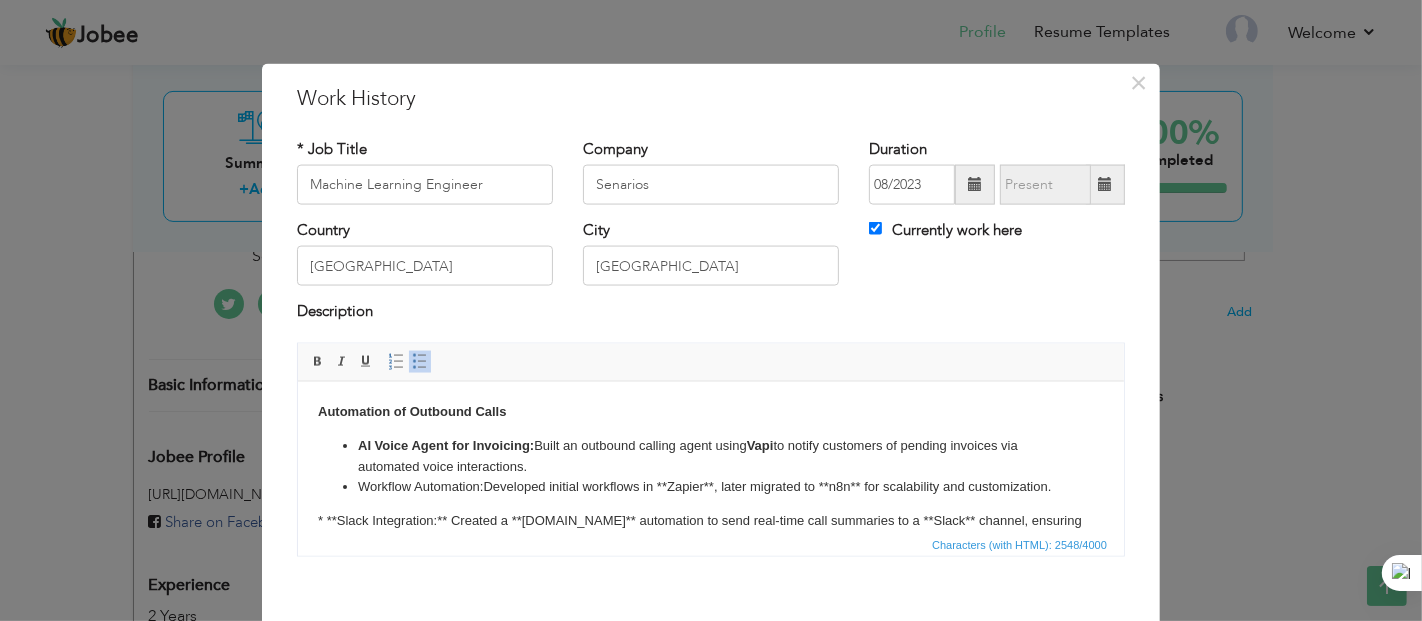 click on "Workflow Automation:  Developed initial workflows in **Zapier**, later migrated to **n8n** for scalability and customization." at bounding box center (710, 486) 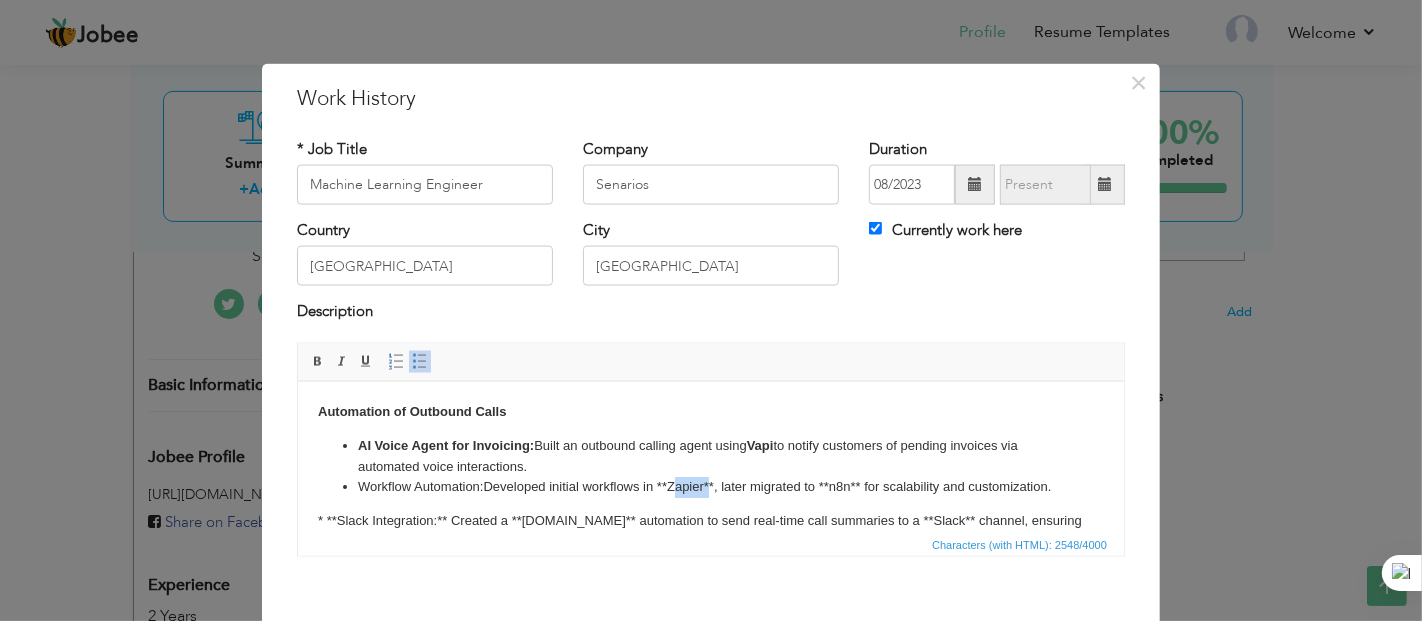 click on "Workflow Automation:  Developed initial workflows in **Zapier**, later migrated to **n8n** for scalability and customization." at bounding box center [710, 486] 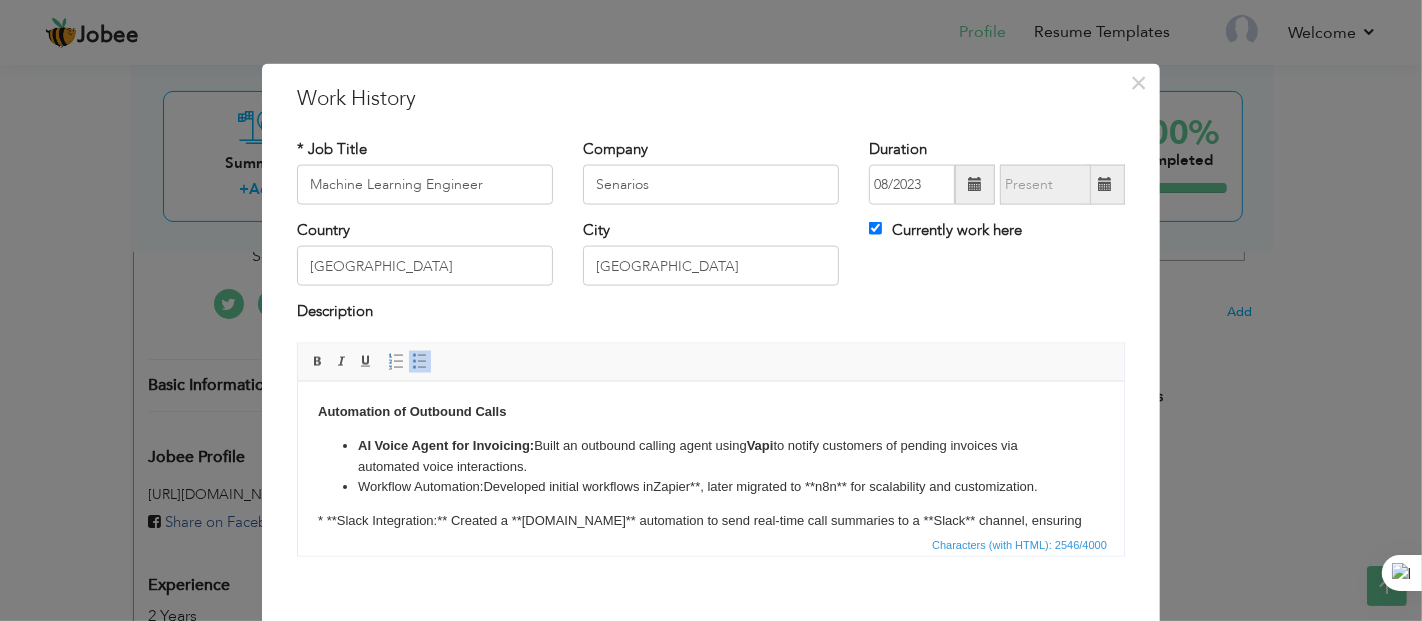 click on "Workflow Automation:  Developed initial workflows in  Zapier**, later migrated to **n8n** for scalability and customization." at bounding box center [710, 486] 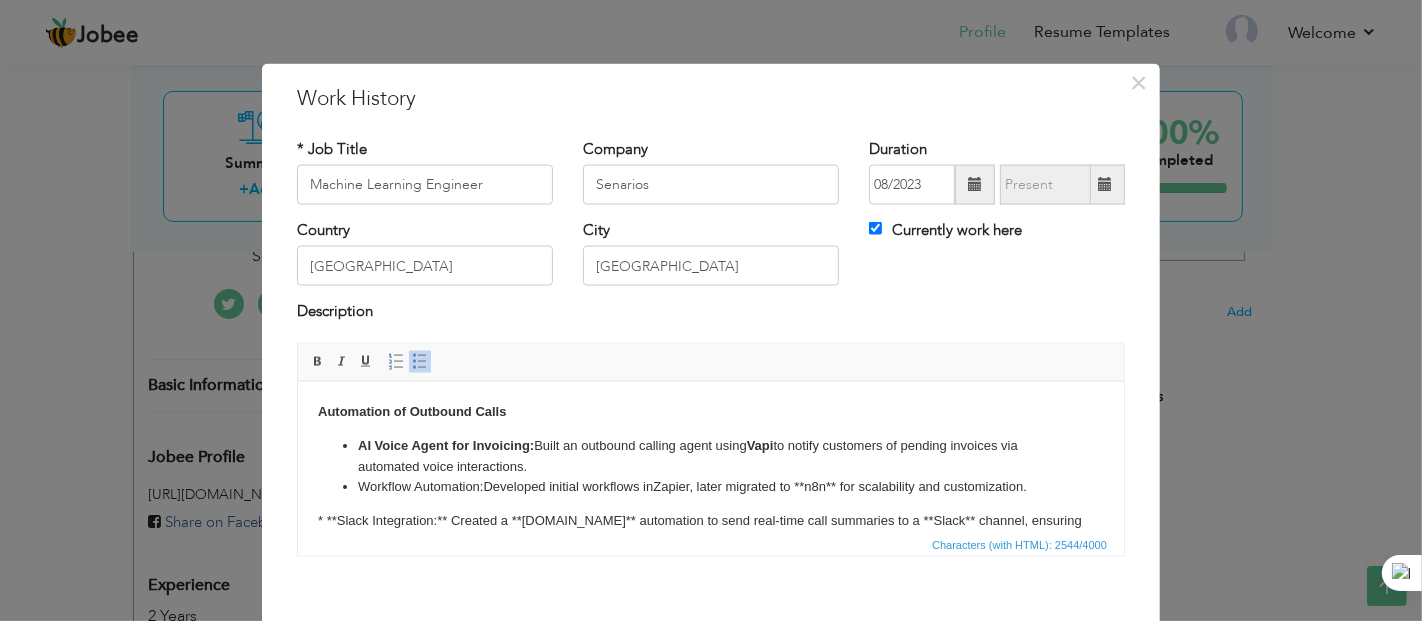 click on "Workflow Automation:  Developed initial workflows in  Zapier , later migrated to **n8n** for scalability and customization." at bounding box center (710, 486) 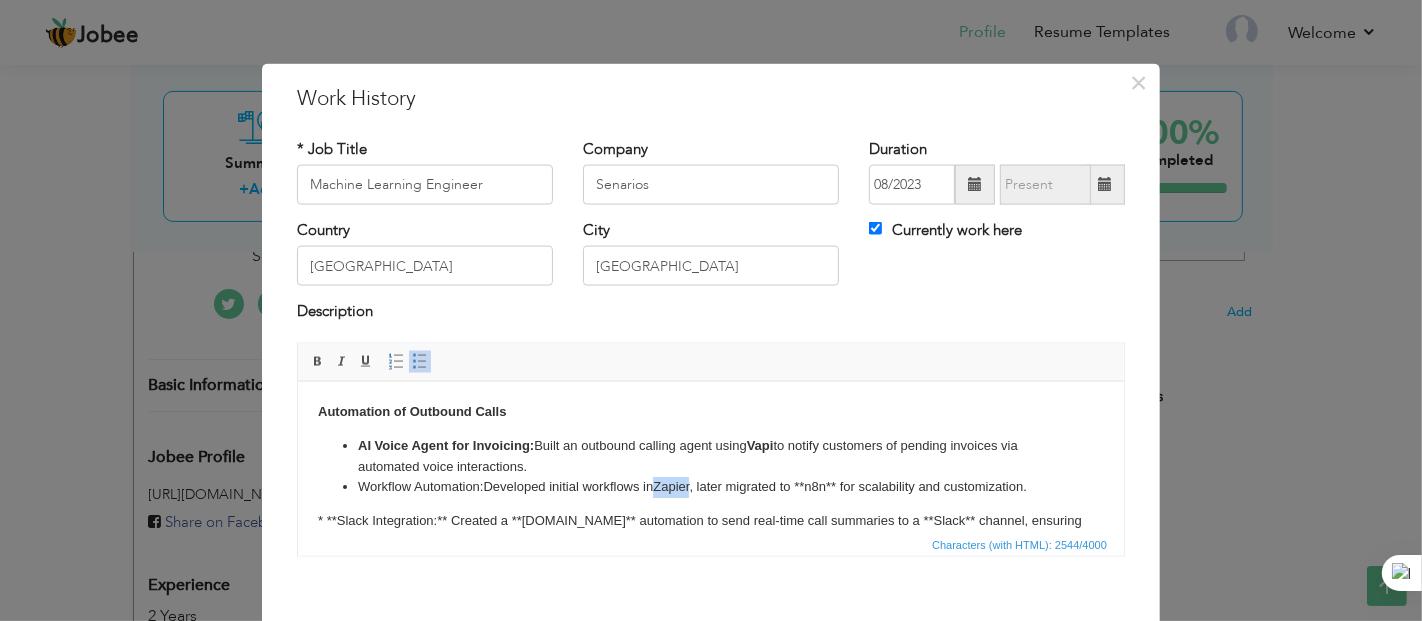 click on "Workflow Automation:  Developed initial workflows in  Zapier , later migrated to **n8n** for scalability and customization." at bounding box center [710, 486] 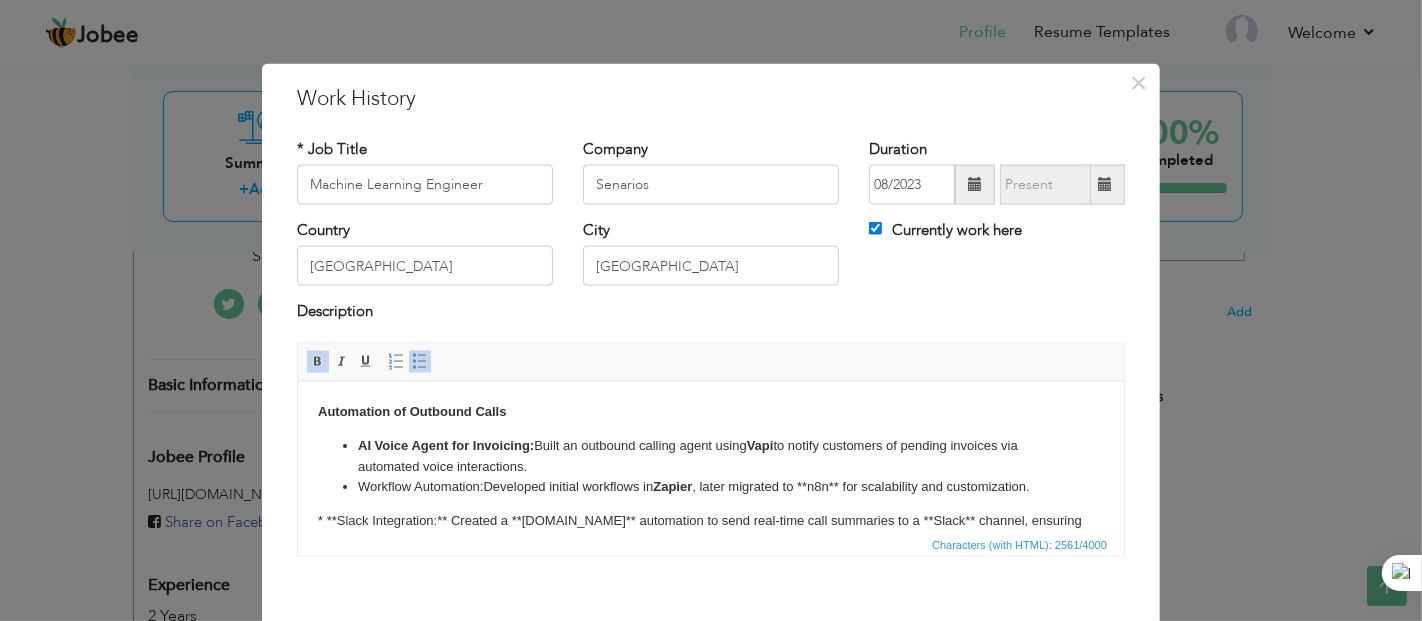 click on "Workflow Automation:  Developed initial workflows in  Zapier , later migrated to **n8n** for scalability and customization." at bounding box center [710, 486] 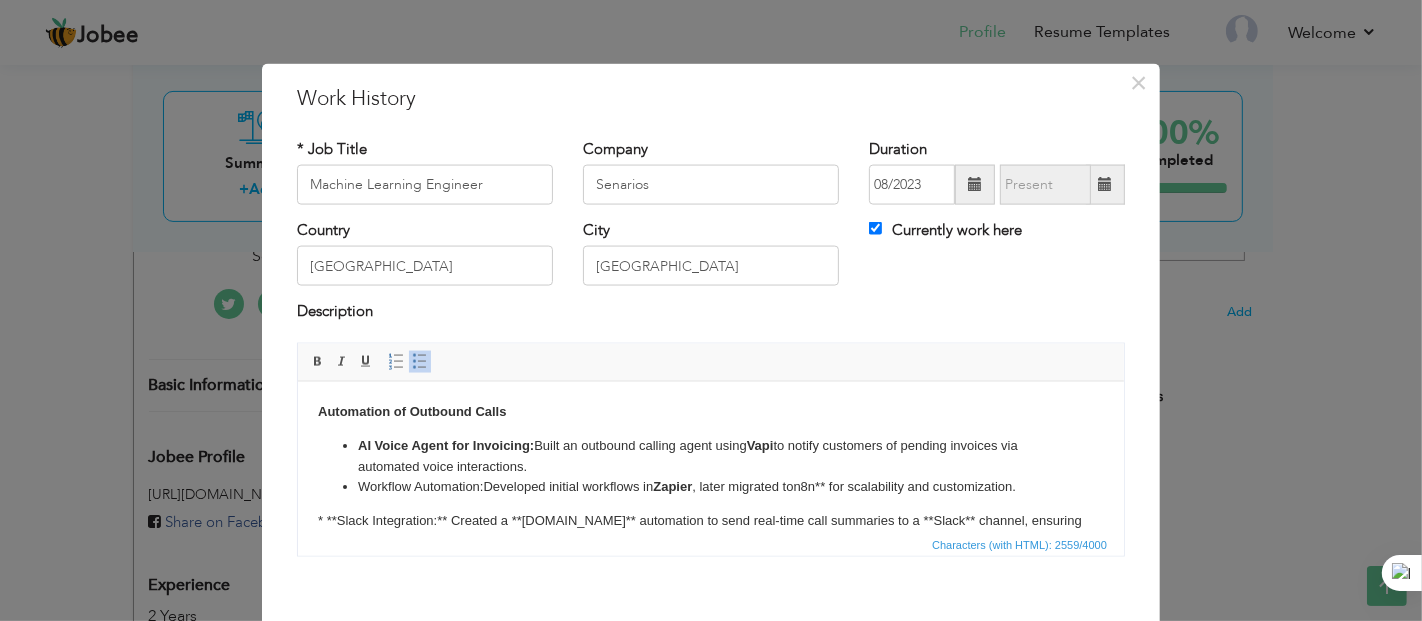 click on "Workflow Automation:  Developed initial workflows in  Zapier , later migrated to  n8n** for scalability and customization." at bounding box center (710, 486) 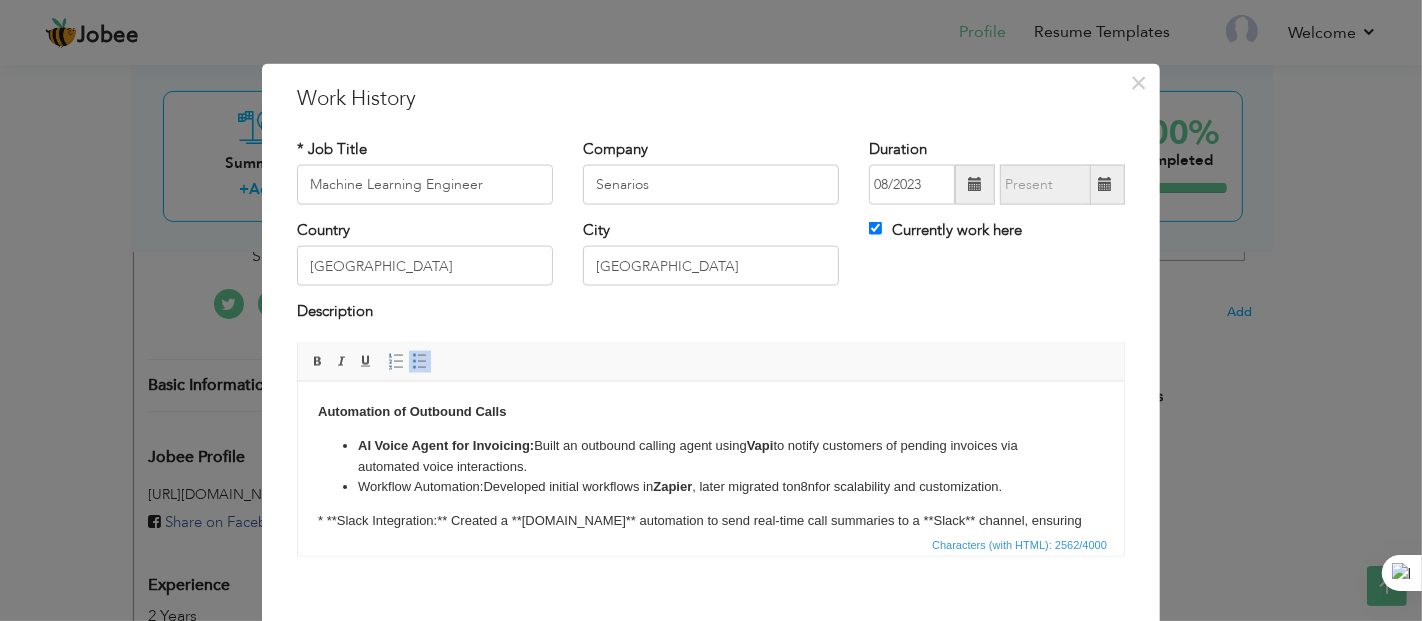 click on "Workflow Automation:  Developed initial workflows in  Zapier , later migrated to  n8n  for scalability and customization." at bounding box center (710, 486) 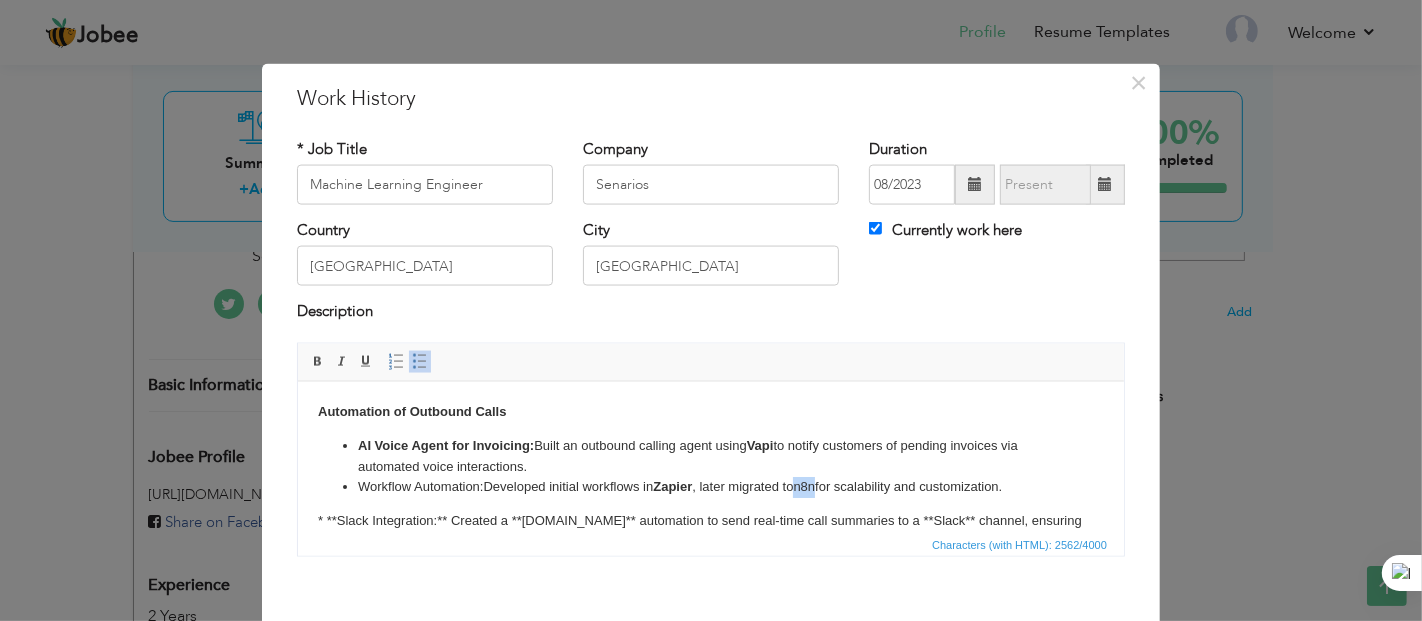 click on "Workflow Automation:  Developed initial workflows in  Zapier , later migrated to  n8n  for scalability and customization." at bounding box center (710, 486) 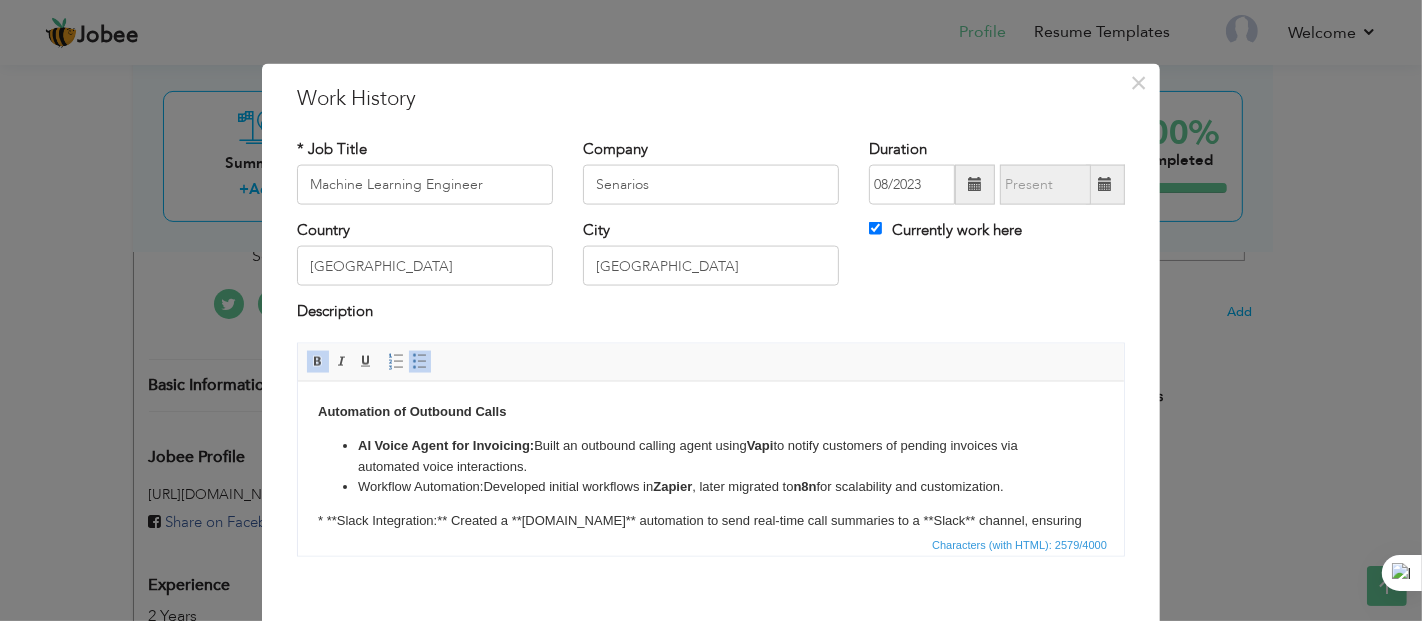 click on "Automation of Outbound Calls AI Voice Agent for Invoicing:  Built an outbound calling agent using  Vapi  to notify customers of pending invoices via automated voice interactions. Workflow Automation:  Developed initial workflows in  Zapier , later migrated to  n8n  for scalability and customization. * **Slack Integration:** Created a **[DOMAIN_NAME]** automation to send real-time call summaries to a **Slack** channel, ensuring team visibility. * **Tool-Based Orchestration:** Integrated a custom tool in **n8n** to trigger Vapi-powered calls dynamically within the automation flow. --- **Restaurant Order-Taking Voicebot** * **AI-Driven Voicebot:** Built a conversational voicebot using **OpenAI**, **Deepgram**, and **ElevenLabs** for natural ordering experiences. * **Real-Time Architecture:** Implemented an asynchronous system to ensure uninterrupted, low-latency interactions. * **Voice Call Integration:** Used **LiveKit** with OpenAI’s real-time API for seamless, real-time voice calls with customers. --- ---" at bounding box center [710, 840] 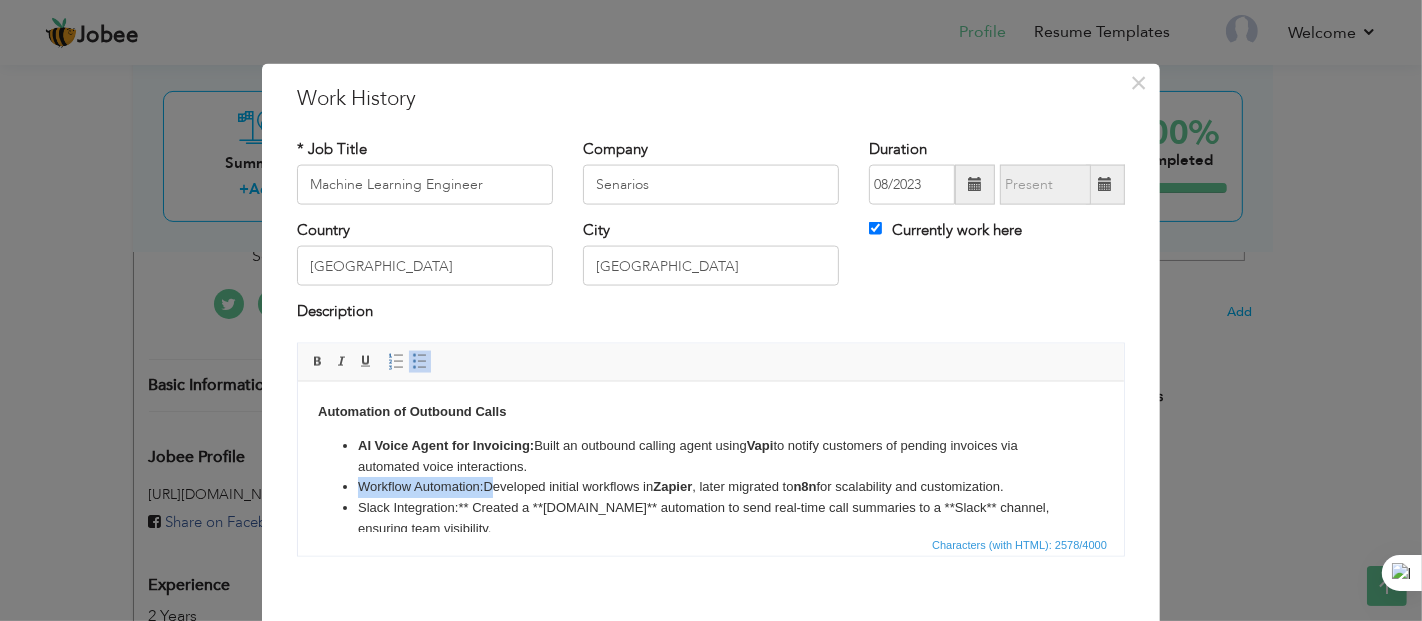 drag, startPoint x: 356, startPoint y: 482, endPoint x: 485, endPoint y: 486, distance: 129.062 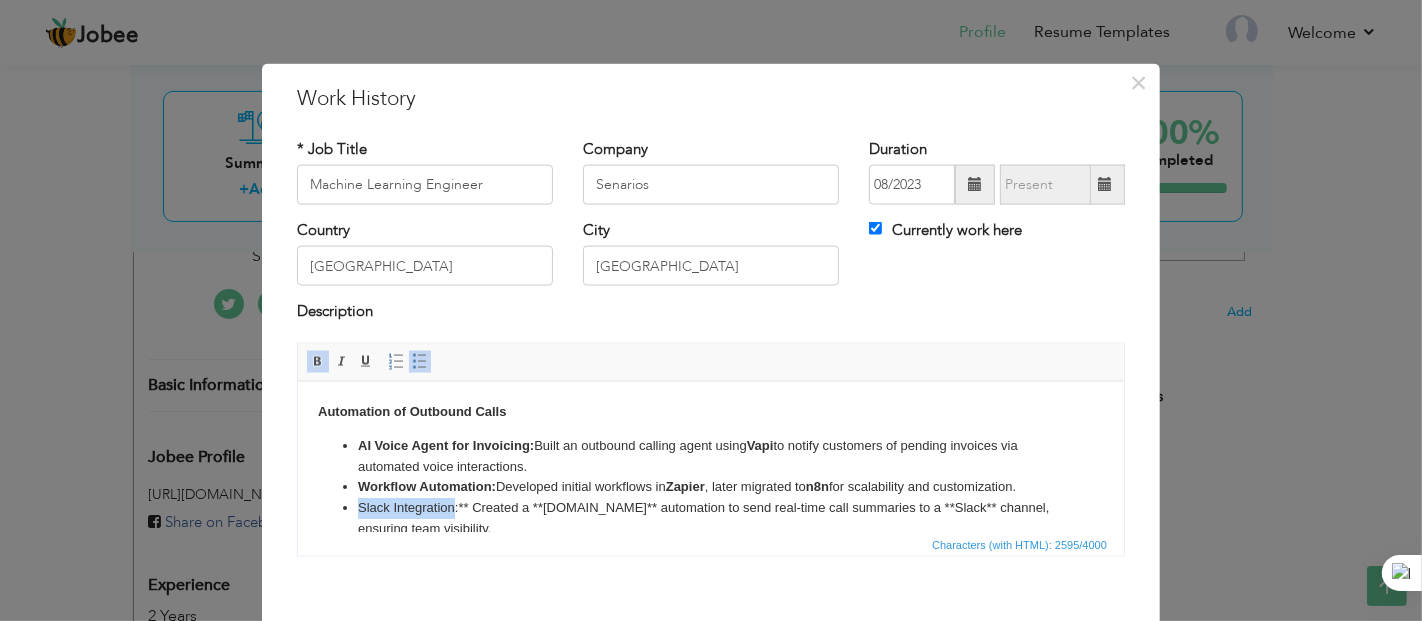 drag, startPoint x: 357, startPoint y: 507, endPoint x: 455, endPoint y: 507, distance: 98 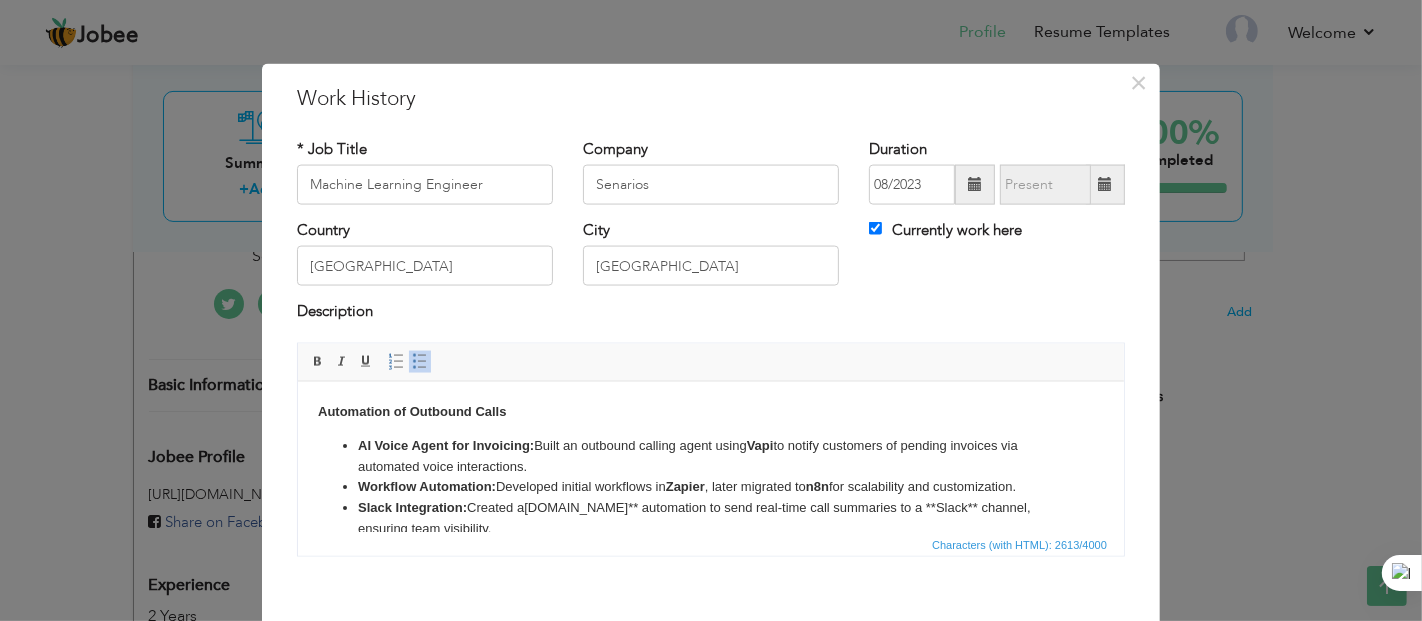 click on "Slack Integration:  Created a  [DOMAIN_NAME]** automation to send real-time call summaries to a **Slack** channel, ensuring team visibility." at bounding box center (710, 518) 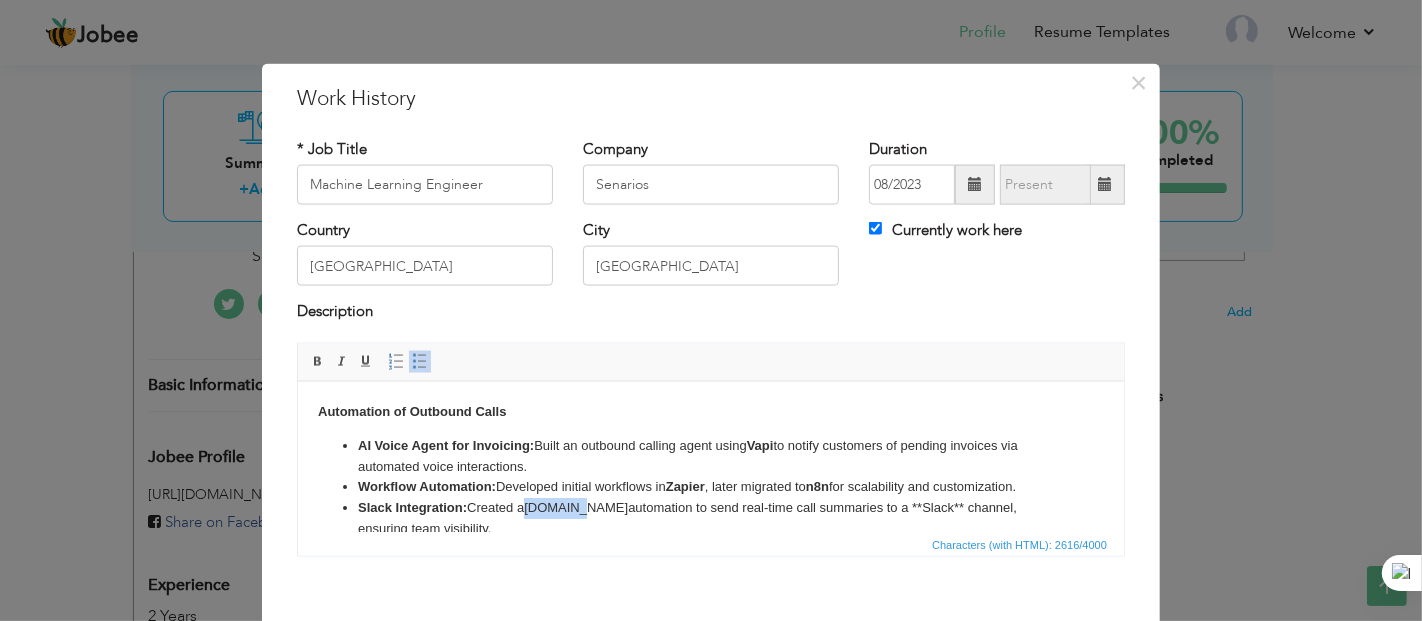 drag, startPoint x: 530, startPoint y: 506, endPoint x: 588, endPoint y: 506, distance: 58 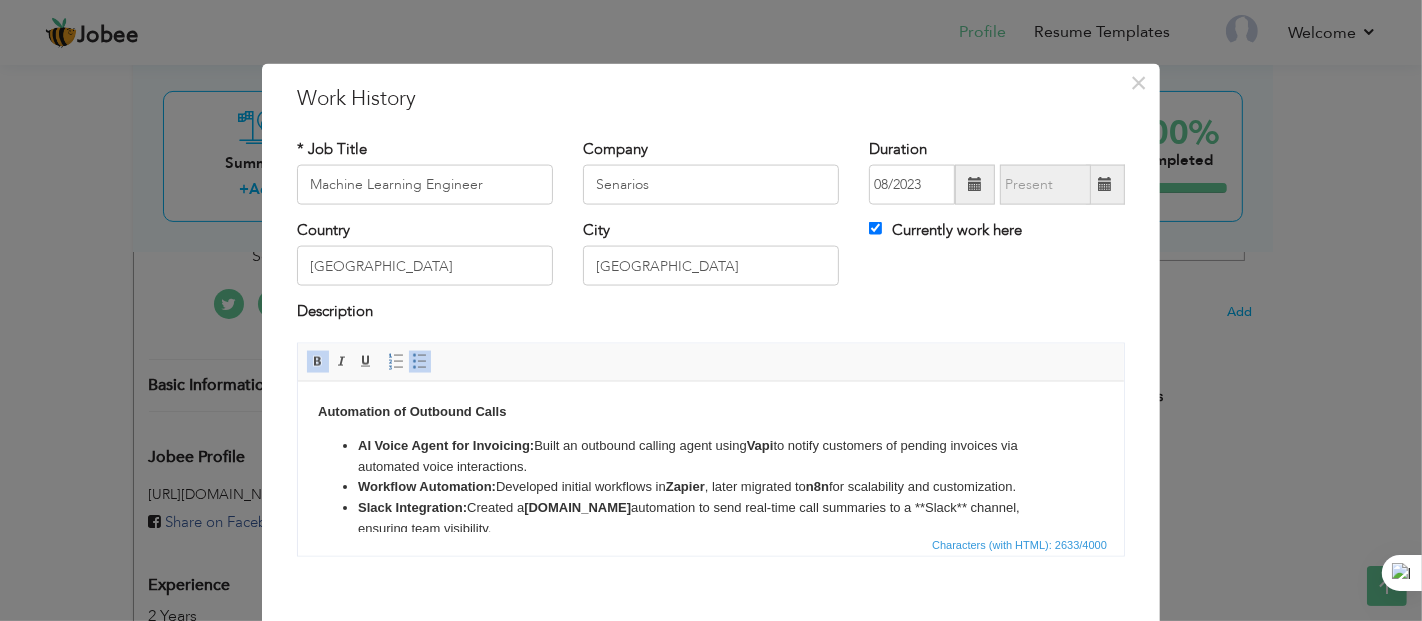 click on "Slack Integration:  Created a  [DOMAIN_NAME]  automation to send real-time call summaries to a **Slack** channel, ensuring team visibility." at bounding box center [710, 518] 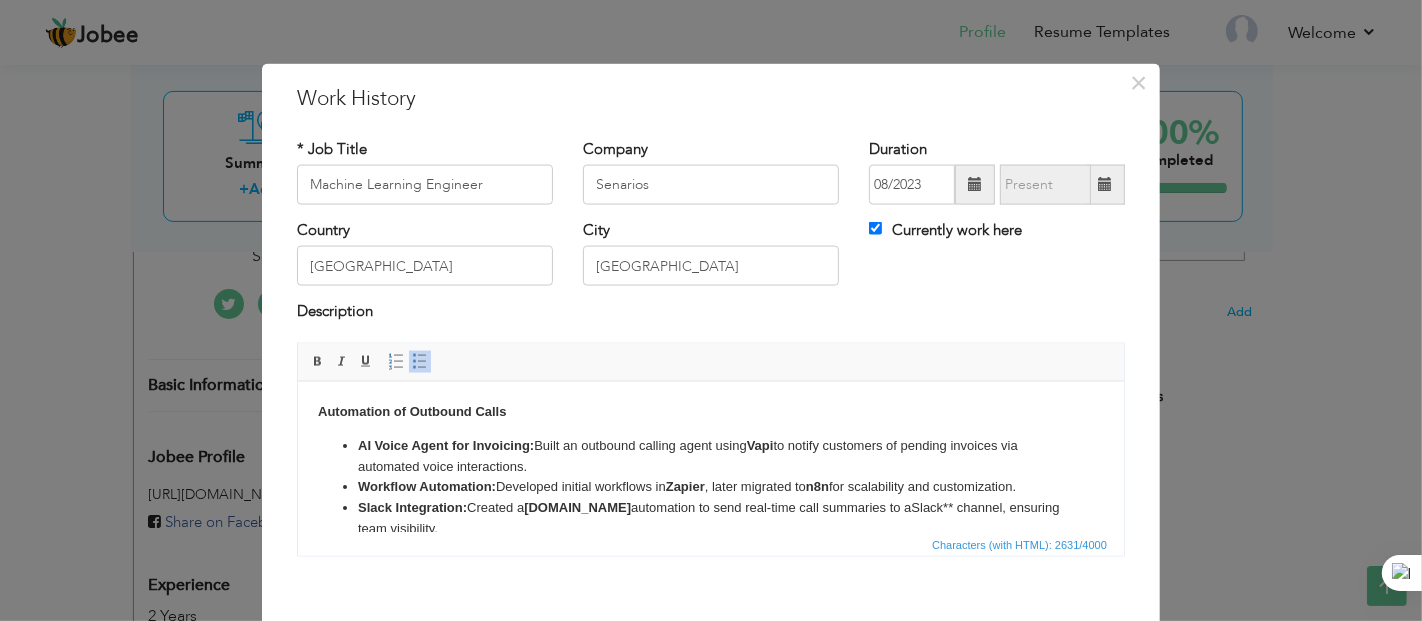 click on "Slack Integration:  Created a  [DOMAIN_NAME]  automation to send real-time call summaries to a  Slack** channel, ensuring team visibility." at bounding box center (710, 518) 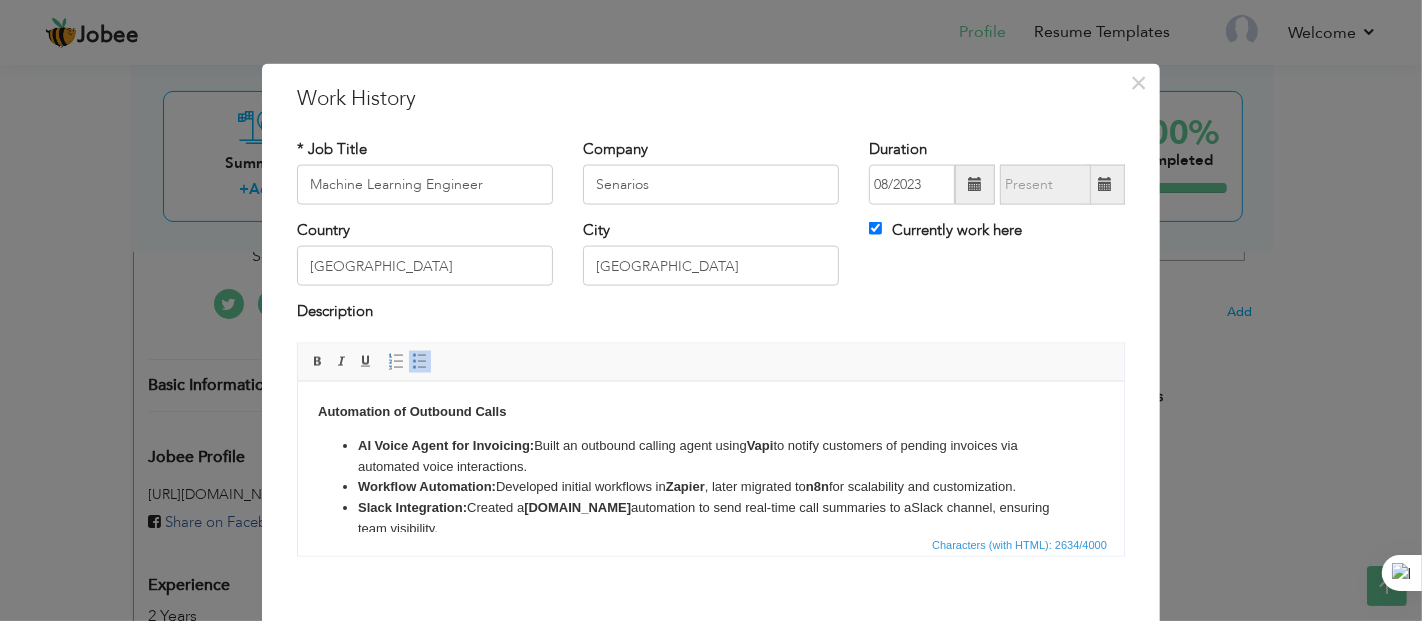 click on "Slack Integration:  Created a  [DOMAIN_NAME]  automation to send real-time call summaries to a  Slack   channel, ensuring team visibility." at bounding box center (710, 518) 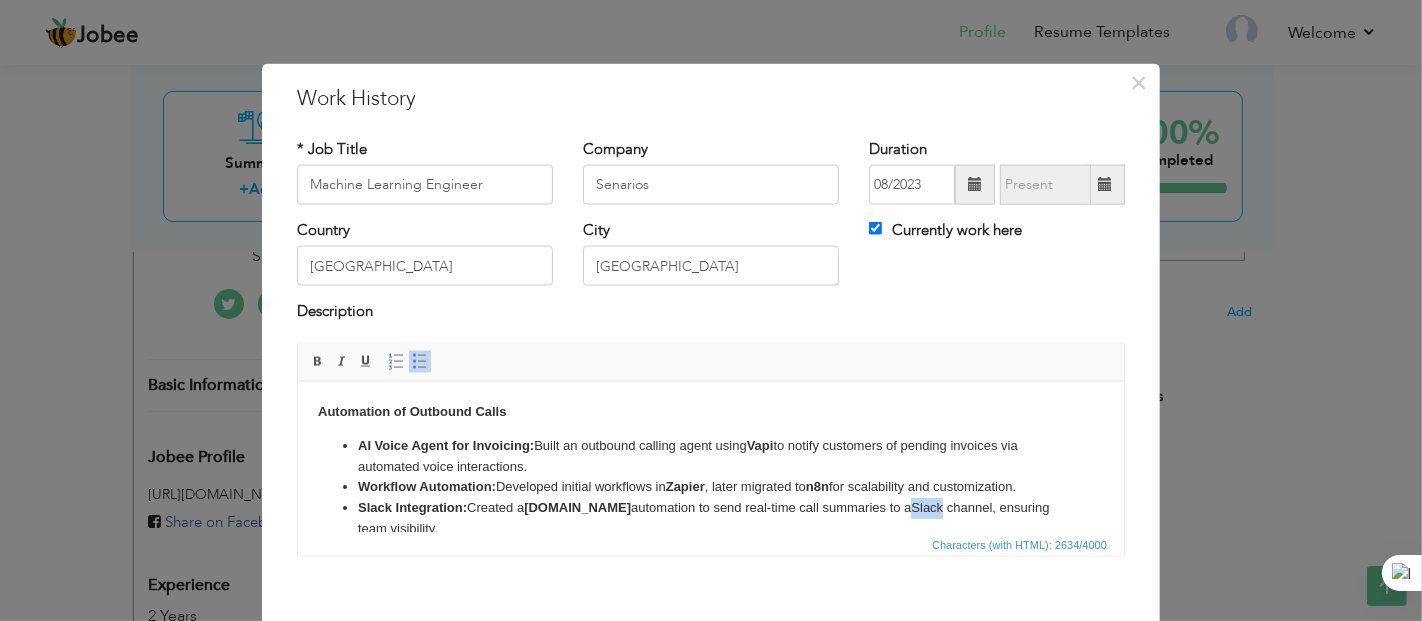 click on "Slack Integration:  Created a  [DOMAIN_NAME]  automation to send real-time call summaries to a  Slack   channel, ensuring team visibility." at bounding box center [710, 518] 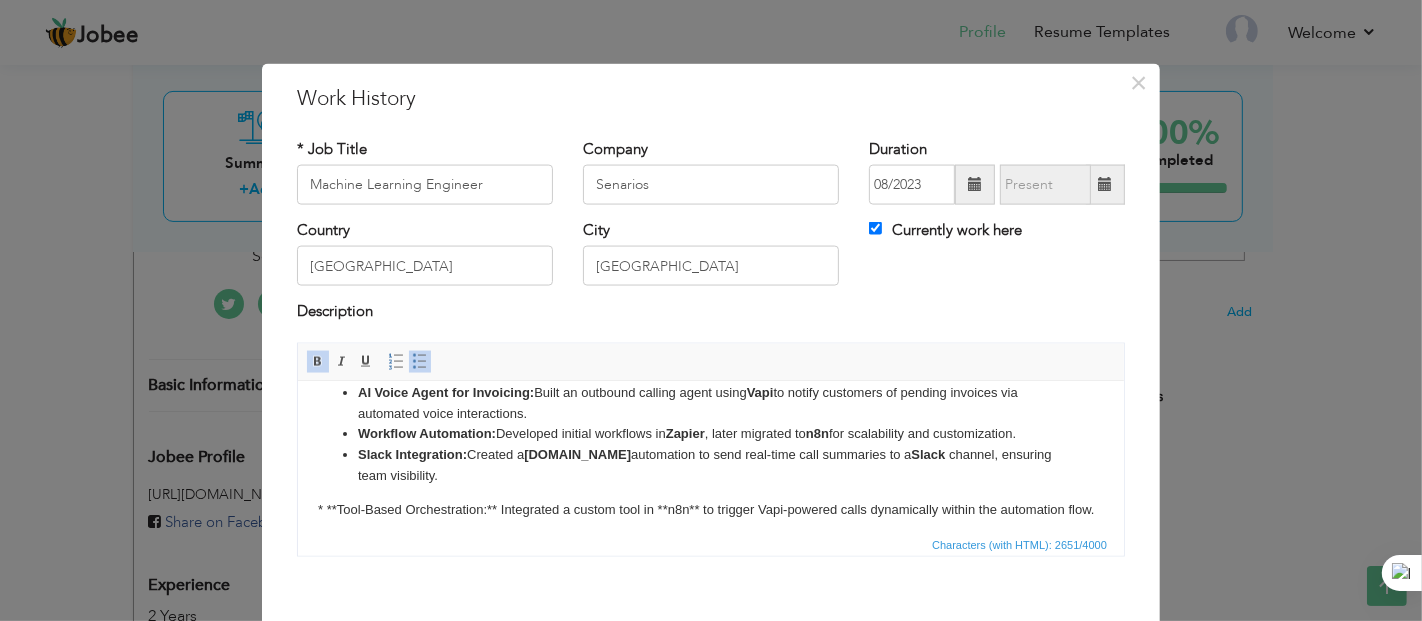 scroll, scrollTop: 57, scrollLeft: 0, axis: vertical 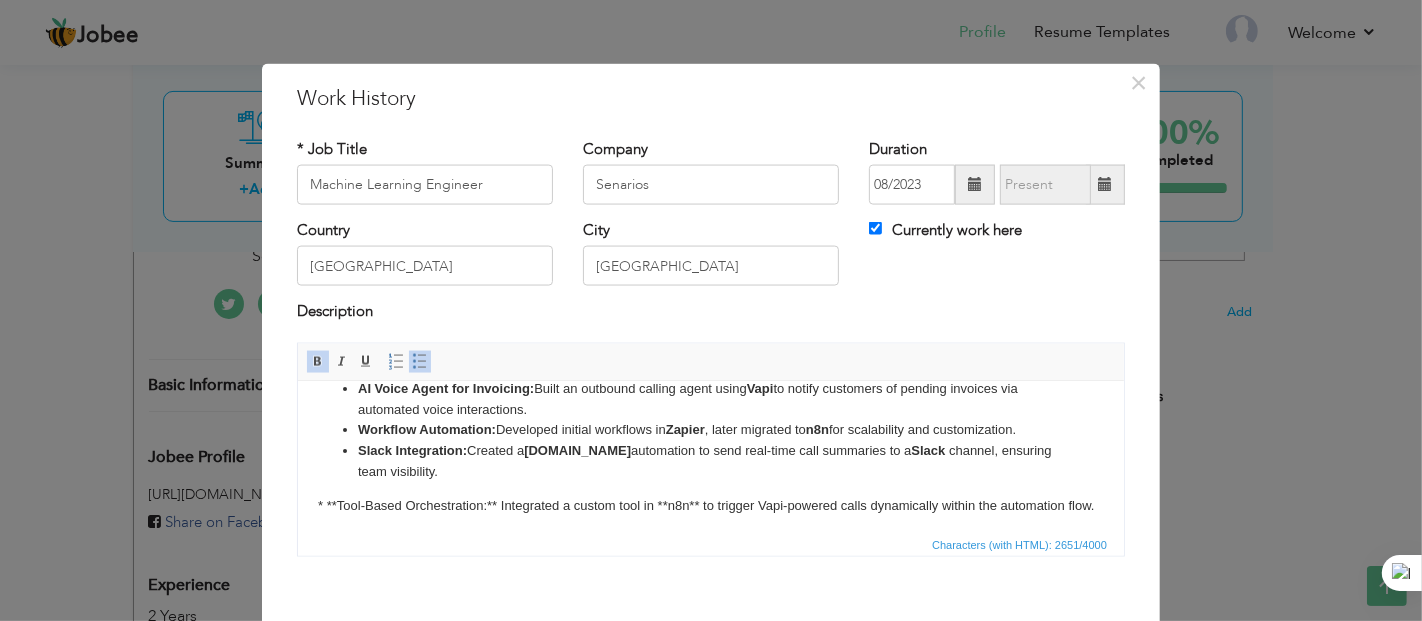 click on "Automation of Outbound Calls AI Voice Agent for Invoicing:  Built an outbound calling agent using  Vapi  to notify customers of pending invoices via automated voice interactions. Workflow Automation:  Developed initial workflows in  Zapier , later migrated to  n8n  for scalability and customization. Slack Integration:  Created a  [DOMAIN_NAME]  automation to send real-time call summaries to a  Slack   channel, ensuring team visibility. * **Tool-Based Orchestration:** Integrated a custom tool in **n8n** to trigger Vapi-powered calls dynamically within the automation flow. --- **Restaurant Order-Taking Voicebot** * **AI-Driven Voicebot:** Built a conversational voicebot using **OpenAI**, **Deepgram**, and **ElevenLabs** for natural ordering experiences. * **Real-Time Architecture:** Implemented an asynchronous system to ensure uninterrupted, low-latency interactions. * **Voice Call Integration:** Used **LiveKit** with OpenAI’s real-time API for seamless, real-time voice calls with customers. --- --- ---" at bounding box center (710, 783) 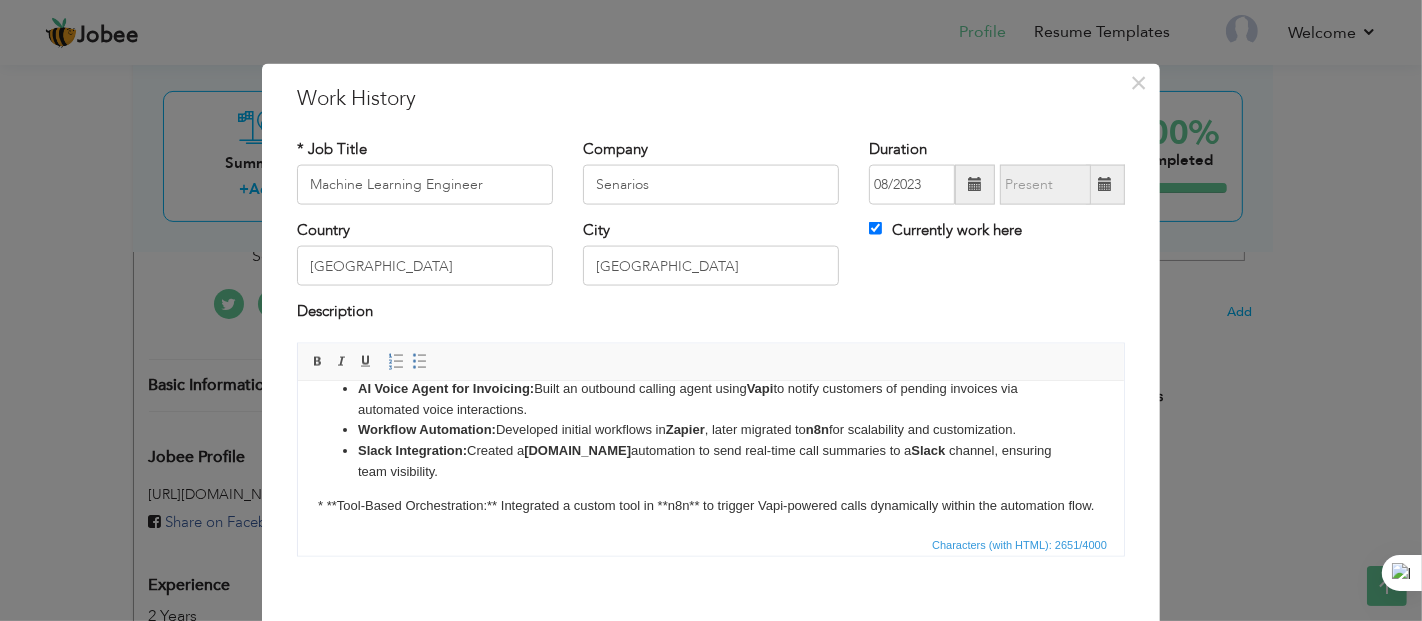 click on "Automation of Outbound Calls AI Voice Agent for Invoicing:  Built an outbound calling agent using  Vapi  to notify customers of pending invoices via automated voice interactions. Workflow Automation:  Developed initial workflows in  Zapier , later migrated to  n8n  for scalability and customization. Slack Integration:  Created a  [DOMAIN_NAME]  automation to send real-time call summaries to a  Slack   channel, ensuring team visibility. * **Tool-Based Orchestration:** Integrated a custom tool in **n8n** to trigger Vapi-powered calls dynamically within the automation flow. --- **Restaurant Order-Taking Voicebot** * **AI-Driven Voicebot:** Built a conversational voicebot using **OpenAI**, **Deepgram**, and **ElevenLabs** for natural ordering experiences. * **Real-Time Architecture:** Implemented an asynchronous system to ensure uninterrupted, low-latency interactions. * **Voice Call Integration:** Used **LiveKit** with OpenAI’s real-time API for seamless, real-time voice calls with customers. --- --- ---" at bounding box center [710, 783] 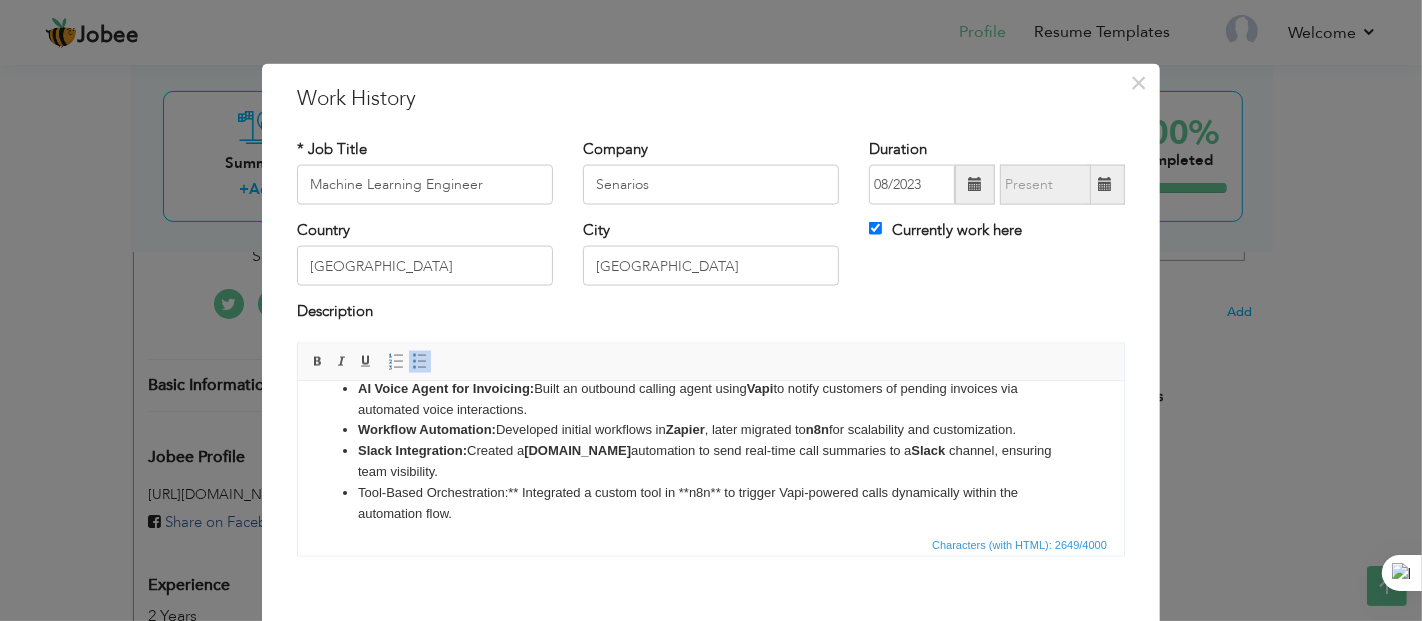 click on "Tool-Based Orchestration:** Integrated a custom tool in **n8n** to trigger Vapi-powered calls dynamically within the automation flow." at bounding box center (710, 503) 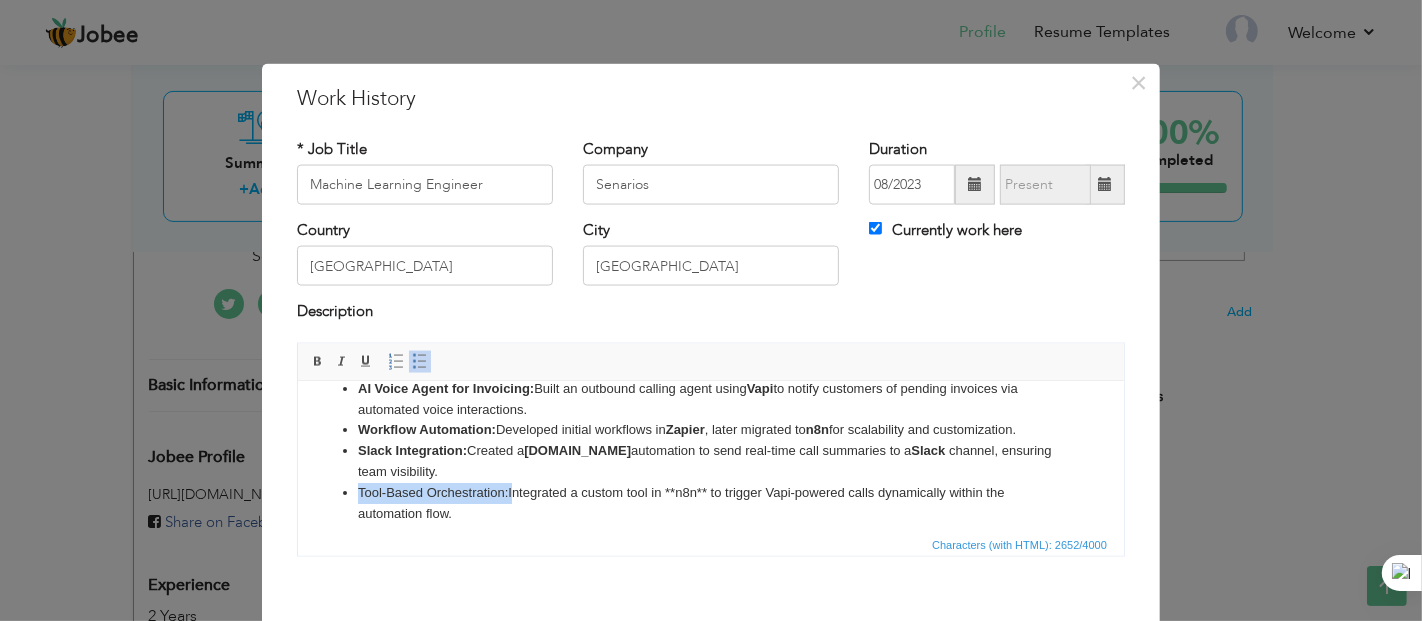 drag, startPoint x: 509, startPoint y: 492, endPoint x: 359, endPoint y: 494, distance: 150.01334 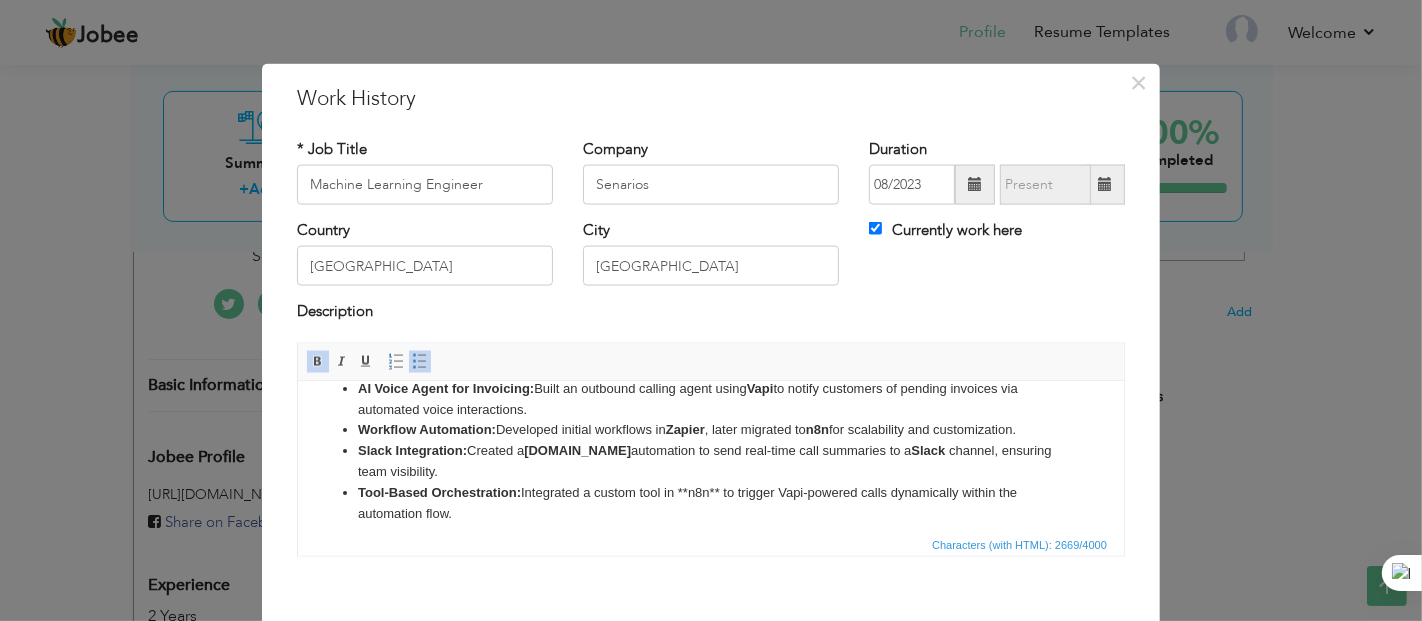 click on "Tool-Based Orchestration:  Integrated a custom tool in **n8n** to trigger Vapi-powered calls dynamically within the automation flow." at bounding box center (710, 503) 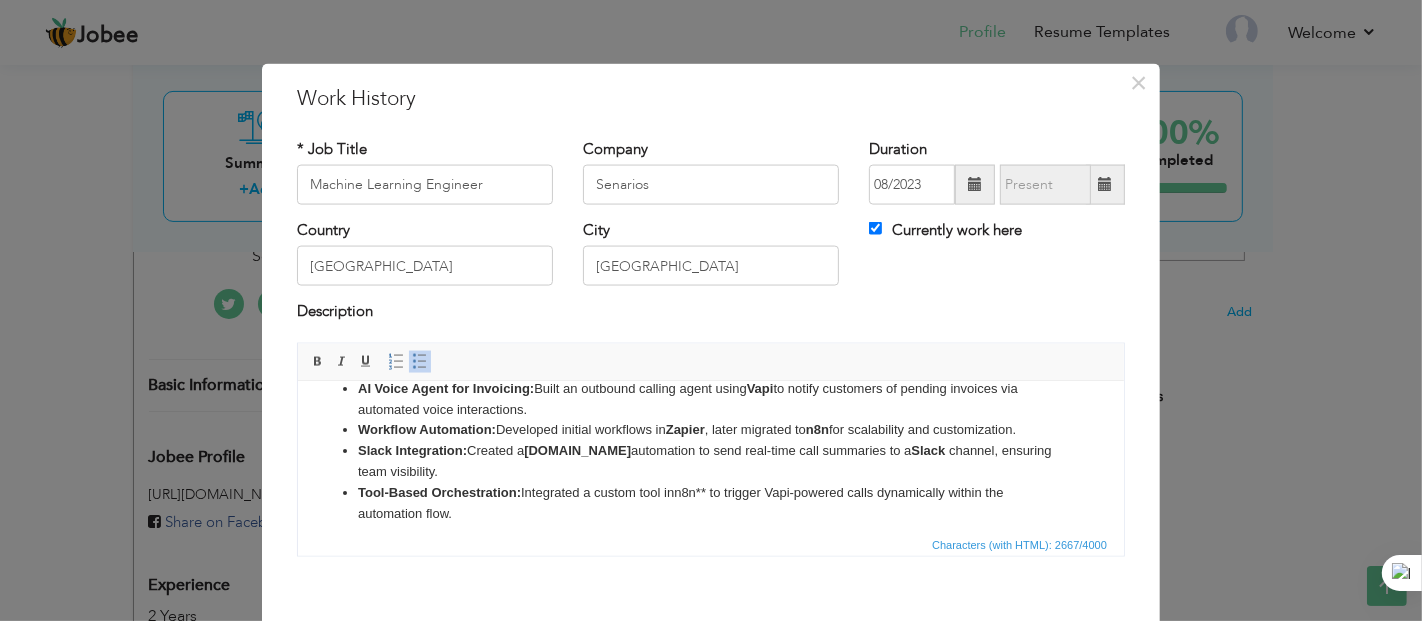 click on "Tool-Based Orchestration:  Integrated a custom tool in  n8n** to trigger Vapi-powered calls dynamically within the automation flow." at bounding box center [710, 503] 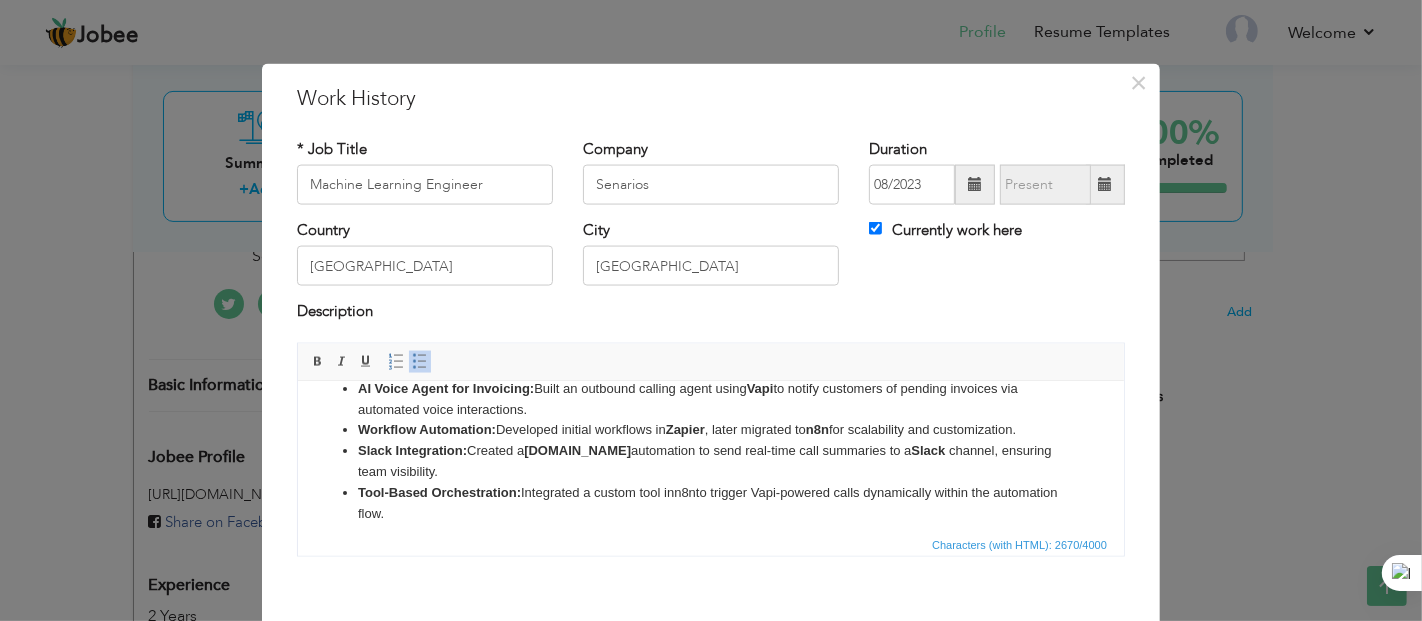 click on "Tool-Based Orchestration:  Integrated a custom tool in  n8n  to trigger Vapi-powered calls dynamically within the automation flow." at bounding box center (710, 503) 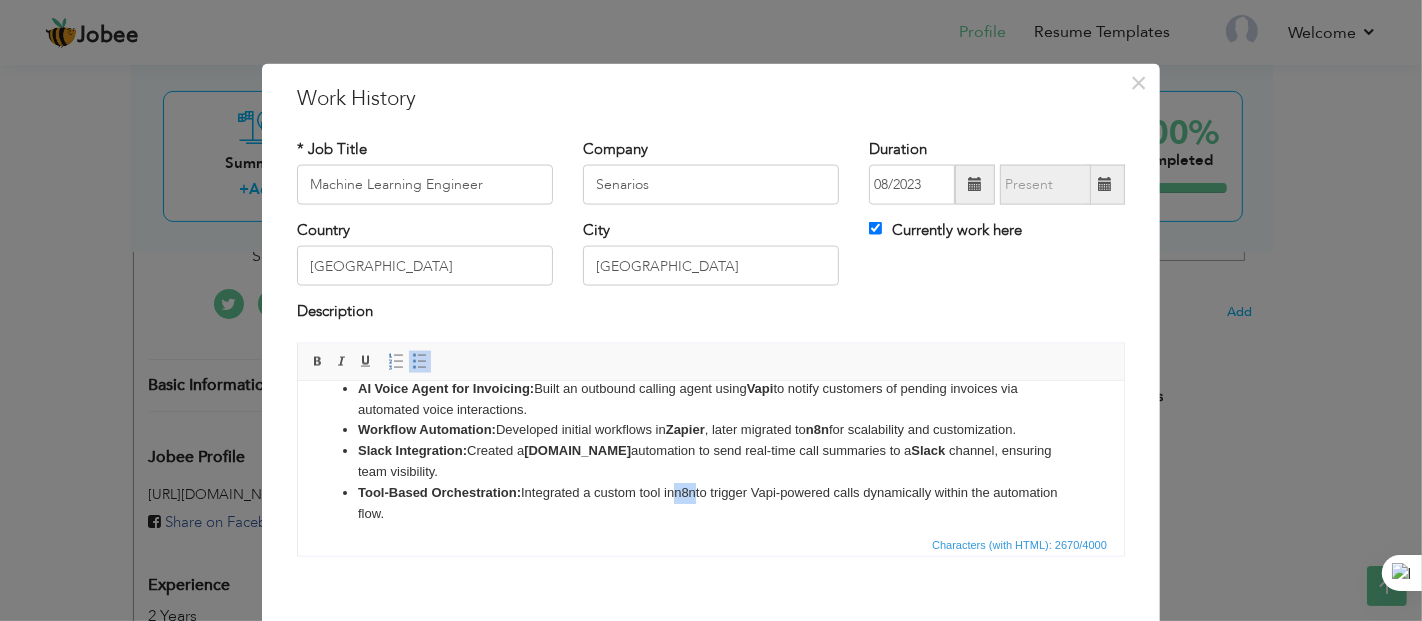 click on "Tool-Based Orchestration:  Integrated a custom tool in  n8n  to trigger Vapi-powered calls dynamically within the automation flow." at bounding box center (710, 503) 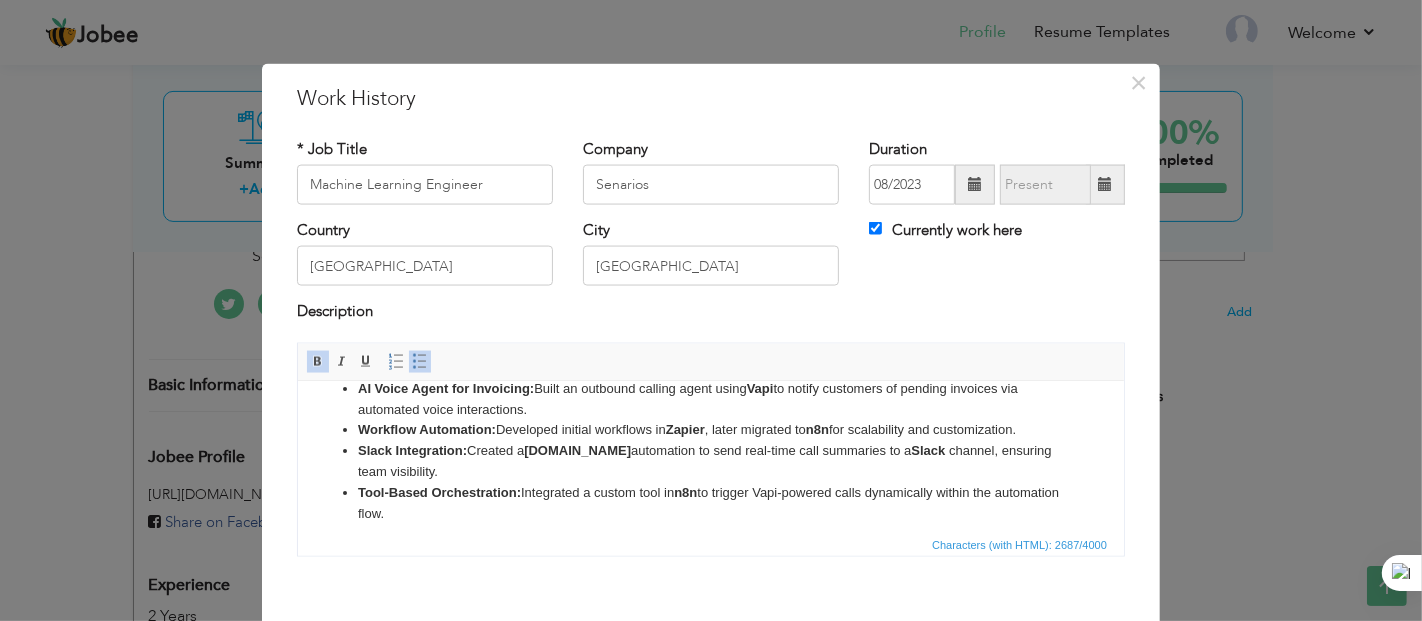click on "Tool-Based Orchestration:  Integrated a custom tool in  n8n  to trigger Vapi-powered calls dynamically within the automation flow." at bounding box center [710, 503] 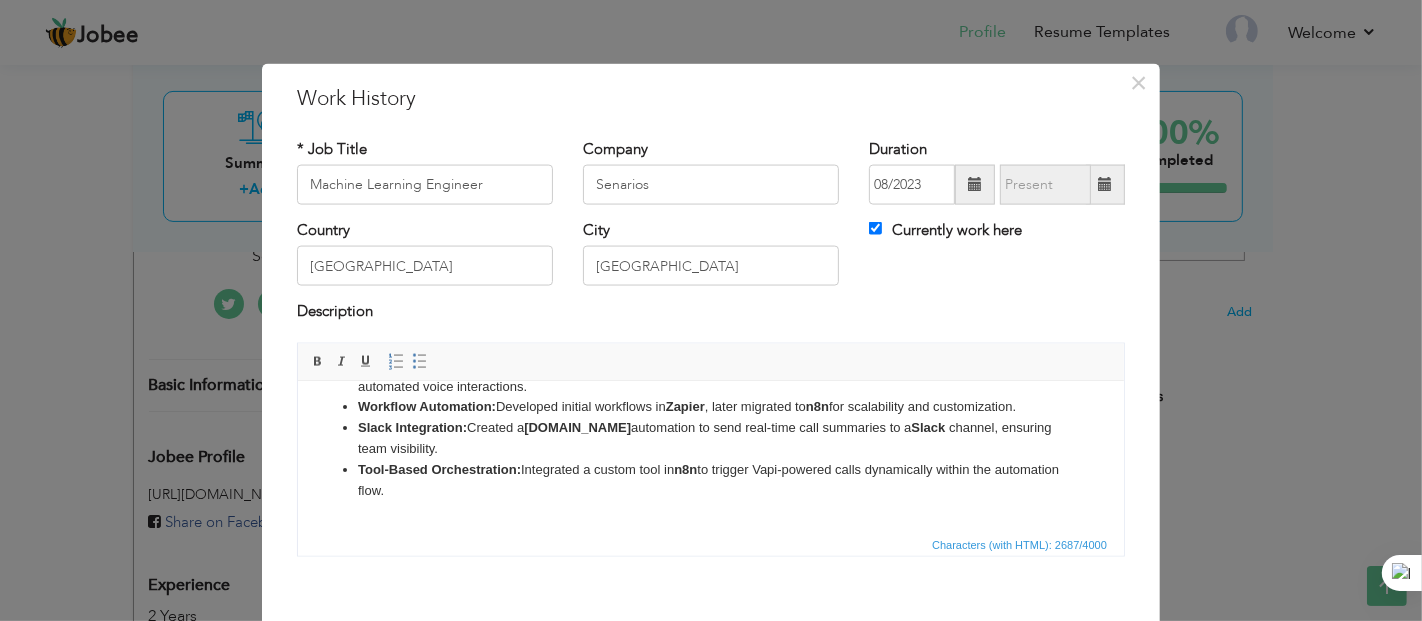 scroll, scrollTop: 101, scrollLeft: 0, axis: vertical 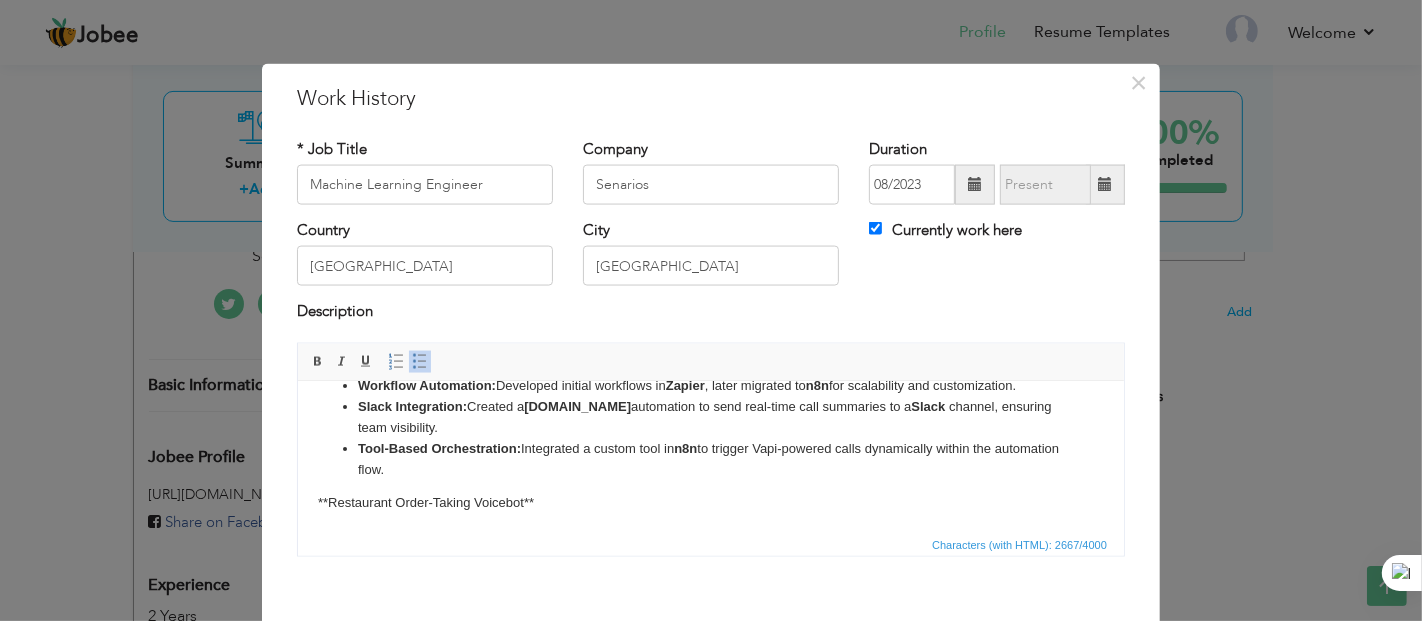 click on "Automation of Outbound Calls AI Voice Agent for Invoicing:  Built an outbound calling agent using  Vapi  to notify customers of pending invoices via automated voice interactions. Workflow Automation:  Developed initial workflows in  Zapier , later migrated to  n8n  for scalability and customization. Slack Integration:  Created a  [DOMAIN_NAME]  automation to send real-time call summaries to a  Slack   channel, ensuring team visibility. Tool-Based Orchestration:  Integrated a custom tool in  n8n  to trigger Vapi-powered calls dynamically within the automation flow. **Restaurant Order-Taking Voicebot** * **AI-Driven Voicebot:** Built a conversational voicebot using **OpenAI**, **Deepgram**, and **ElevenLabs** for natural ordering experiences. * **Real-Time Architecture:** Implemented an asynchronous system to ensure uninterrupted, low-latency interactions. * **Voice Call Integration:** Used **LiveKit** with OpenAI’s real-time API for seamless, real-time voice calls with customers. --- --- ---" at bounding box center [710, 718] 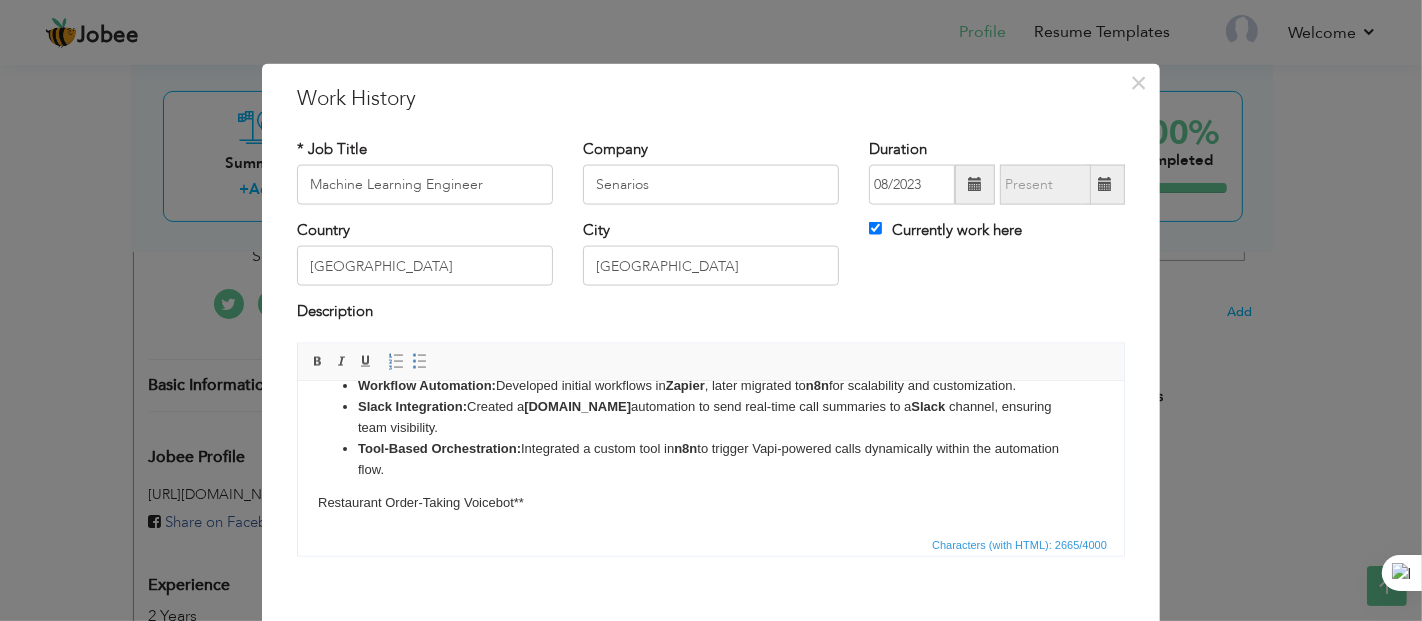 click on "Automation of Outbound Calls AI Voice Agent for Invoicing:  Built an outbound calling agent using  Vapi  to notify customers of pending invoices via automated voice interactions. Workflow Automation:  Developed initial workflows in  Zapier , later migrated to  n8n  for scalability and customization. Slack Integration:  Created a  [DOMAIN_NAME]  automation to send real-time call summaries to a  Slack   channel, ensuring team visibility. Tool-Based Orchestration:  Integrated a custom tool in  n8n  to trigger Vapi-powered calls dynamically within the automation flow. Restaurant Order-Taking Voicebot** * **AI-Driven Voicebot:** Built a conversational voicebot using **OpenAI**, **Deepgram**, and **ElevenLabs** for natural ordering experiences. * **Real-Time Architecture:** Implemented an asynchronous system to ensure uninterrupted, low-latency interactions. * **Voice Call Integration:** Used **LiveKit** with OpenAI’s real-time API for seamless, real-time voice calls with customers. --- --- ---" at bounding box center [710, 718] 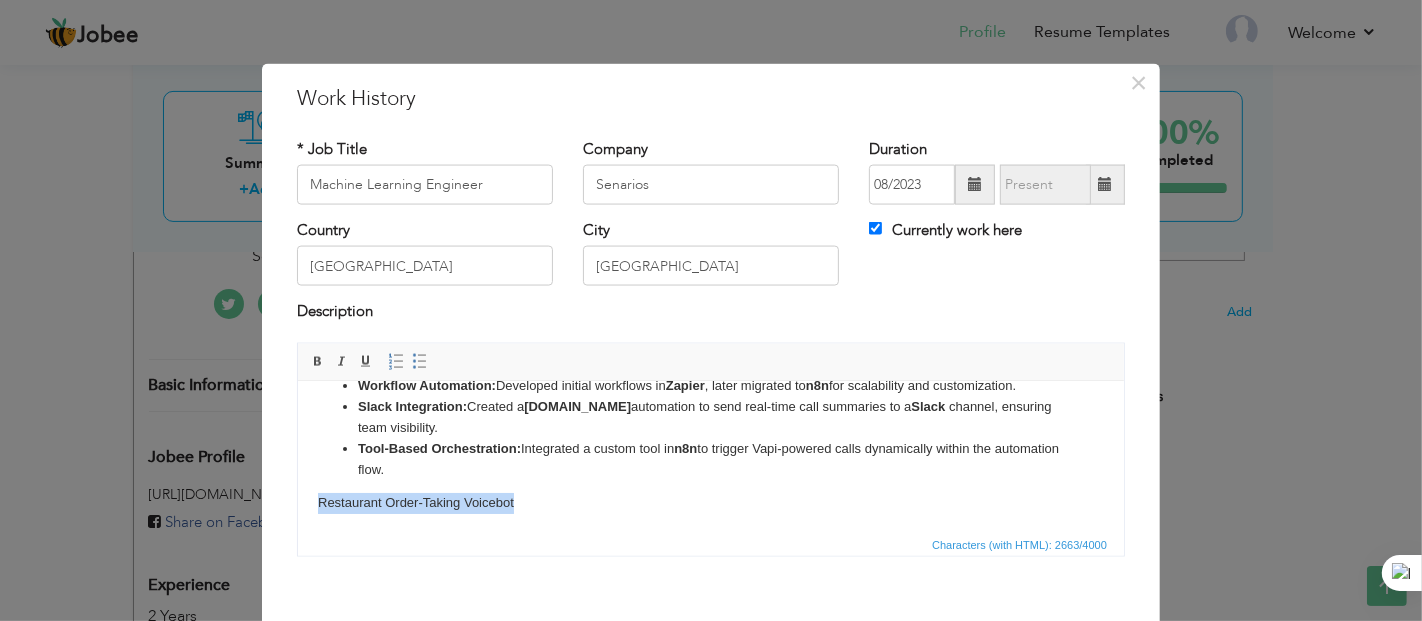drag, startPoint x: 524, startPoint y: 504, endPoint x: 309, endPoint y: 505, distance: 215.00232 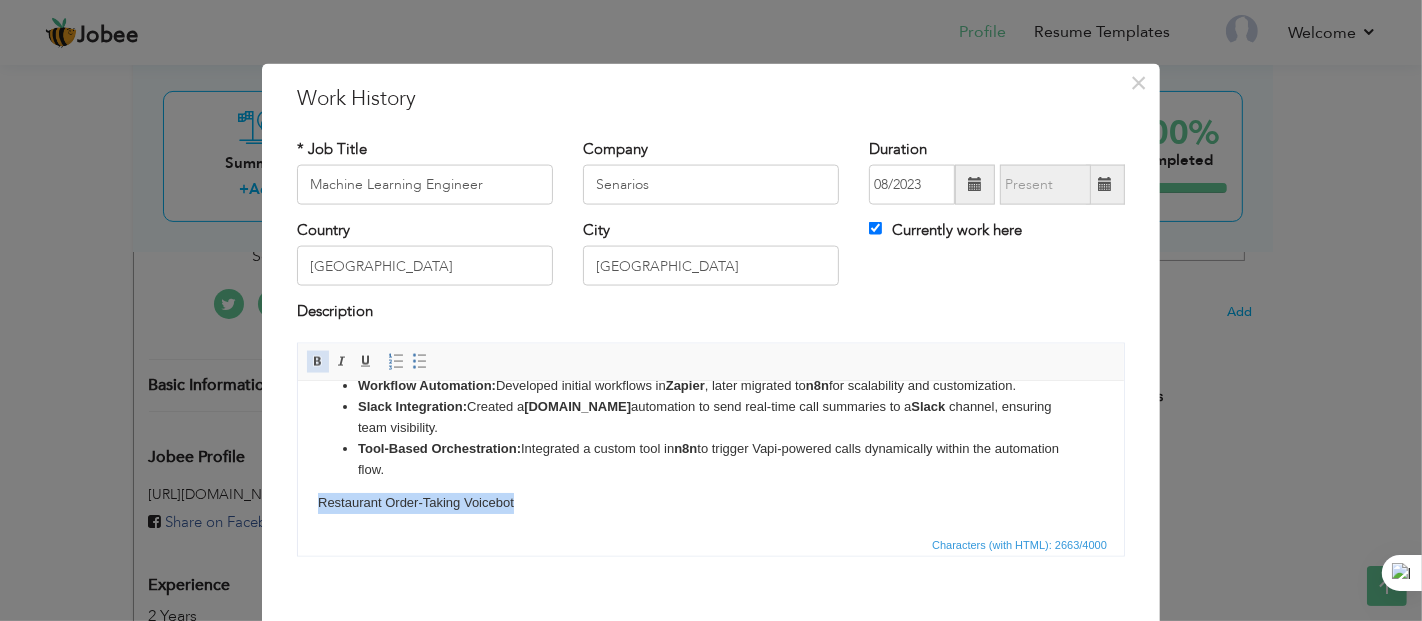 click at bounding box center [318, 361] 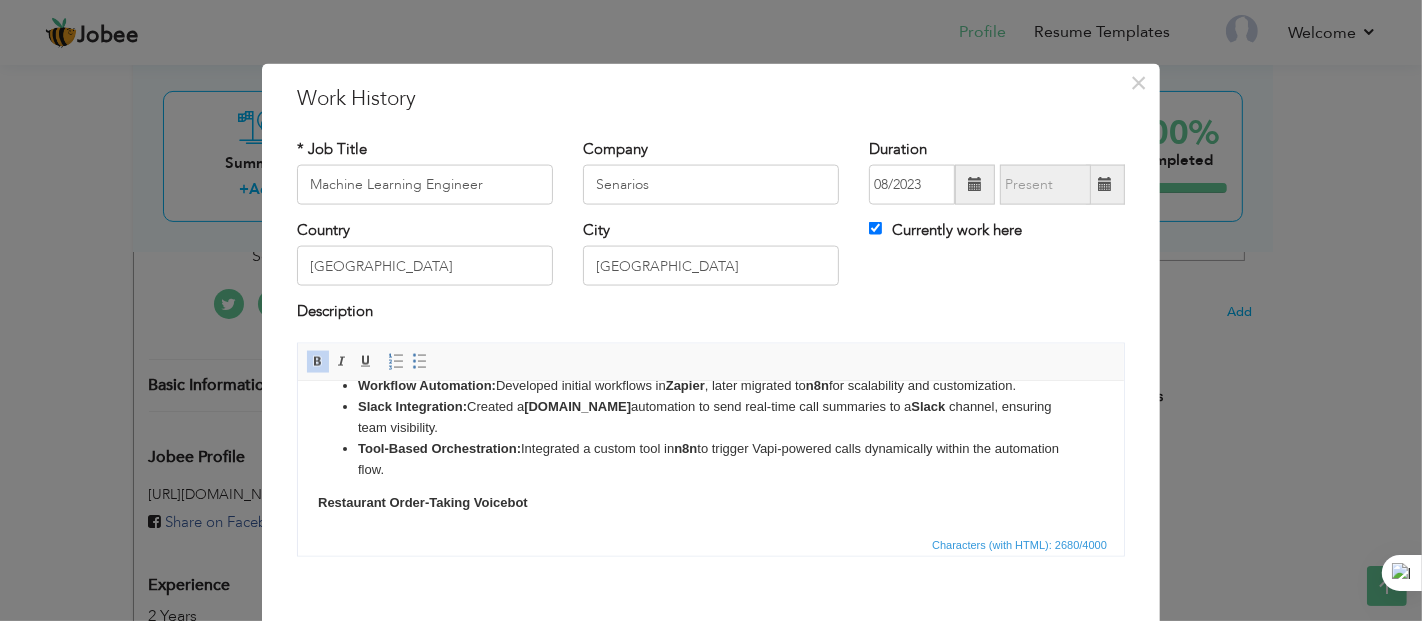 scroll, scrollTop: 197, scrollLeft: 0, axis: vertical 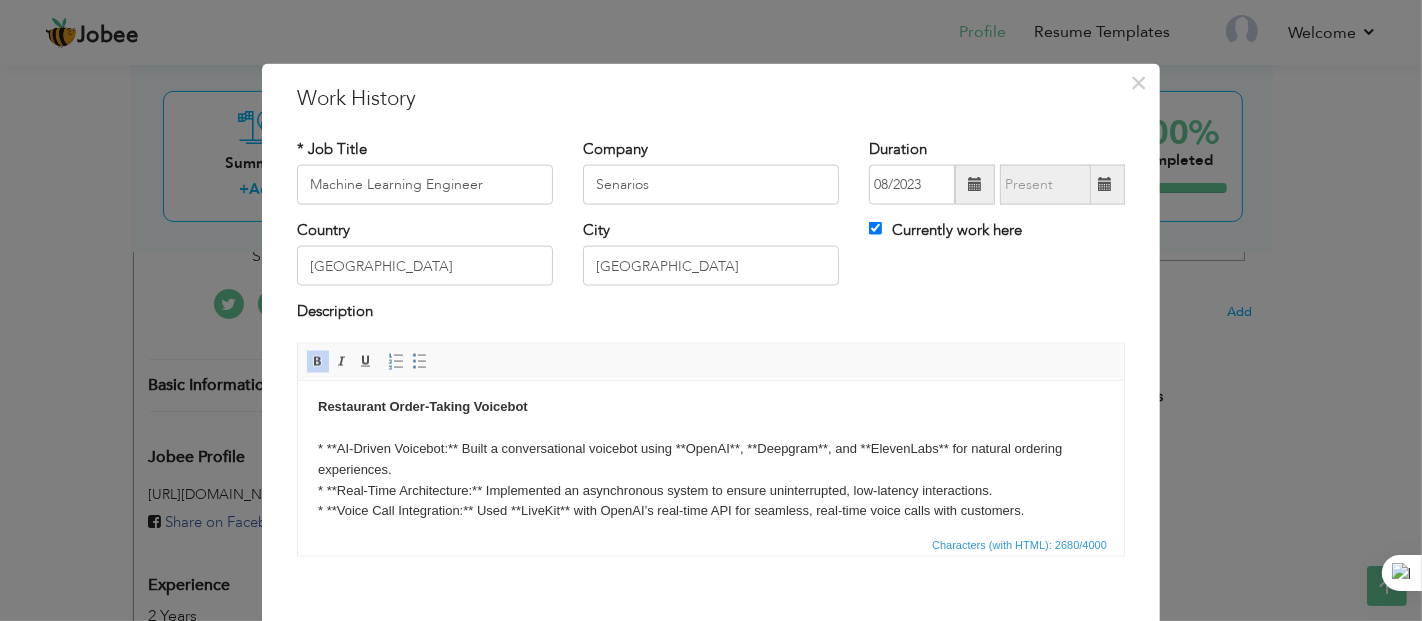 click on "Automation of Outbound Calls AI Voice Agent for Invoicing:  Built an outbound calling agent using  Vapi  to notify customers of pending invoices via automated voice interactions. Workflow Automation:  Developed initial workflows in  Zapier , later migrated to  n8n  for scalability and customization. Slack Integration:  Created a  [DOMAIN_NAME]  automation to send real-time call summaries to a  Slack   channel, ensuring team visibility. Tool-Based Orchestration:  Integrated a custom tool in  n8n  to trigger Vapi-powered calls dynamically within the automation flow. Restaurant Order-Taking Voicebot * **AI-Driven Voicebot:** Built a conversational voicebot using **OpenAI**, **Deepgram**, and **ElevenLabs** for natural ordering experiences. * **Real-Time Architecture:** Implemented an asynchronous system to ensure uninterrupted, low-latency interactions. * **Voice Call Integration:** Used **LiveKit** with OpenAI’s real-time API for seamless, real-time voice calls with customers. --- --- ---" at bounding box center (710, 622) 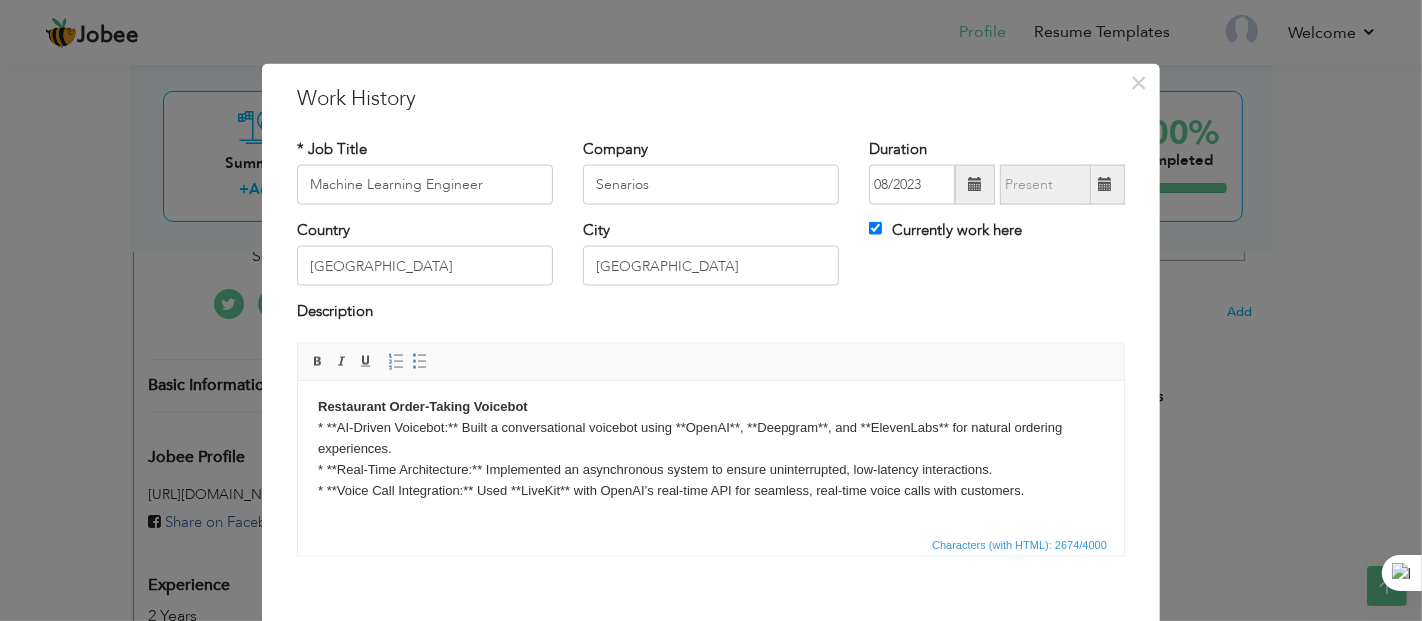 click on "Automation of Outbound Calls AI Voice Agent for Invoicing:  Built an outbound calling agent using  Vapi  to notify customers of pending invoices via automated voice interactions. Workflow Automation:  Developed initial workflows in  Zapier , later migrated to  n8n  for scalability and customization. Slack Integration:  Created a  [DOMAIN_NAME]  automation to send real-time call summaries to a  Slack   channel, ensuring team visibility. Tool-Based Orchestration:  Integrated a custom tool in  n8n  to trigger Vapi-powered calls dynamically within the automation flow. Restaurant Order-Taking Voicebot * **AI-Driven Voicebot:** Built a conversational voicebot using **OpenAI**, **Deepgram**, and **ElevenLabs** for natural ordering experiences. * **Real-Time Architecture:** Implemented an asynchronous system to ensure uninterrupted, low-latency interactions. * **Voice Call Integration:** Used **LiveKit** with OpenAI’s real-time API for seamless, real-time voice calls with customers. --- --- ---" at bounding box center [710, 612] 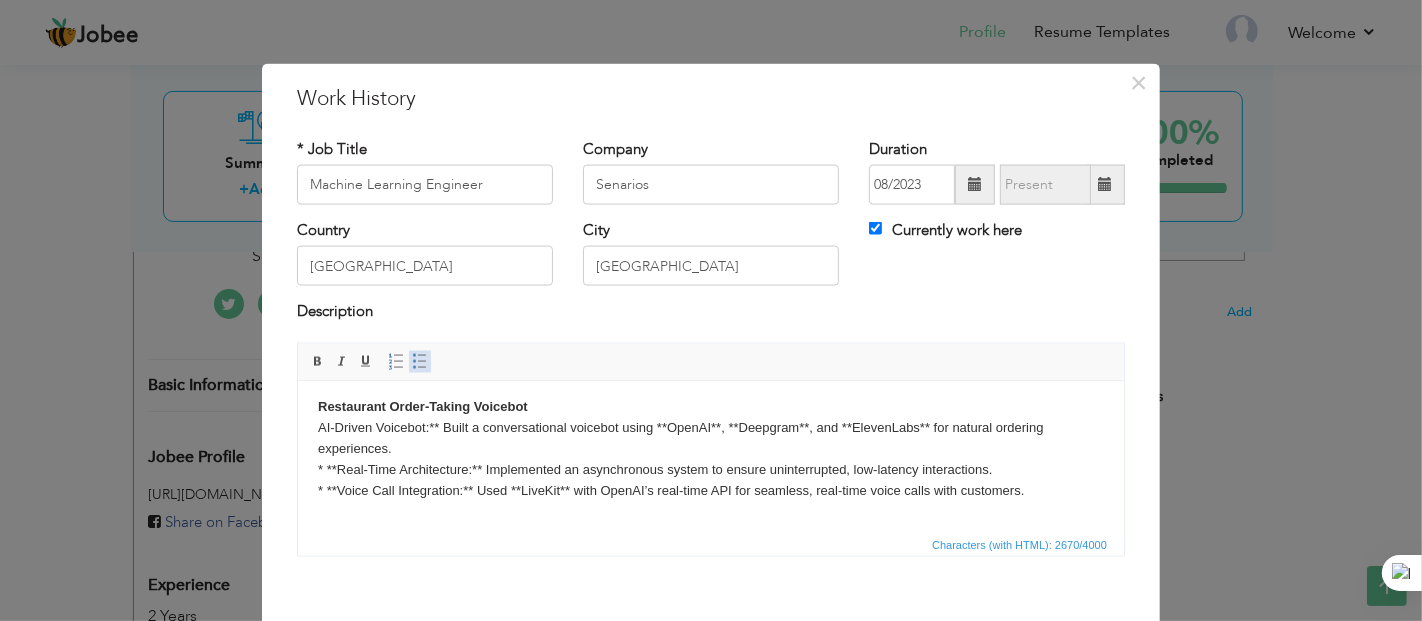 click at bounding box center [420, 361] 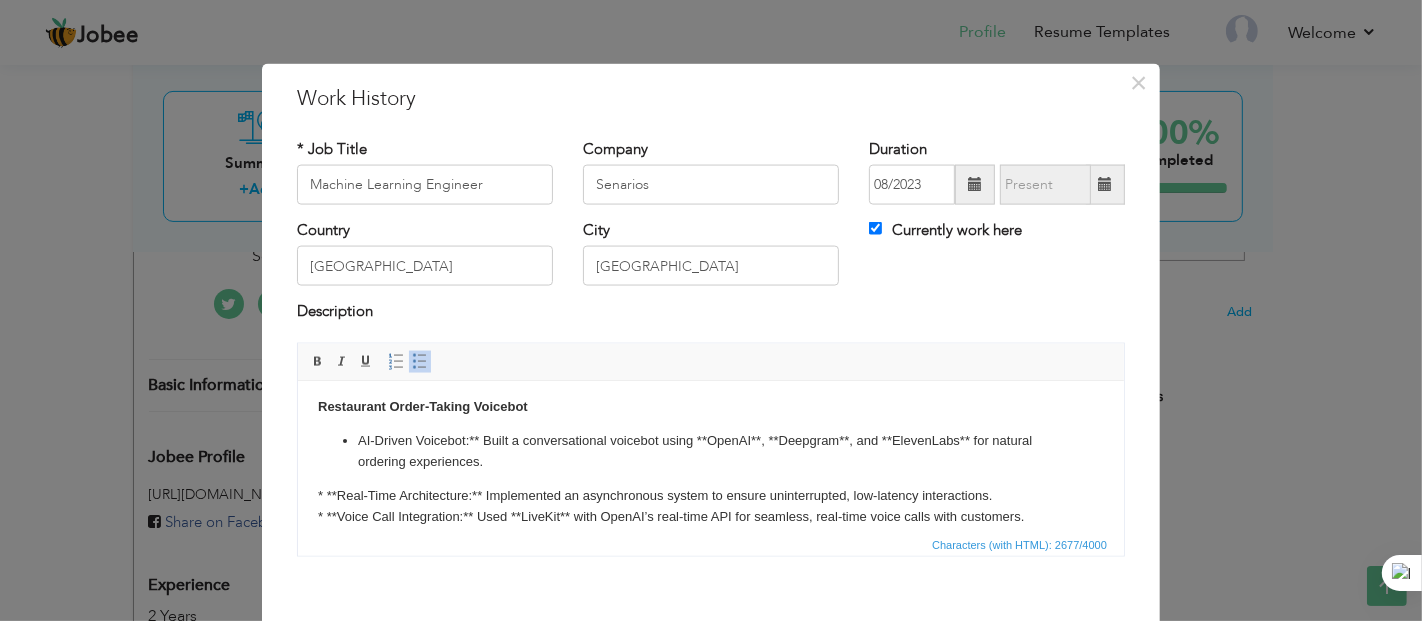 click on "AI-Driven Voicebot:** Built a conversational voicebot using **OpenAI**, **Deepgram**, and **ElevenLabs** for natural ordering experiences." at bounding box center [710, 451] 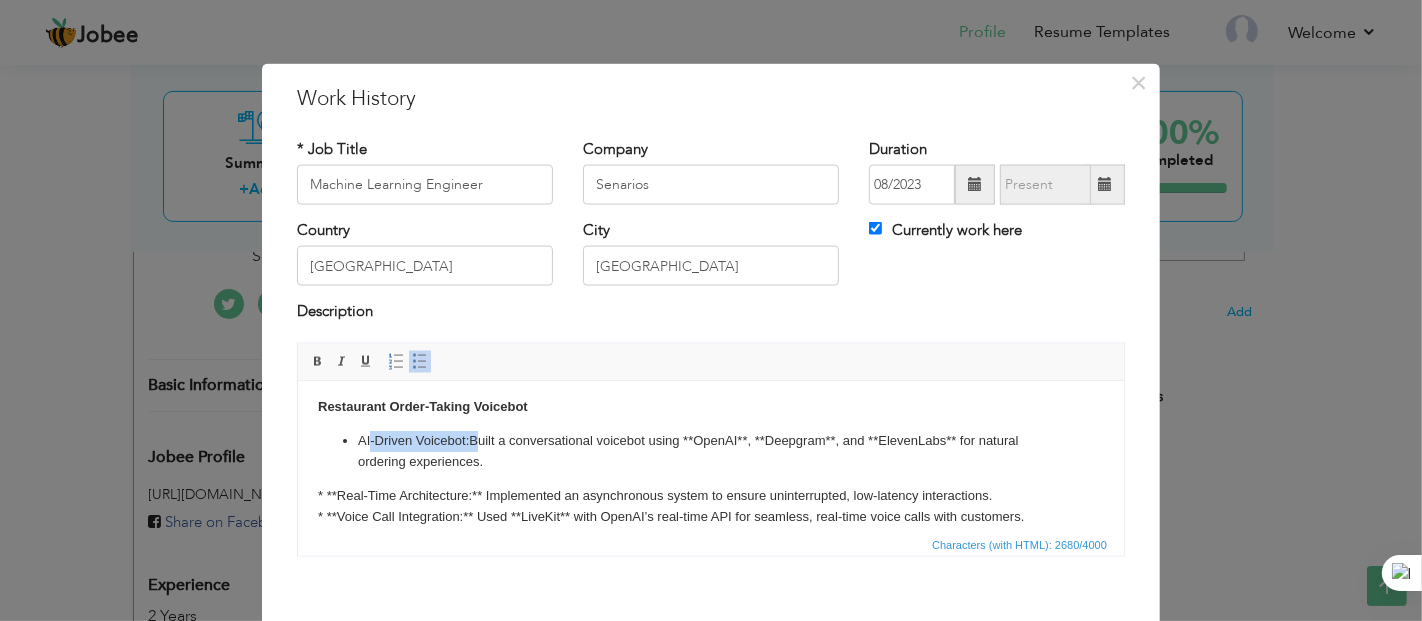 drag, startPoint x: 470, startPoint y: 438, endPoint x: 367, endPoint y: 442, distance: 103.077644 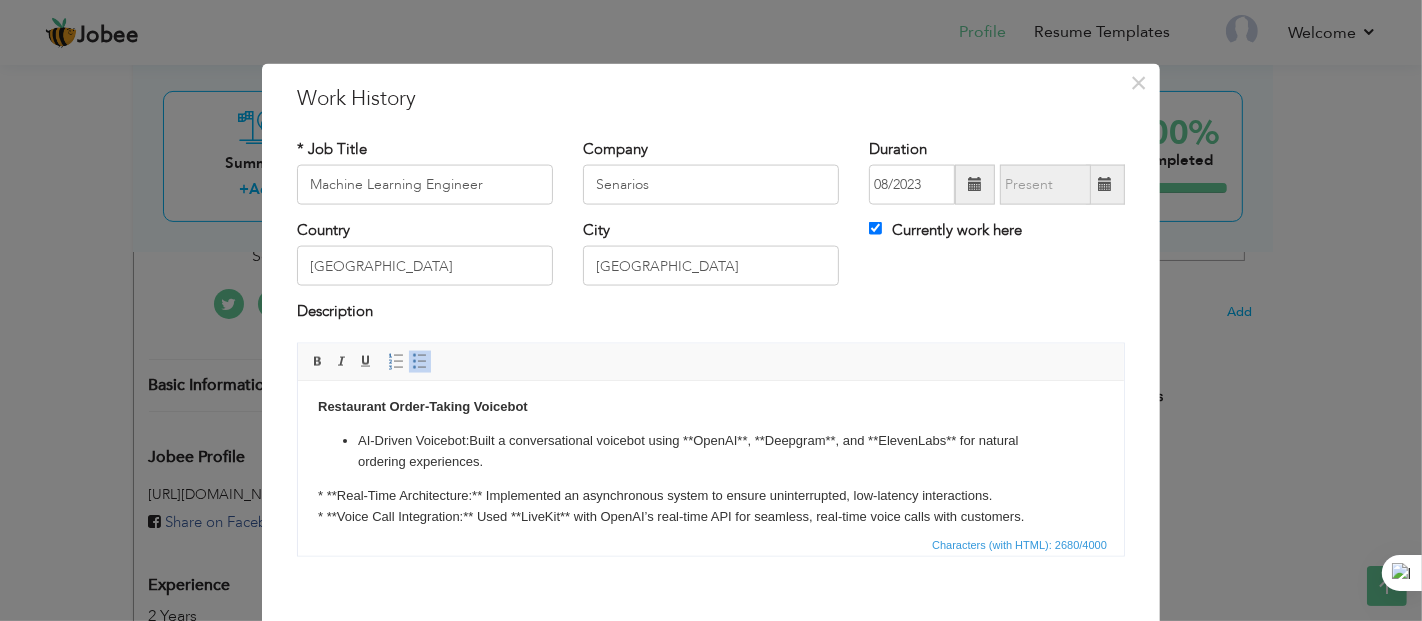 click on "AI-Driven Voicebot:  Built a conversational voicebot using **OpenAI**, **Deepgram**, and **ElevenLabs** for natural ordering experiences." at bounding box center [710, 451] 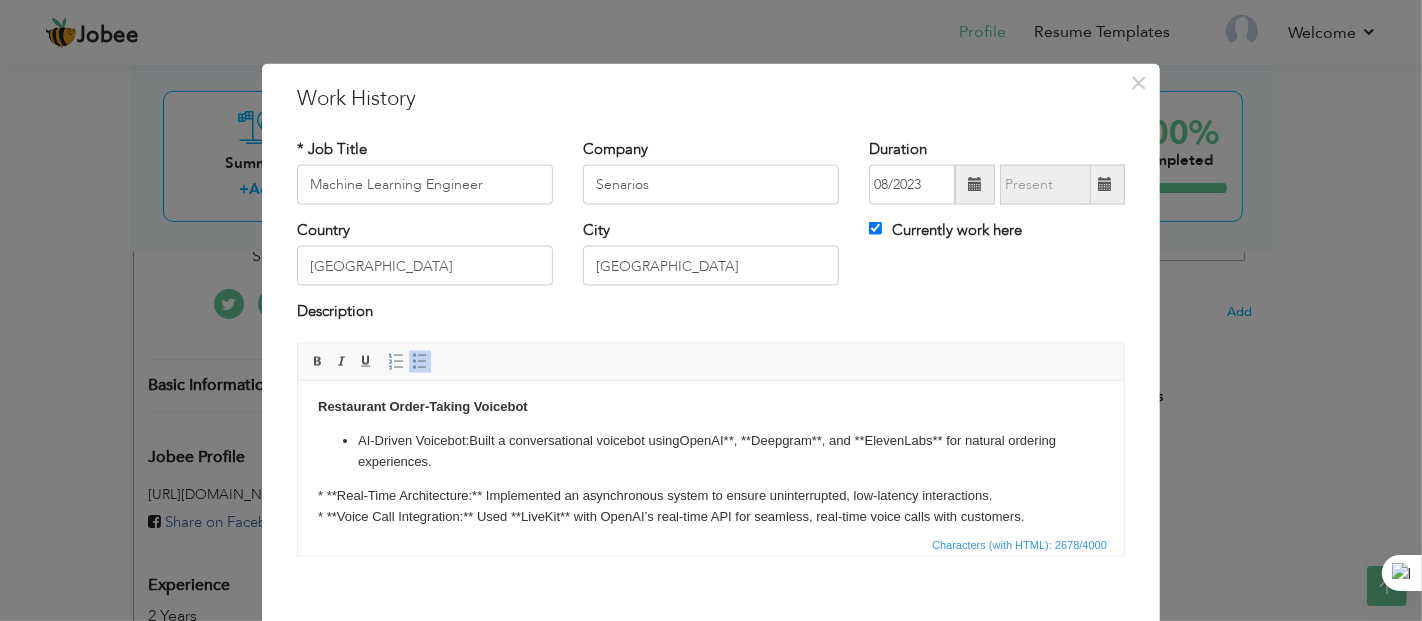 click on "AI-Driven Voicebot:  Built a conversational voicebot using  OpenAI**, **Deepgram**, and **ElevenLabs** for natural ordering experiences." at bounding box center [710, 451] 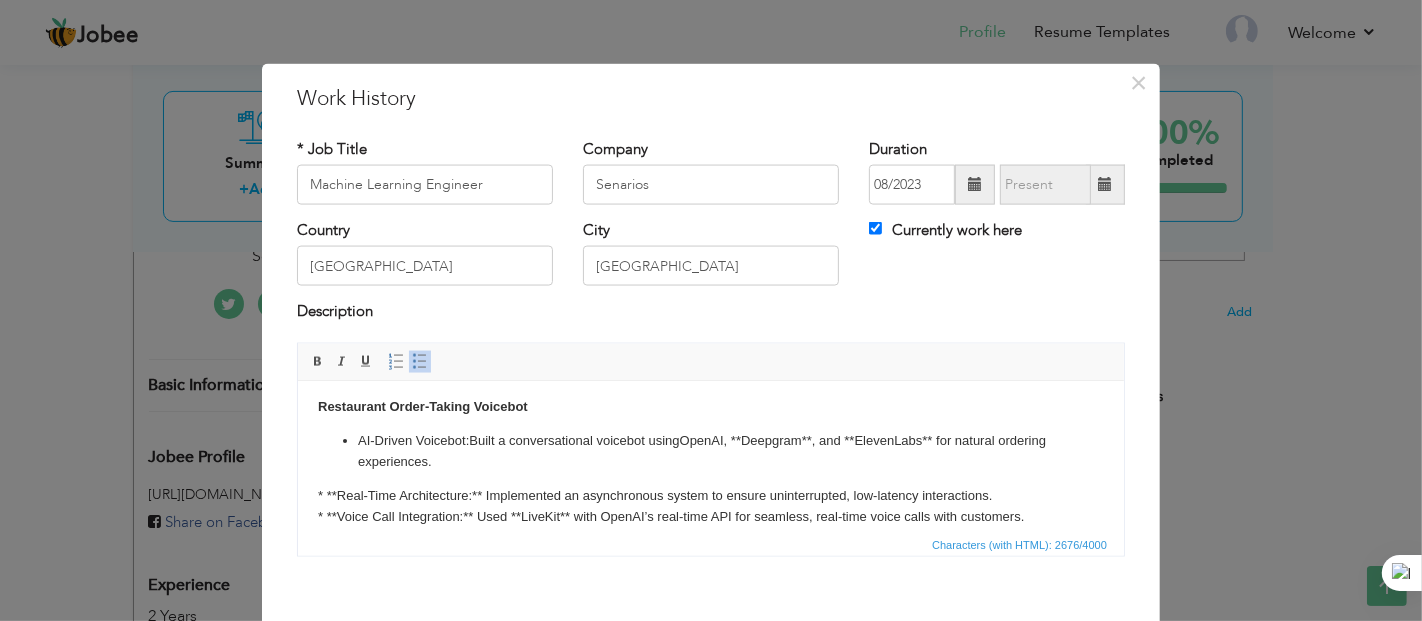 click on "AI-Driven Voicebot:  Built a conversational voicebot using  OpenAI , **Deepgram**, and **ElevenLabs** for natural ordering experiences." at bounding box center [710, 451] 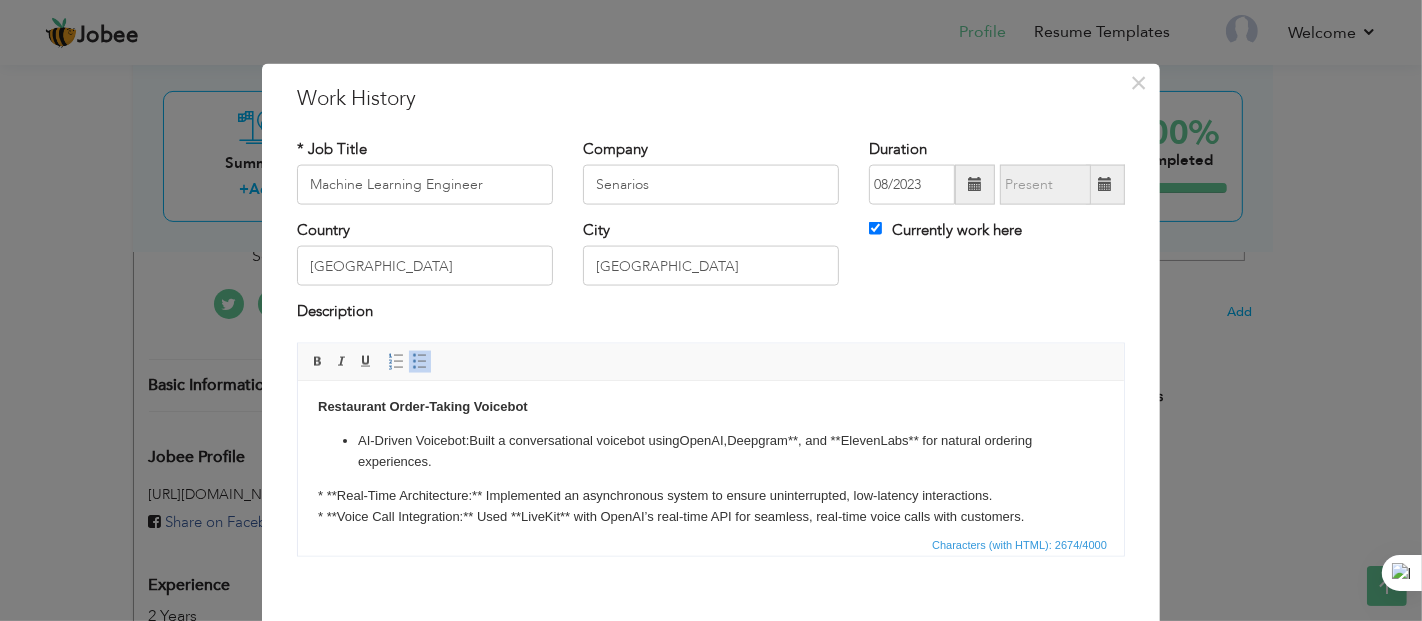 click on "AI-Driven Voicebot:  Built a conversational voicebot using  OpenAI ,  Deepgram**, and **ElevenLabs** for natural ordering experiences." at bounding box center [710, 451] 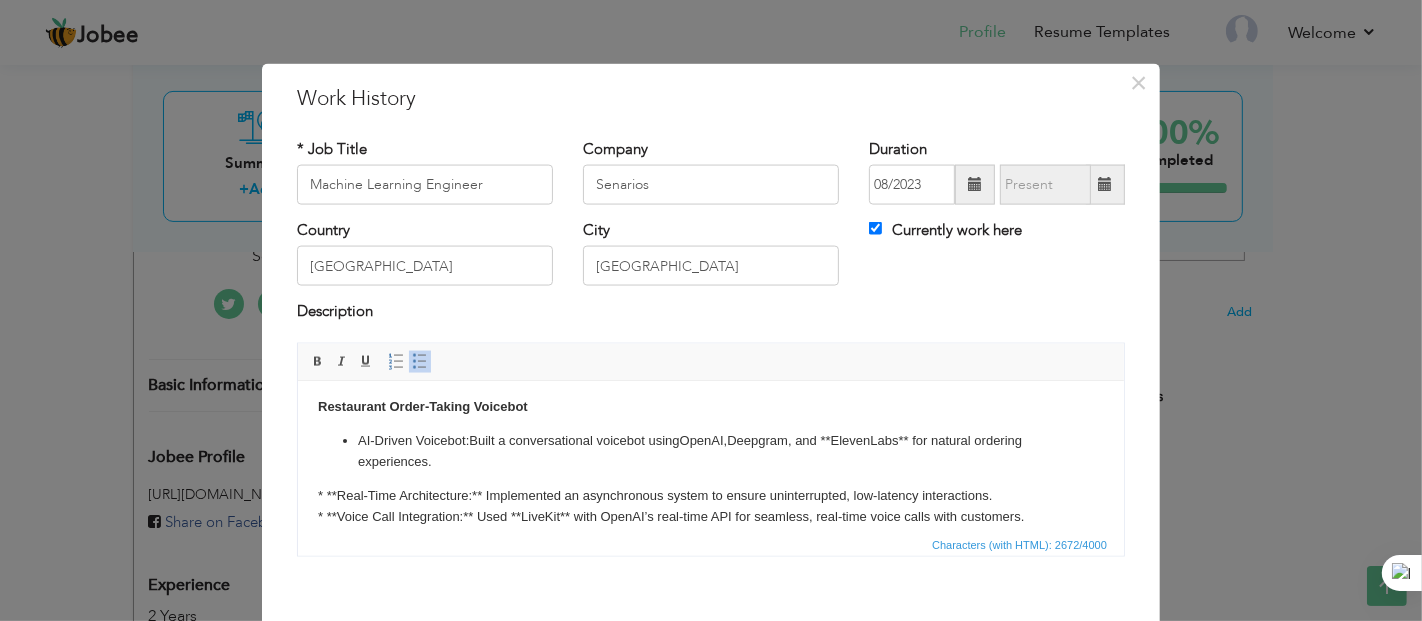 click on "AI-Driven Voicebot:  Built a conversational voicebot using  OpenAI ,  Deepgram , and **ElevenLabs** for natural ordering experiences." at bounding box center (710, 451) 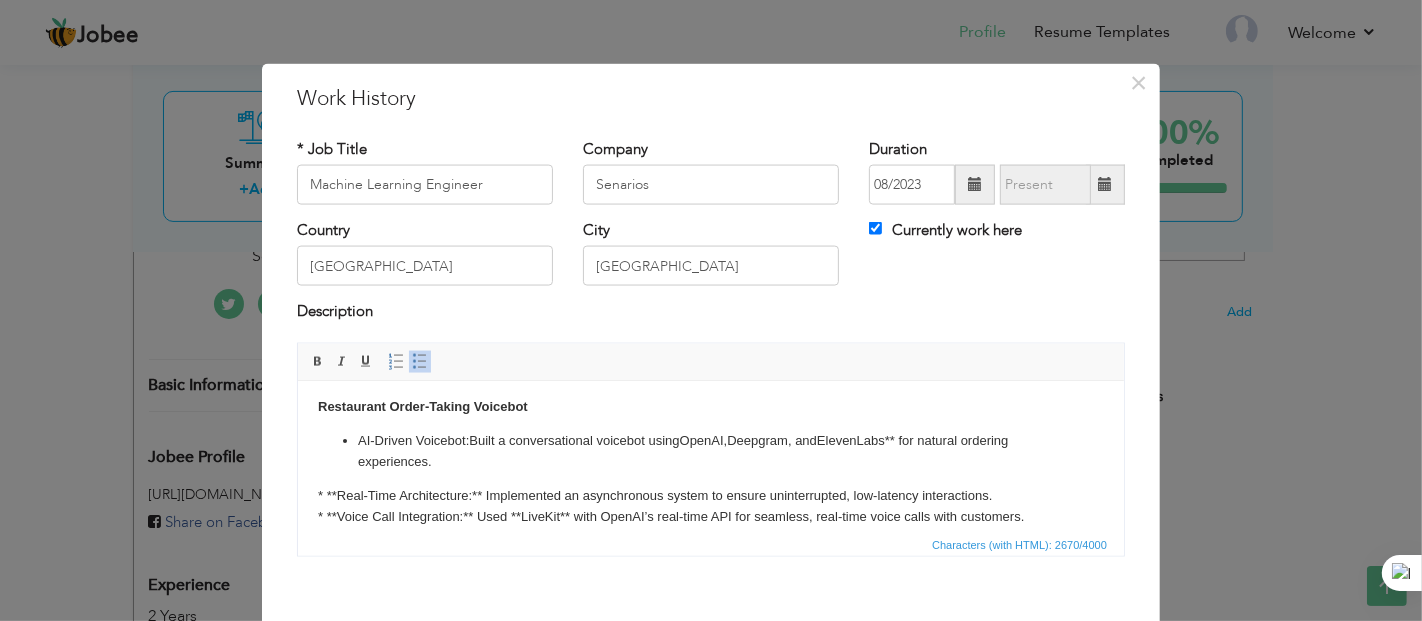click on "AI-Driven Voicebot:  Built a conversational voicebot using  OpenAI ,  Deepgram , and  ElevenLabs** for natural ordering experiences." at bounding box center (710, 451) 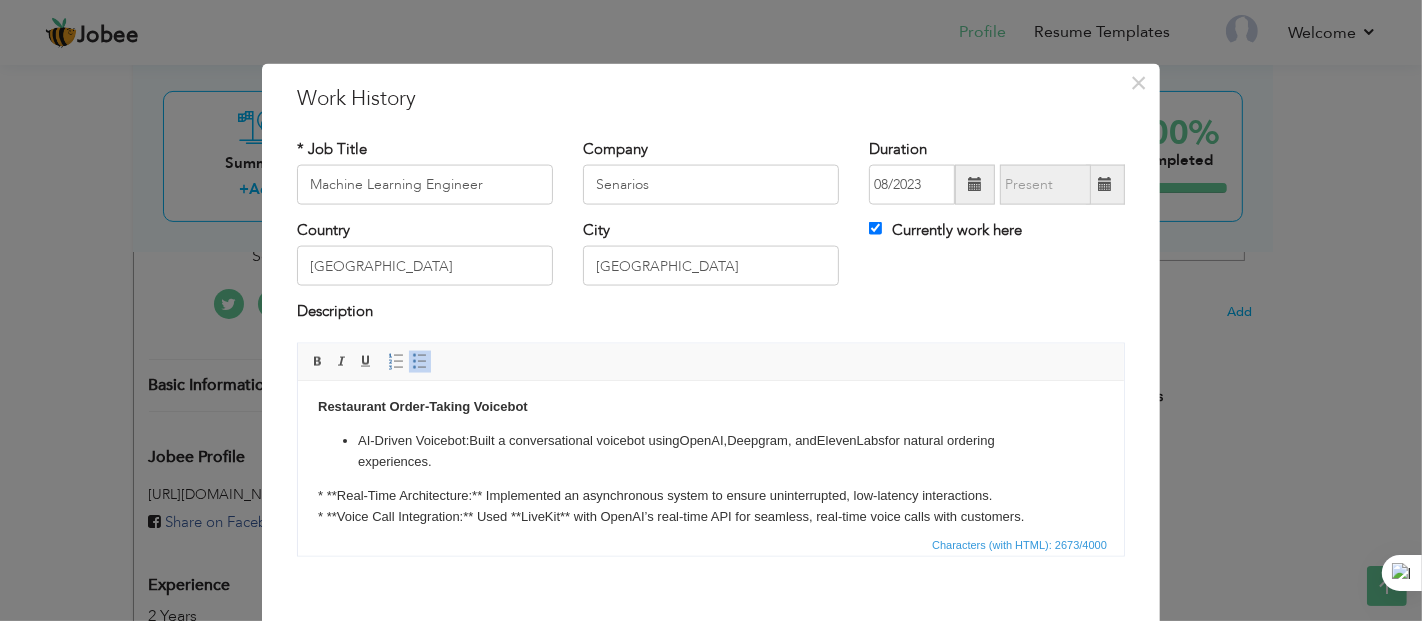 click on "AI-Driven Voicebot:  Built a conversational voicebot using  OpenAI ,  Deepgram , and  ElevenLabs  for natural ordering experiences." at bounding box center (710, 451) 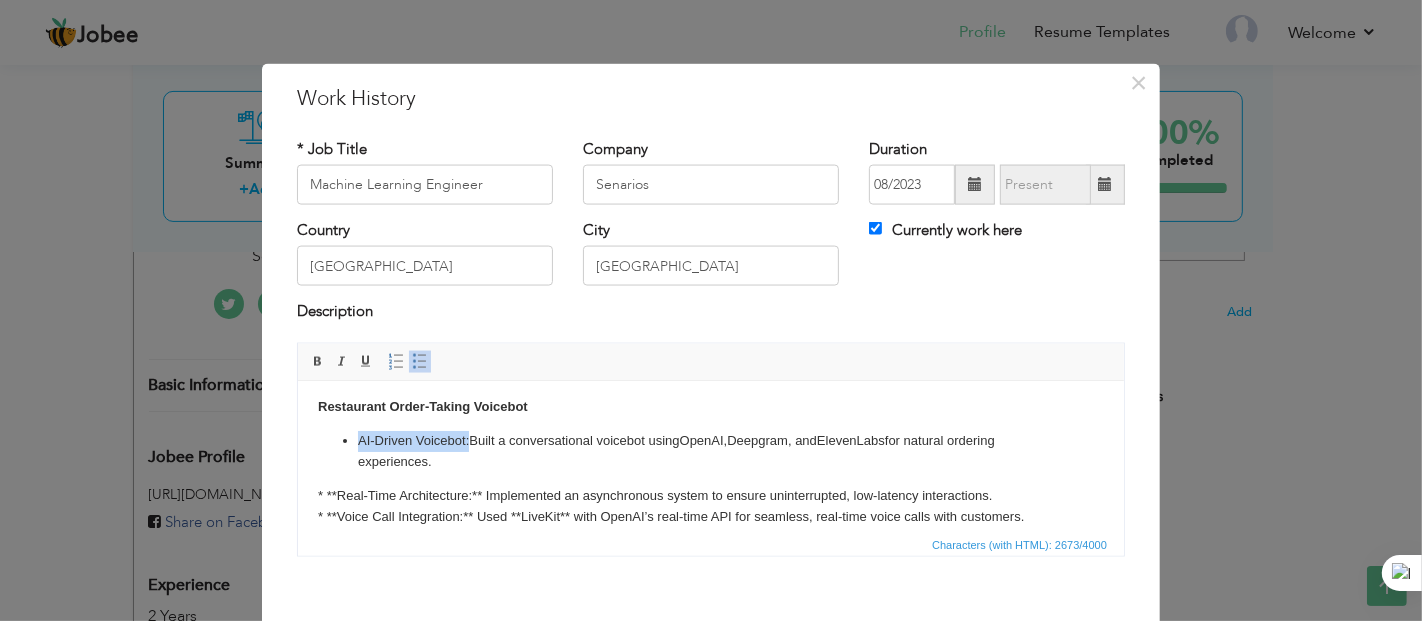 drag, startPoint x: 358, startPoint y: 439, endPoint x: 467, endPoint y: 434, distance: 109.11462 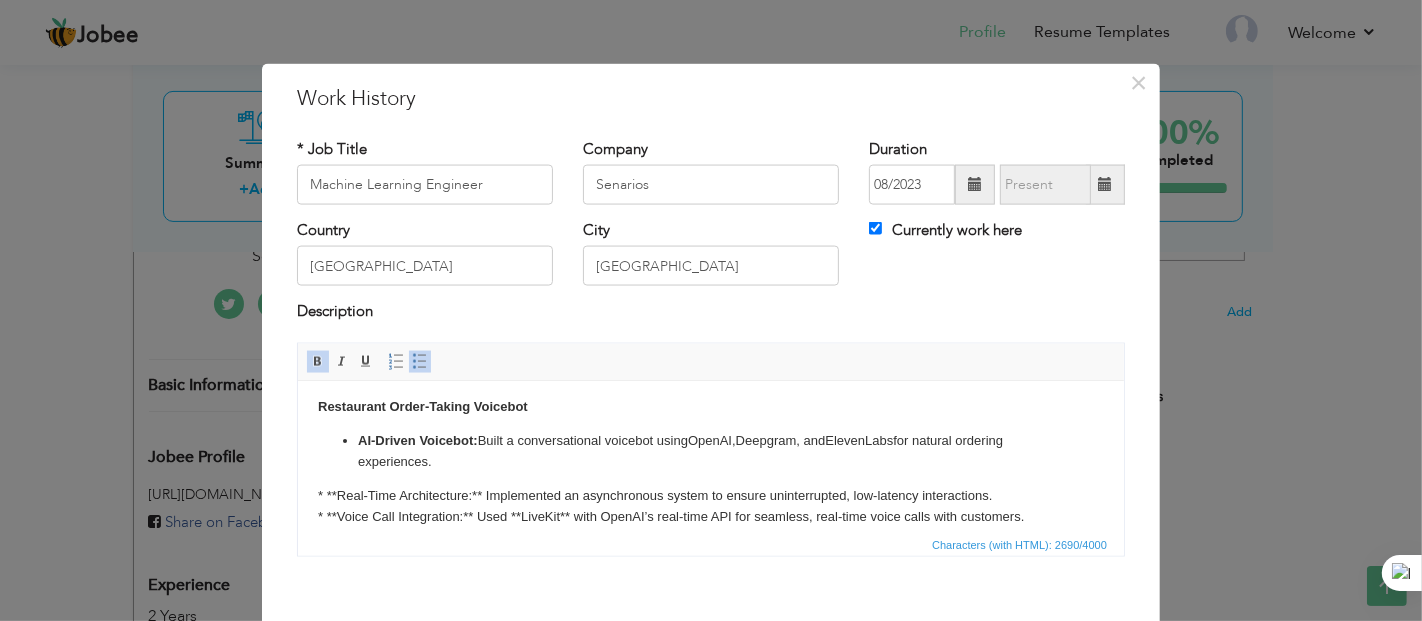 click on "AI-Driven Voicebot:  Built a conversational voicebot using  OpenAI ,  Deepgram , and  ElevenLabs  for natural ordering experiences." at bounding box center (710, 451) 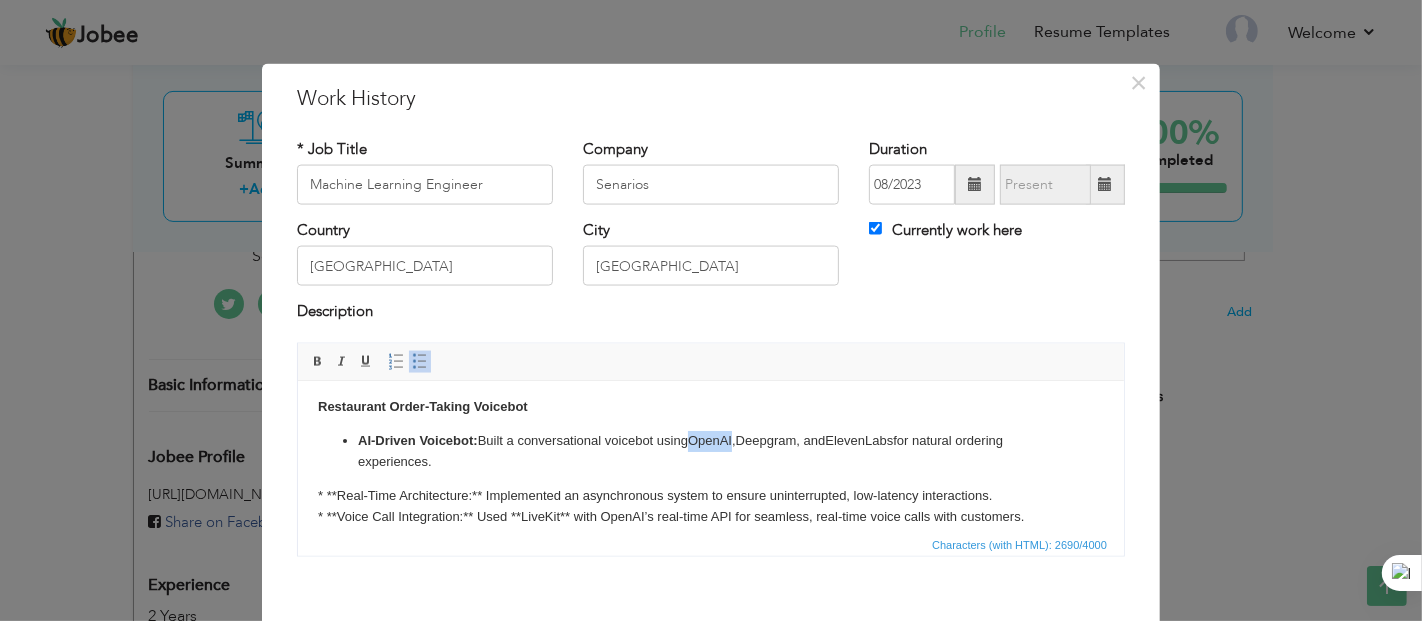 click on "AI-Driven Voicebot:  Built a conversational voicebot using  OpenAI ,  Deepgram , and  ElevenLabs  for natural ordering experiences." at bounding box center [710, 451] 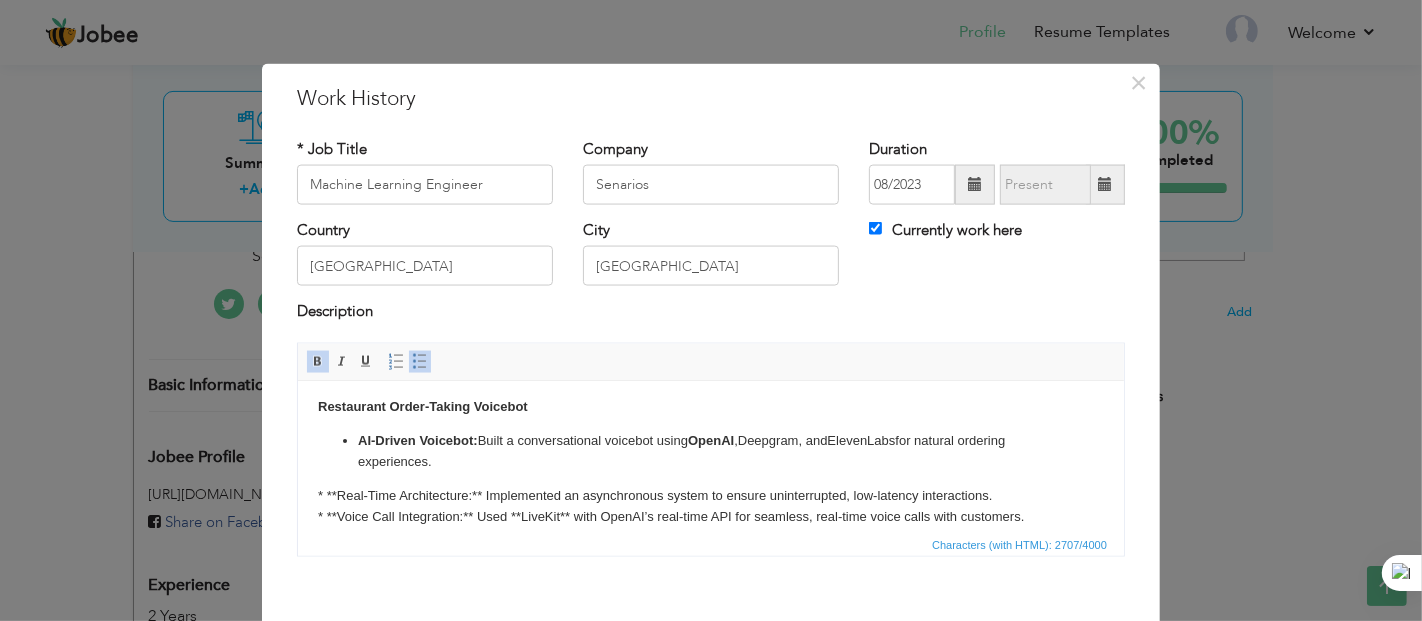 click on "AI-Driven Voicebot:  Built a conversational voicebot using  OpenAI ,  Deepgram , and  ElevenLabs  for natural ordering experiences." at bounding box center (710, 451) 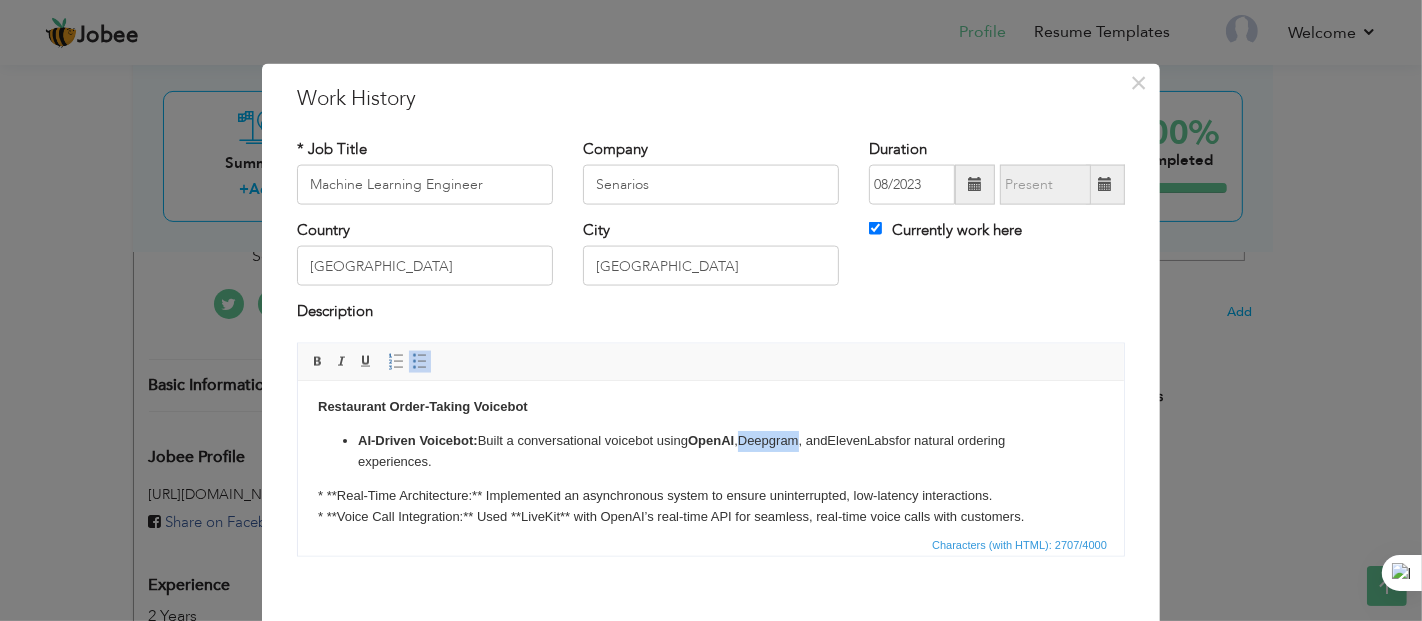 click on "AI-Driven Voicebot:  Built a conversational voicebot using  OpenAI ,  Deepgram , and  ElevenLabs  for natural ordering experiences." at bounding box center (710, 451) 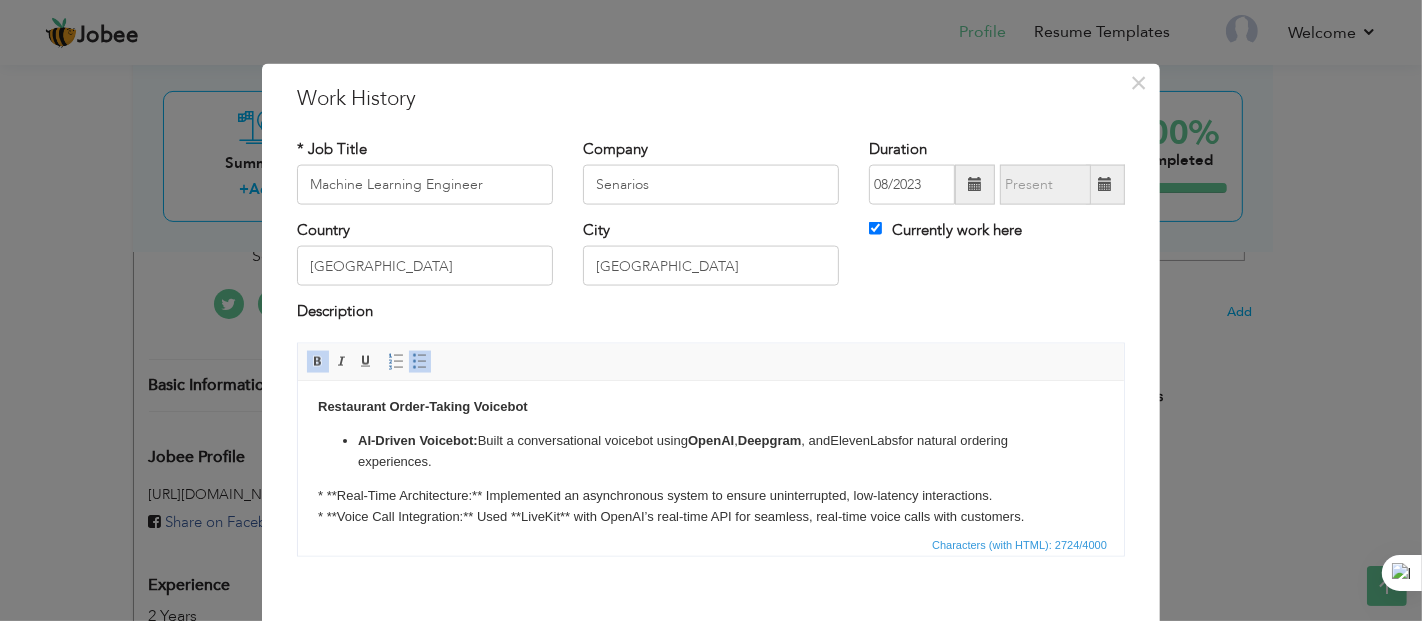 click on "AI-Driven Voicebot:  Built a conversational voicebot using  OpenAI ,  Deepgram , and  ElevenLabs  for natural ordering experiences." at bounding box center (710, 451) 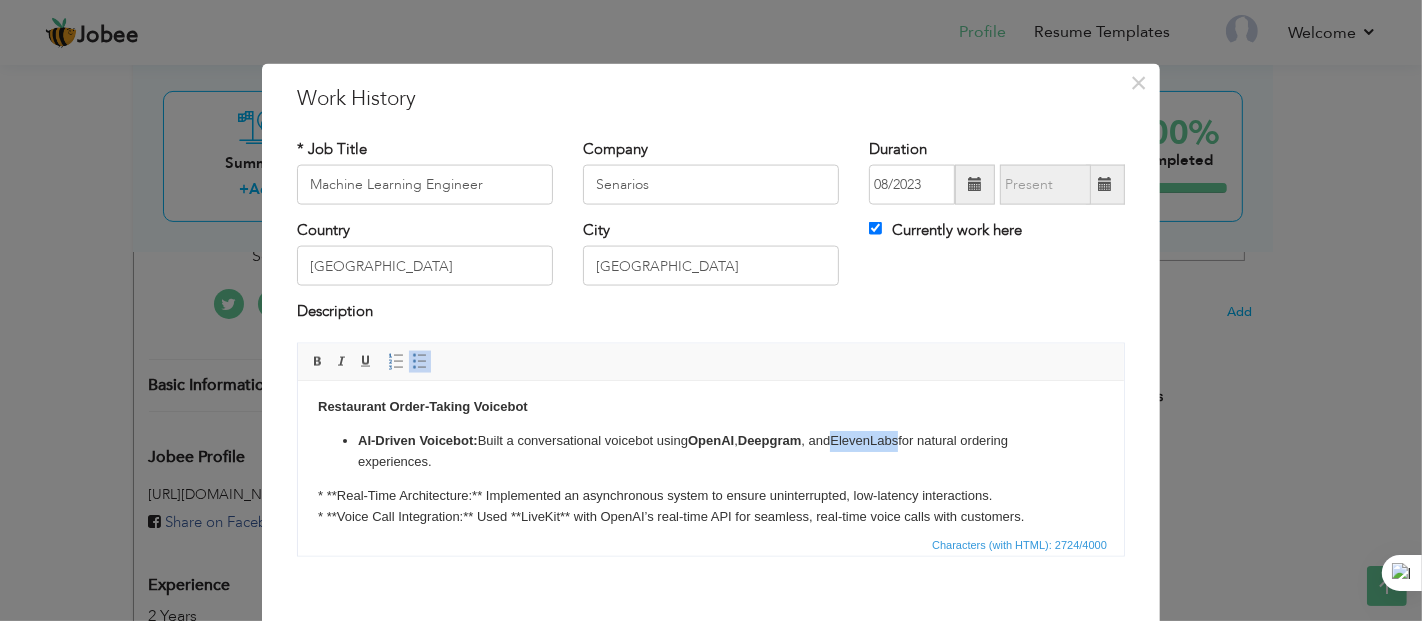 click on "AI-Driven Voicebot:  Built a conversational voicebot using  OpenAI ,  Deepgram , and  ElevenLabs  for natural ordering experiences." at bounding box center (710, 451) 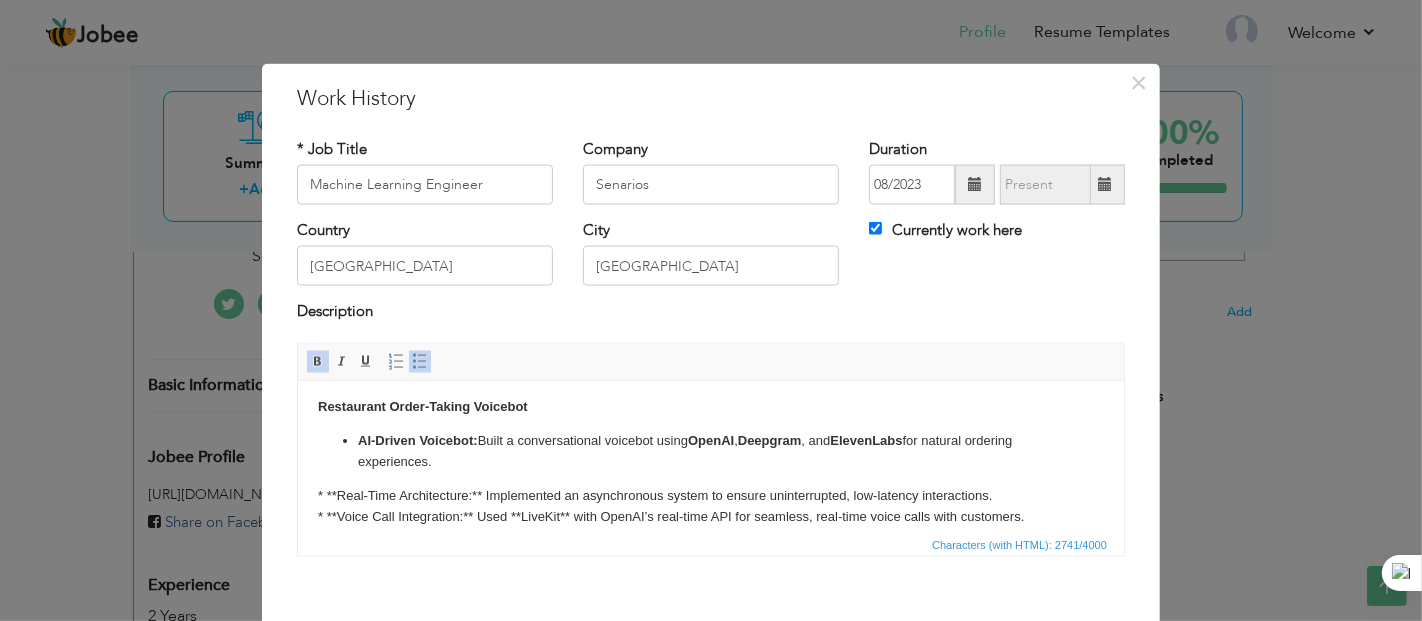 click on "Automation of Outbound Calls AI Voice Agent for Invoicing:  Built an outbound calling agent using  Vapi  to notify customers of pending invoices via automated voice interactions. Workflow Automation:  Developed initial workflows in  Zapier , later migrated to  n8n  for scalability and customization. Slack Integration:  Created a  [DOMAIN_NAME]  automation to send real-time call summaries to a  Slack   channel, ensuring team visibility. Tool-Based Orchestration:  Integrated a custom tool in  n8n  to trigger Vapi-powered calls dynamically within the automation flow. Restaurant Order-Taking Voicebot AI-Driven Voicebot:  Built a conversational voicebot using  OpenAI ,  Deepgram , and  ElevenLabs  for natural ordering experiences. * **Real-Time Architecture:** Implemented an asynchronous system to ensure uninterrupted, low-latency interactions. * **Voice Call Integration:** Used **LiveKit** with OpenAI’s real-time API for seamless, real-time voice calls with customers. --- --- ---" at bounding box center (710, 625) 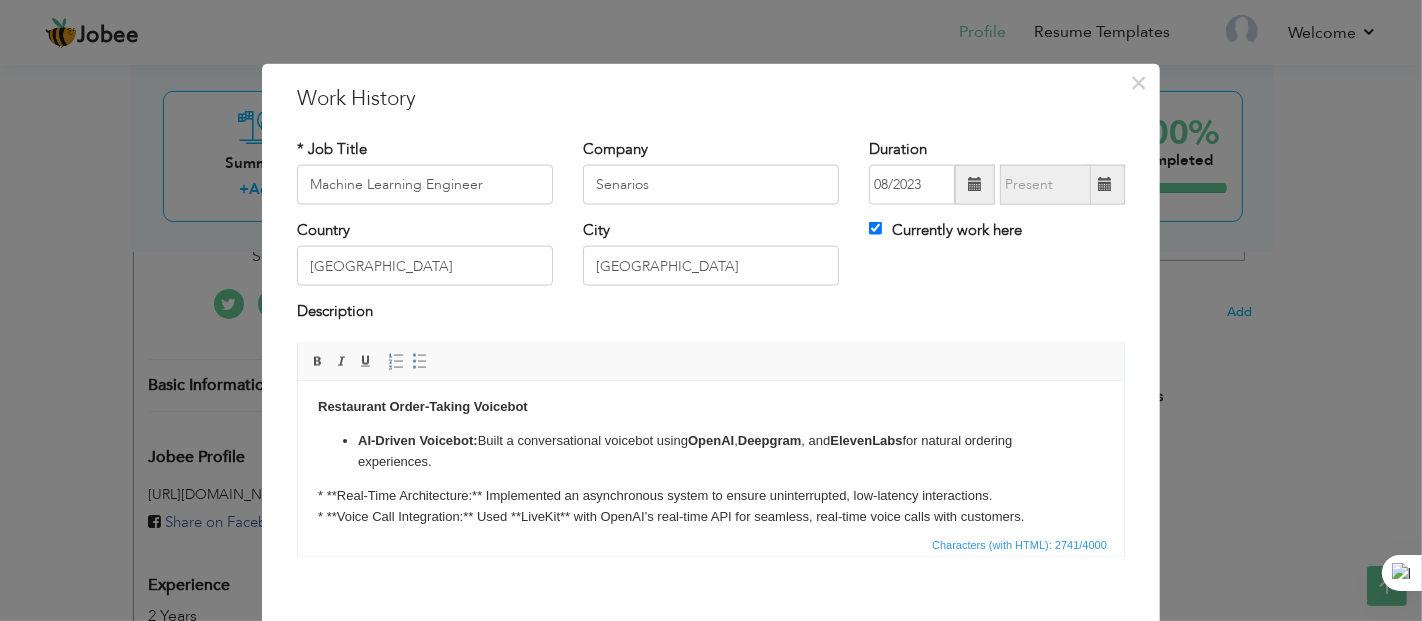 click on "Automation of Outbound Calls AI Voice Agent for Invoicing:  Built an outbound calling agent using  Vapi  to notify customers of pending invoices via automated voice interactions. Workflow Automation:  Developed initial workflows in  Zapier , later migrated to  n8n  for scalability and customization. Slack Integration:  Created a  [DOMAIN_NAME]  automation to send real-time call summaries to a  Slack   channel, ensuring team visibility. Tool-Based Orchestration:  Integrated a custom tool in  n8n  to trigger Vapi-powered calls dynamically within the automation flow. Restaurant Order-Taking Voicebot AI-Driven Voicebot:  Built a conversational voicebot using  OpenAI ,  Deepgram , and  ElevenLabs  for natural ordering experiences. * **Real-Time Architecture:** Implemented an asynchronous system to ensure uninterrupted, low-latency interactions. * **Voice Call Integration:** Used **LiveKit** with OpenAI’s real-time API for seamless, real-time voice calls with customers. --- --- ---" at bounding box center (710, 625) 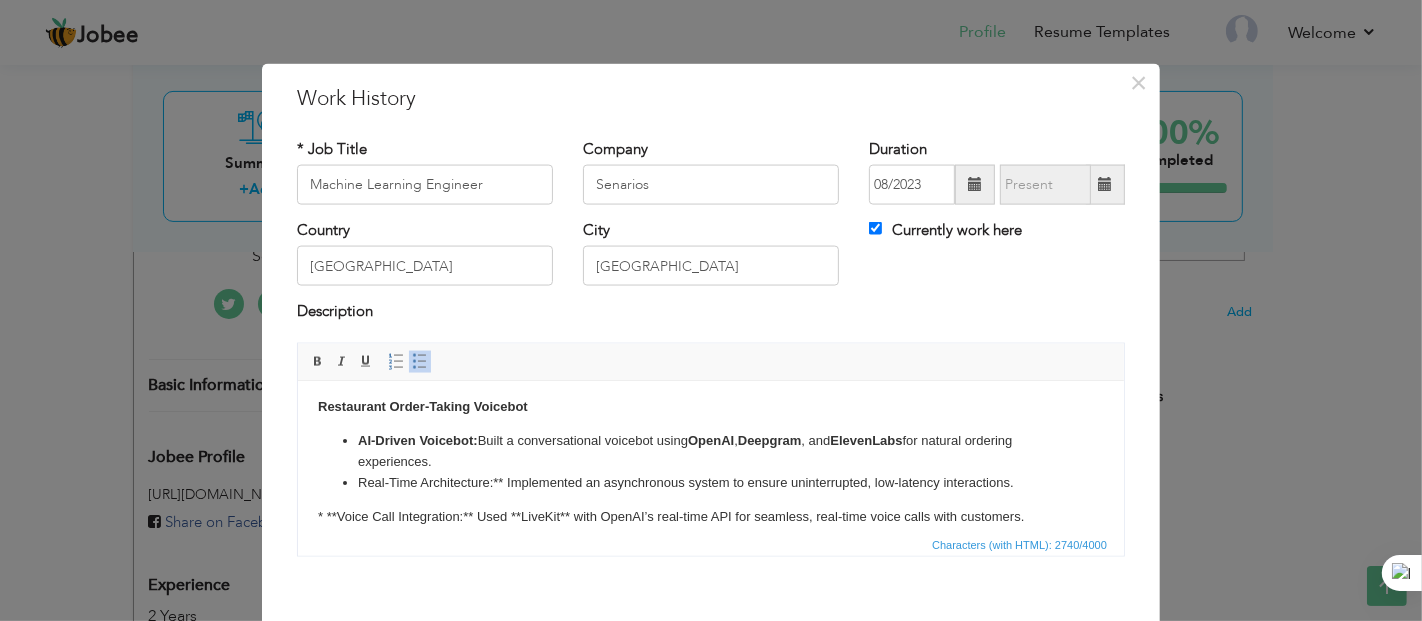 click on "Real-Time Architecture:** Implemented an asynchronous system to ensure uninterrupted, low-latency interactions." at bounding box center [710, 482] 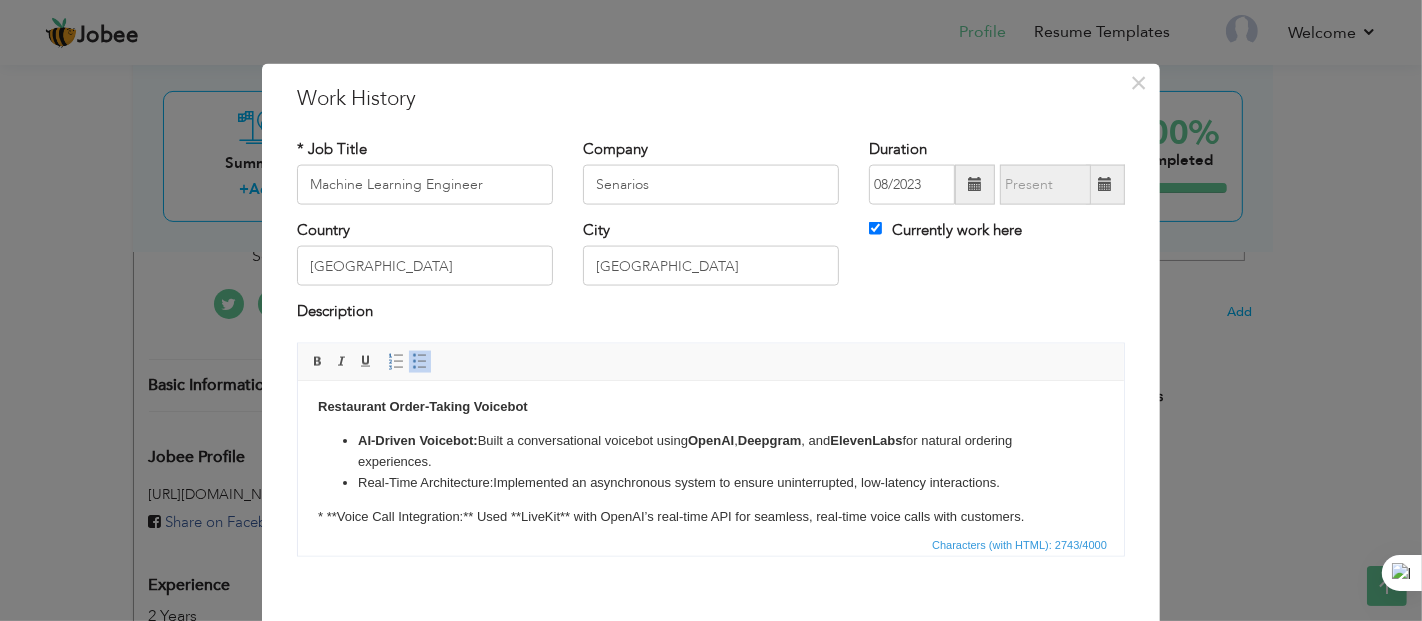 click on "Automation of Outbound Calls AI Voice Agent for Invoicing:  Built an outbound calling agent using  Vapi  to notify customers of pending invoices via automated voice interactions. Workflow Automation:  Developed initial workflows in  Zapier , later migrated to  n8n  for scalability and customization. Slack Integration:  Created a  [DOMAIN_NAME]  automation to send real-time call summaries to a  Slack   channel, ensuring team visibility. Tool-Based Orchestration:  Integrated a custom tool in  n8n  to trigger Vapi-powered calls dynamically within the automation flow. Restaurant Order-Taking Voicebot AI-Driven Voicebot:  Built a conversational voicebot using  OpenAI ,  Deepgram , and  ElevenLabs  for natural ordering experiences. Real-Time Architecture:  Implemented an asynchronous system to ensure uninterrupted, low-latency interactions. * **Voice Call Integration:** Used **LiveKit** with OpenAI’s real-time API for seamless, real-time voice calls with customers. --- **Reloradar Recommendation System**" at bounding box center (710, 625) 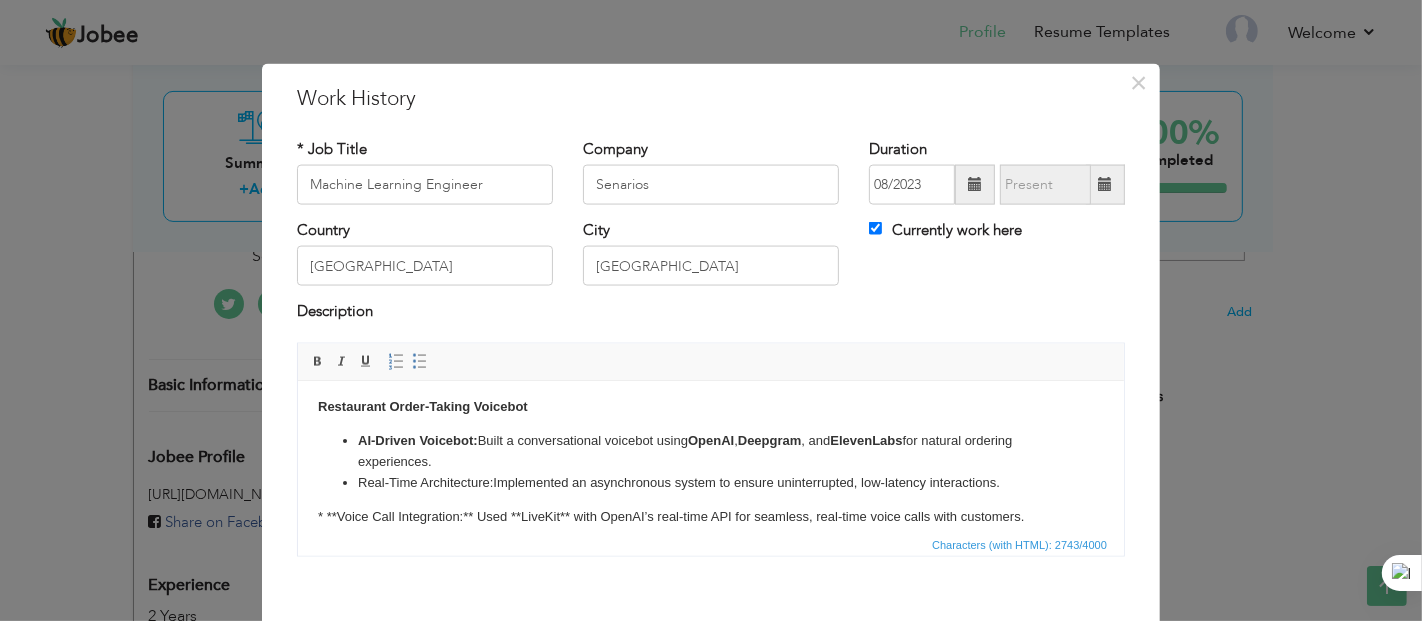 click on "Automation of Outbound Calls AI Voice Agent for Invoicing:  Built an outbound calling agent using  Vapi  to notify customers of pending invoices via automated voice interactions. Workflow Automation:  Developed initial workflows in  Zapier , later migrated to  n8n  for scalability and customization. Slack Integration:  Created a  [DOMAIN_NAME]  automation to send real-time call summaries to a  Slack   channel, ensuring team visibility. Tool-Based Orchestration:  Integrated a custom tool in  n8n  to trigger Vapi-powered calls dynamically within the automation flow. Restaurant Order-Taking Voicebot AI-Driven Voicebot:  Built a conversational voicebot using  OpenAI ,  Deepgram , and  ElevenLabs  for natural ordering experiences. Real-Time Architecture:  Implemented an asynchronous system to ensure uninterrupted, low-latency interactions. * **Voice Call Integration:** Used **LiveKit** with OpenAI’s real-time API for seamless, real-time voice calls with customers. --- **Reloradar Recommendation System**" at bounding box center [710, 625] 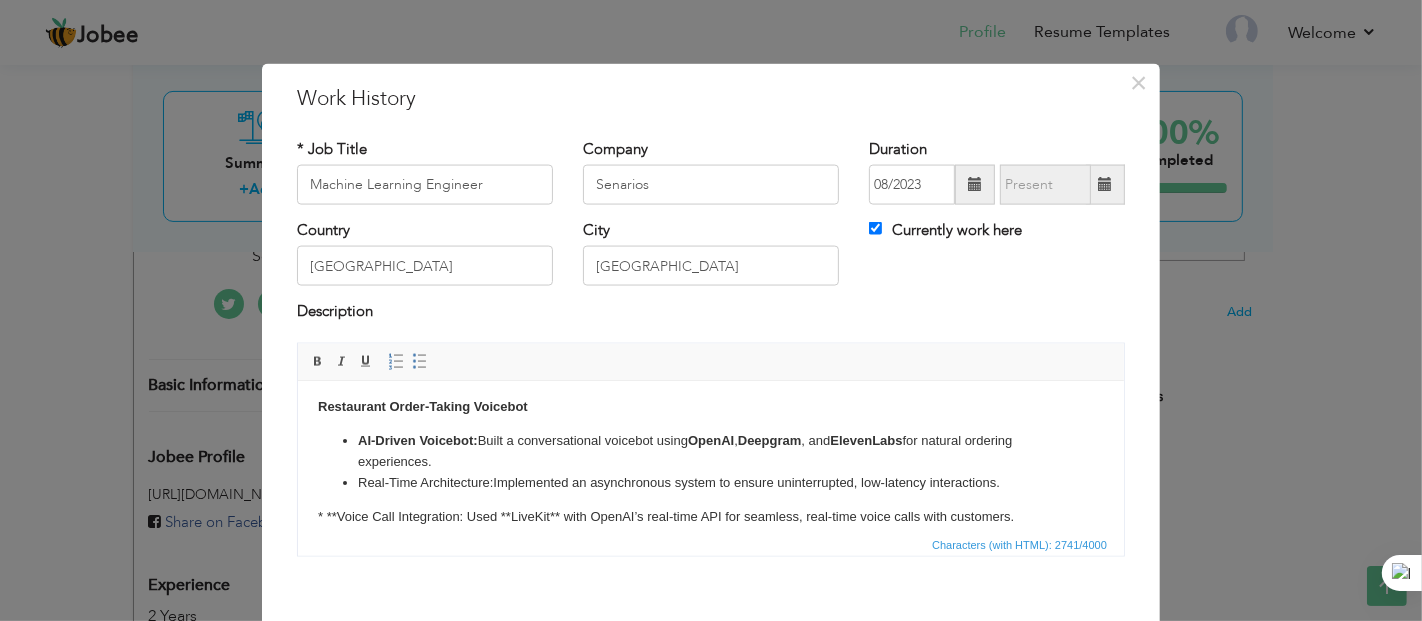 click on "Automation of Outbound Calls AI Voice Agent for Invoicing:  Built an outbound calling agent using  Vapi  to notify customers of pending invoices via automated voice interactions. Workflow Automation:  Developed initial workflows in  Zapier , later migrated to  n8n  for scalability and customization. Slack Integration:  Created a  [DOMAIN_NAME]  automation to send real-time call summaries to a  Slack   channel, ensuring team visibility. Tool-Based Orchestration:  Integrated a custom tool in  n8n  to trigger Vapi-powered calls dynamically within the automation flow. Restaurant Order-Taking Voicebot AI-Driven Voicebot:  Built a conversational voicebot using  OpenAI ,  Deepgram , and  ElevenLabs  for natural ordering experiences. Real-Time Architecture:  Implemented an asynchronous system to ensure uninterrupted, low-latency interactions. * **Voice Call Integration: Used **LiveKit** with OpenAI’s real-time API for seamless, real-time voice calls with customers. --- **Reloradar Recommendation System** ---" at bounding box center [710, 625] 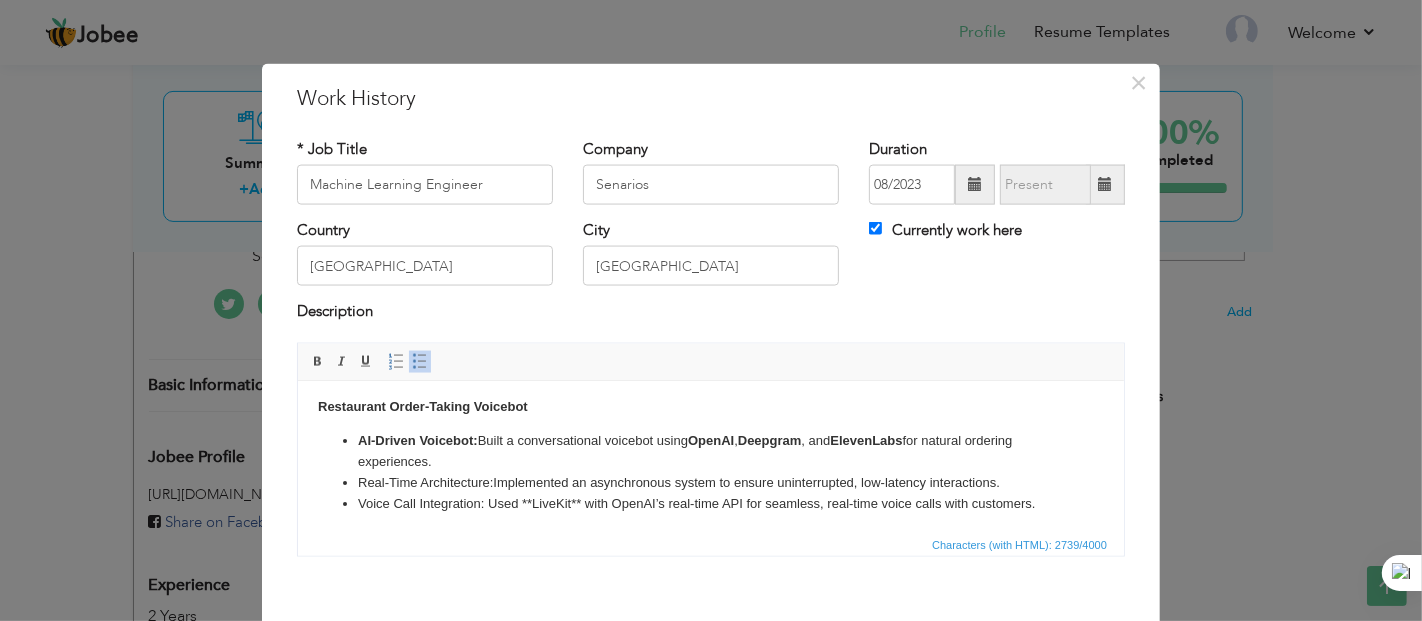 click on "Voice Call Integration: Used **LiveKit** with OpenAI’s real-time API for seamless, real-time voice calls with customers." at bounding box center (710, 503) 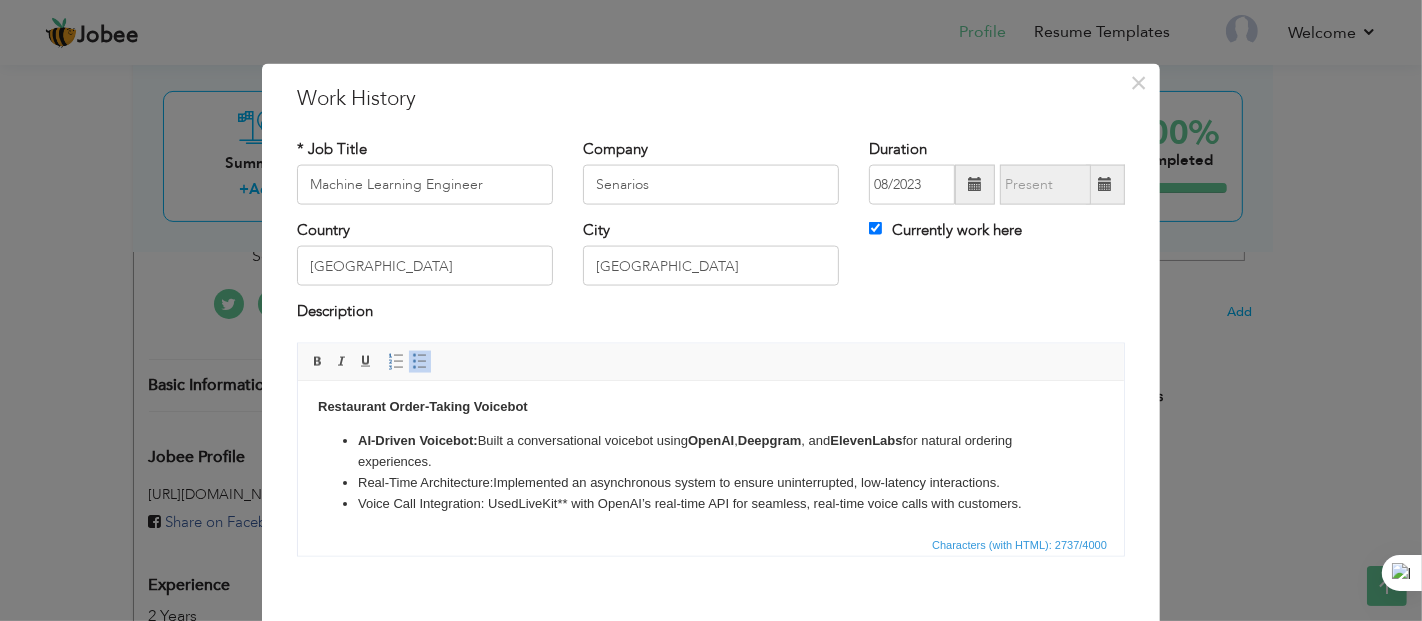 click on "Voice Call Integration: Used  LiveKit** with OpenAI’s real-time API for seamless, real-time voice calls with customers." at bounding box center (710, 503) 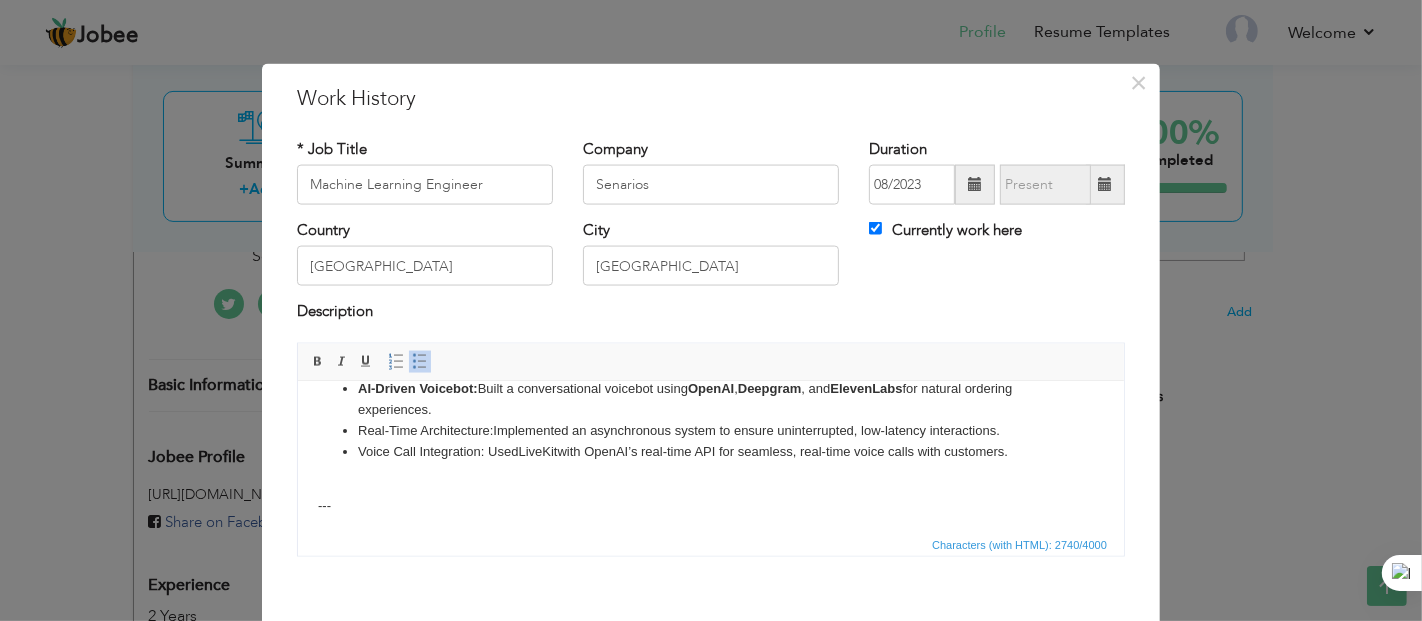 scroll, scrollTop: 259, scrollLeft: 0, axis: vertical 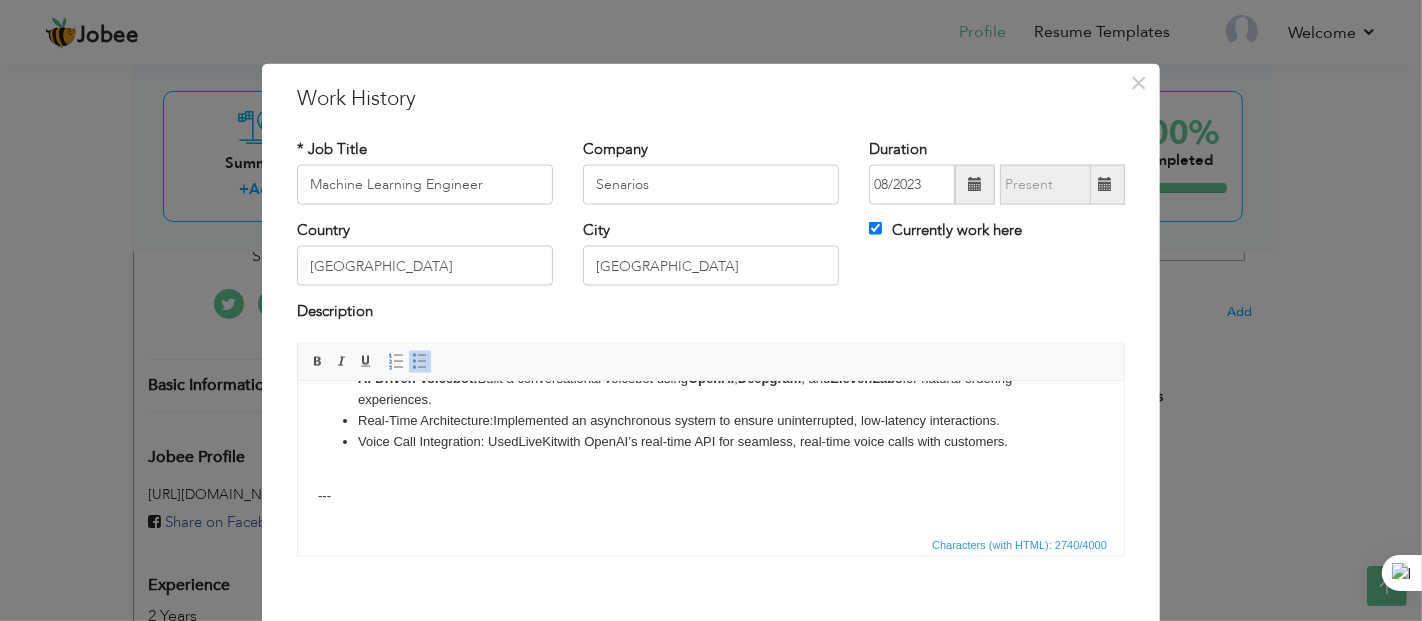 click on "Automation of Outbound Calls AI Voice Agent for Invoicing:  Built an outbound calling agent using  Vapi  to notify customers of pending invoices via automated voice interactions. Workflow Automation:  Developed initial workflows in  Zapier , later migrated to  n8n  for scalability and customization. Slack Integration:  Created a  [DOMAIN_NAME]  automation to send real-time call summaries to a  Slack   channel, ensuring team visibility. Tool-Based Orchestration:  Integrated a custom tool in  n8n  to trigger Vapi-powered calls dynamically within the automation flow. Restaurant Order-Taking Voicebot AI-Driven Voicebot:  Built a conversational voicebot using  OpenAI ,  Deepgram , and  ElevenLabs  for natural ordering experiences. Real-Time Architecture:  Implemented an asynchronous system to ensure uninterrupted, low-latency interactions. Voice Call Integration: Used  LiveKit  with OpenAI’s real-time API for seamless, real-time voice calls with customers. --- **Reloradar Recommendation System** --- ---" at bounding box center (710, 563) 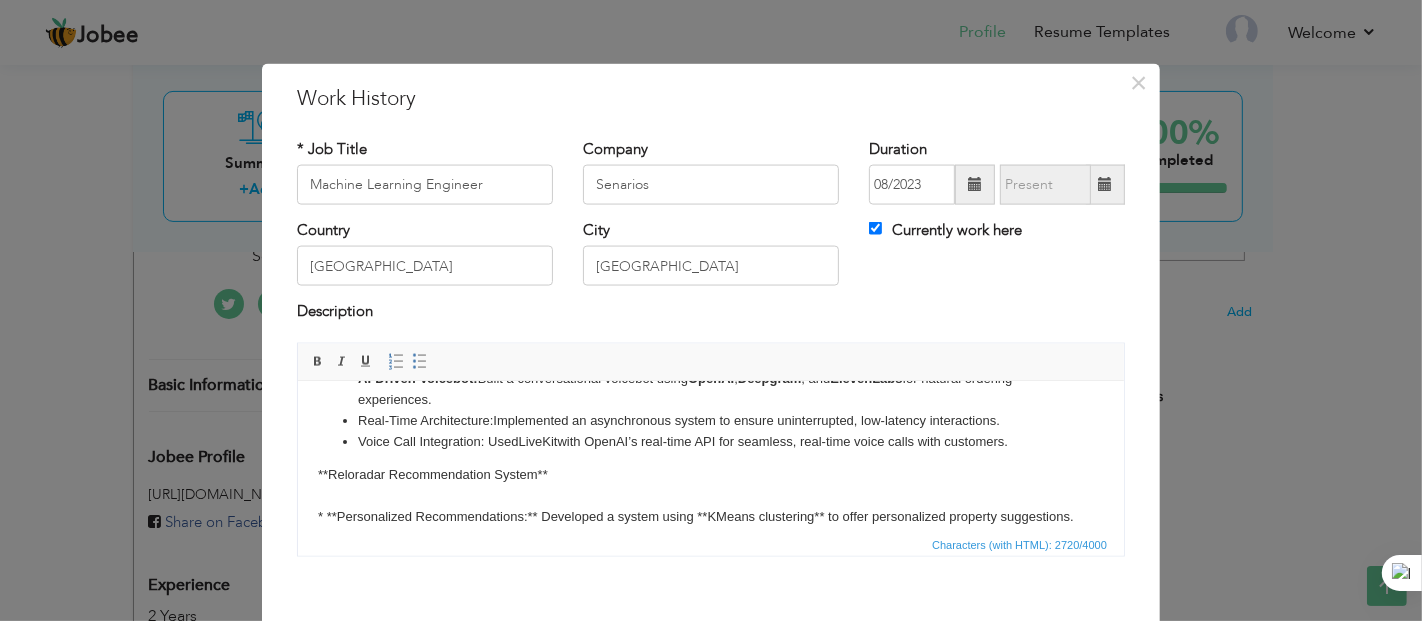 click on "Automation of Outbound Calls AI Voice Agent for Invoicing:  Built an outbound calling agent using  Vapi  to notify customers of pending invoices via automated voice interactions. Workflow Automation:  Developed initial workflows in  Zapier , later migrated to  n8n  for scalability and customization. Slack Integration:  Created a  [DOMAIN_NAME]  automation to send real-time call summaries to a  Slack   channel, ensuring team visibility. Tool-Based Orchestration:  Integrated a custom tool in  n8n  to trigger Vapi-powered calls dynamically within the automation flow. Restaurant Order-Taking Voicebot AI-Driven Voicebot:  Built a conversational voicebot using  OpenAI ,  Deepgram , and  ElevenLabs  for natural ordering experiences. Real-Time Architecture:  Implemented an asynchronous system to ensure uninterrupted, low-latency interactions. Voice Call Integration: Used  LiveKit  with OpenAI’s real-time API for seamless, real-time voice calls with customers. **Reloradar Recommendation System** --- ---" at bounding box center [710, 532] 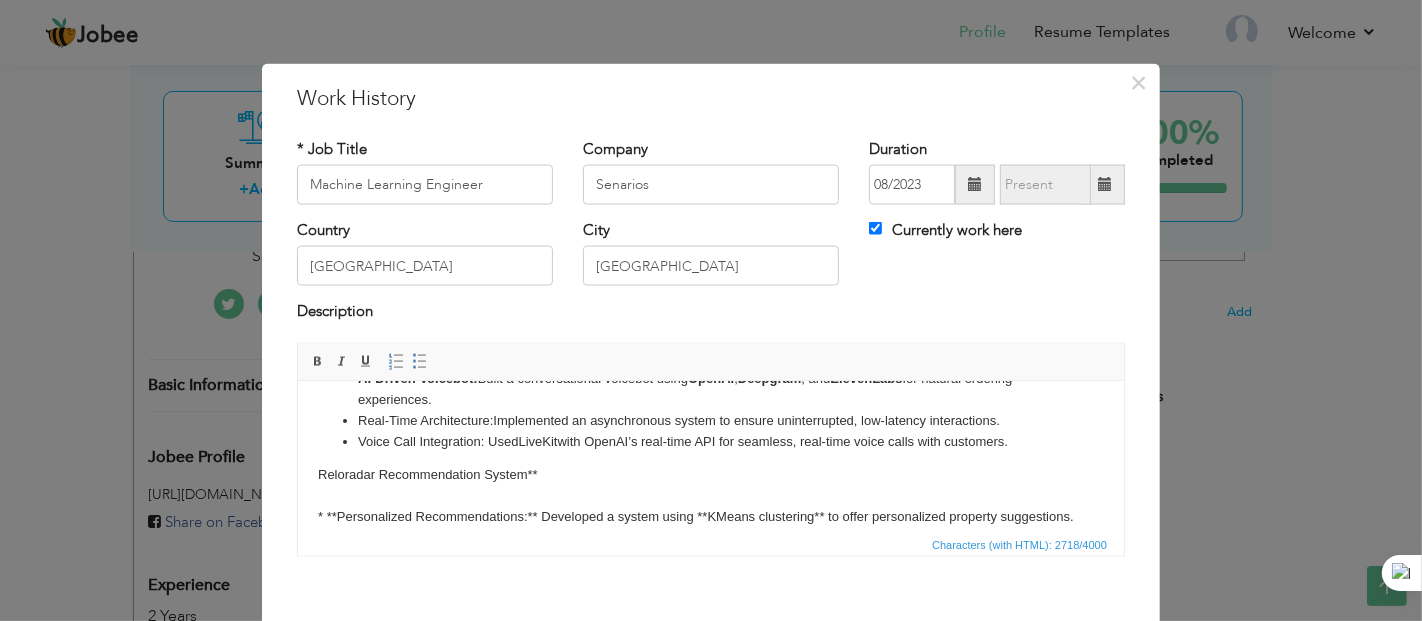 click on "Automation of Outbound Calls AI Voice Agent for Invoicing:  Built an outbound calling agent using  Vapi  to notify customers of pending invoices via automated voice interactions. Workflow Automation:  Developed initial workflows in  Zapier , later migrated to  n8n  for scalability and customization. Slack Integration:  Created a  [DOMAIN_NAME]  automation to send real-time call summaries to a  Slack   channel, ensuring team visibility. Tool-Based Orchestration:  Integrated a custom tool in  n8n  to trigger Vapi-powered calls dynamically within the automation flow. Restaurant Order-Taking Voicebot AI-Driven Voicebot:  Built a conversational voicebot using  OpenAI ,  Deepgram , and  ElevenLabs  for natural ordering experiences. Real-Time Architecture:  Implemented an asynchronous system to ensure uninterrupted, low-latency interactions. Voice Call Integration: Used  LiveKit  with OpenAI’s real-time API for seamless, real-time voice calls with customers. Reloradar Recommendation System** --- ---" at bounding box center [710, 532] 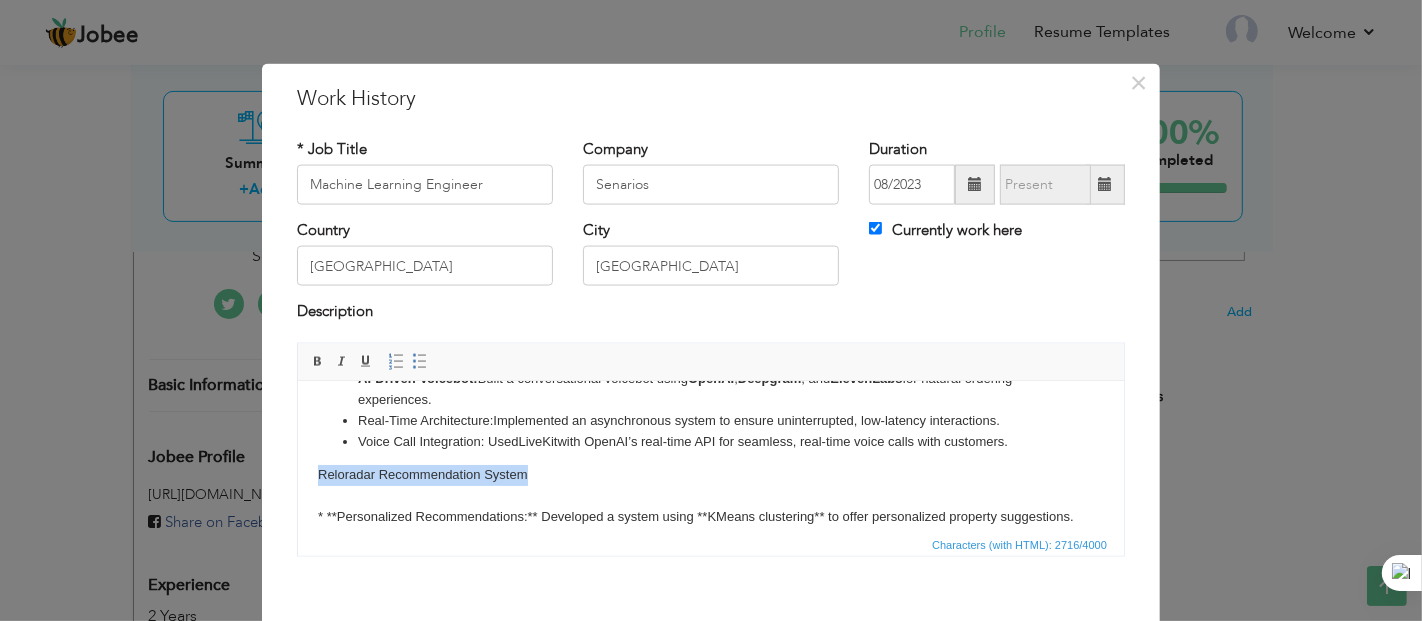 drag, startPoint x: 539, startPoint y: 473, endPoint x: 305, endPoint y: 474, distance: 234.00214 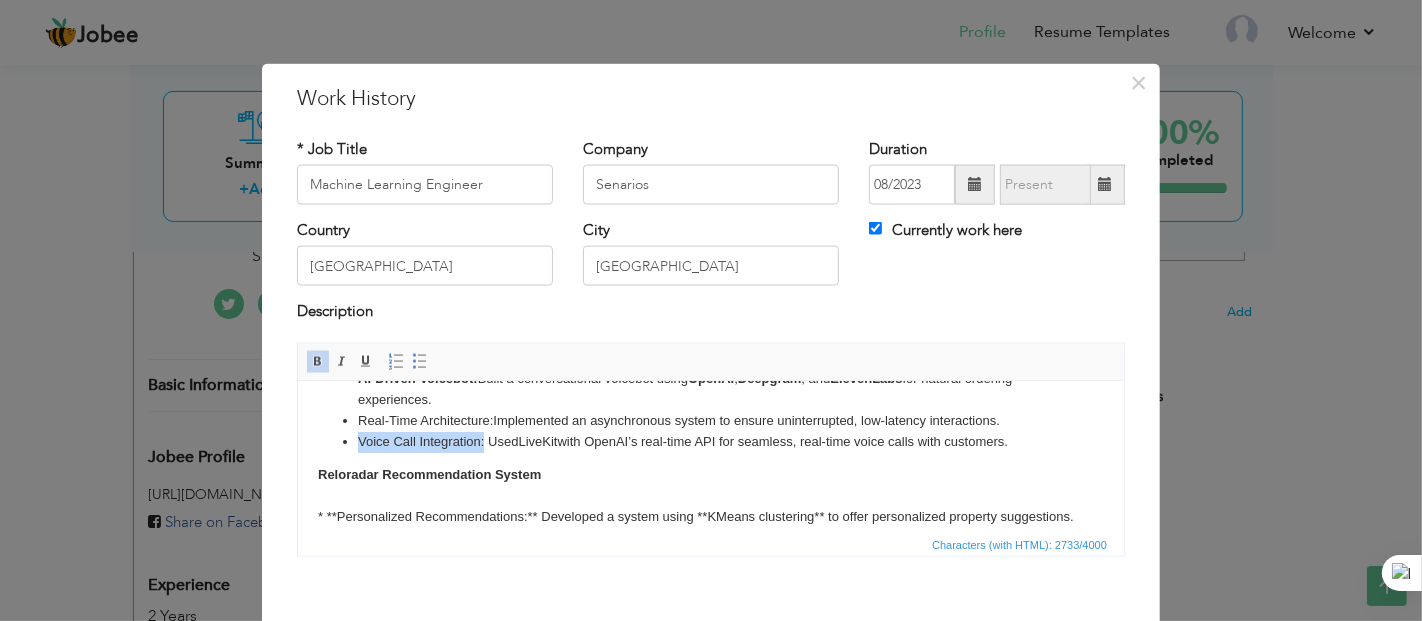 drag, startPoint x: 358, startPoint y: 442, endPoint x: 482, endPoint y: 432, distance: 124.40257 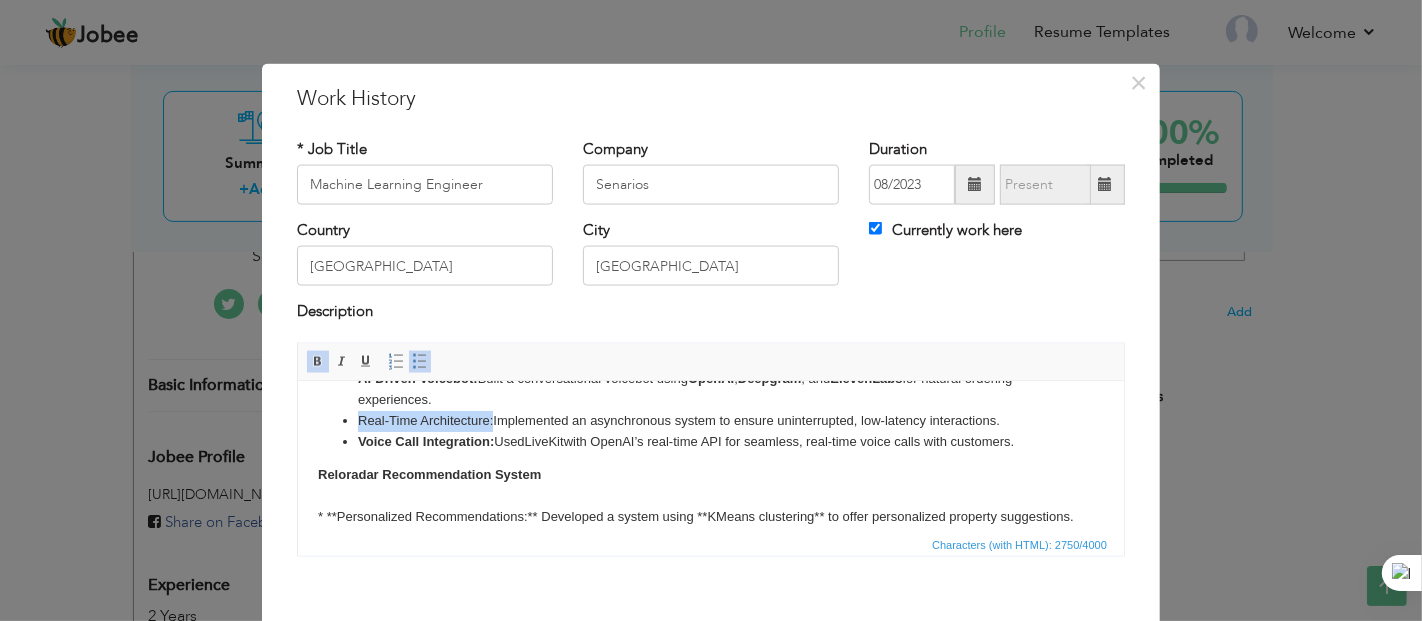 drag, startPoint x: 356, startPoint y: 421, endPoint x: 493, endPoint y: 414, distance: 137.17871 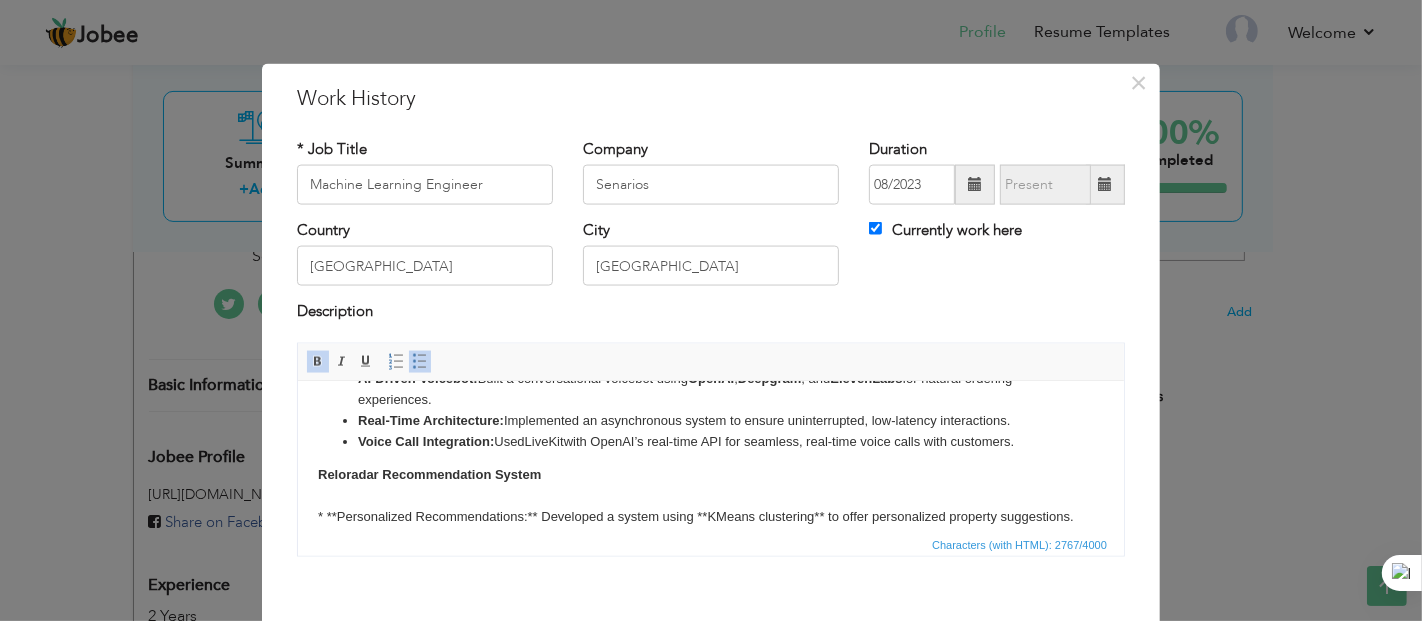 scroll, scrollTop: 243, scrollLeft: 0, axis: vertical 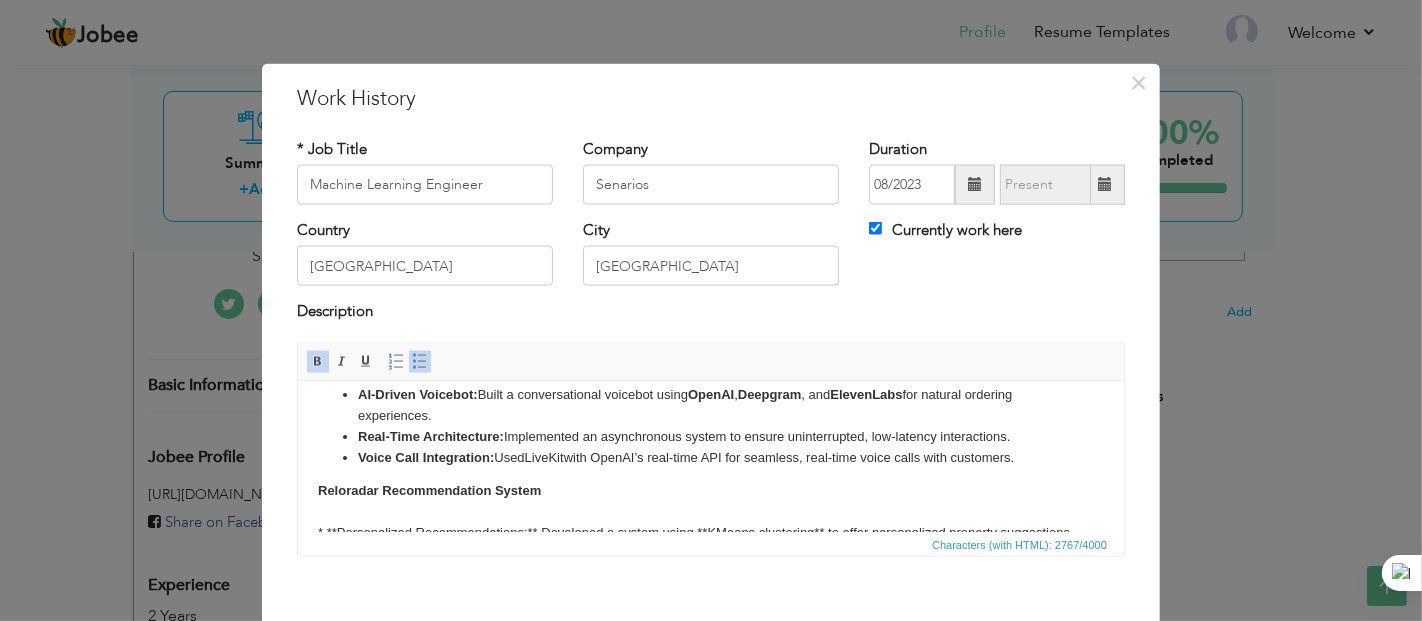 click on "Voice Call Integration:  Used  LiveKit  with OpenAI’s real-time API for seamless, real-time voice calls with customers." at bounding box center (710, 457) 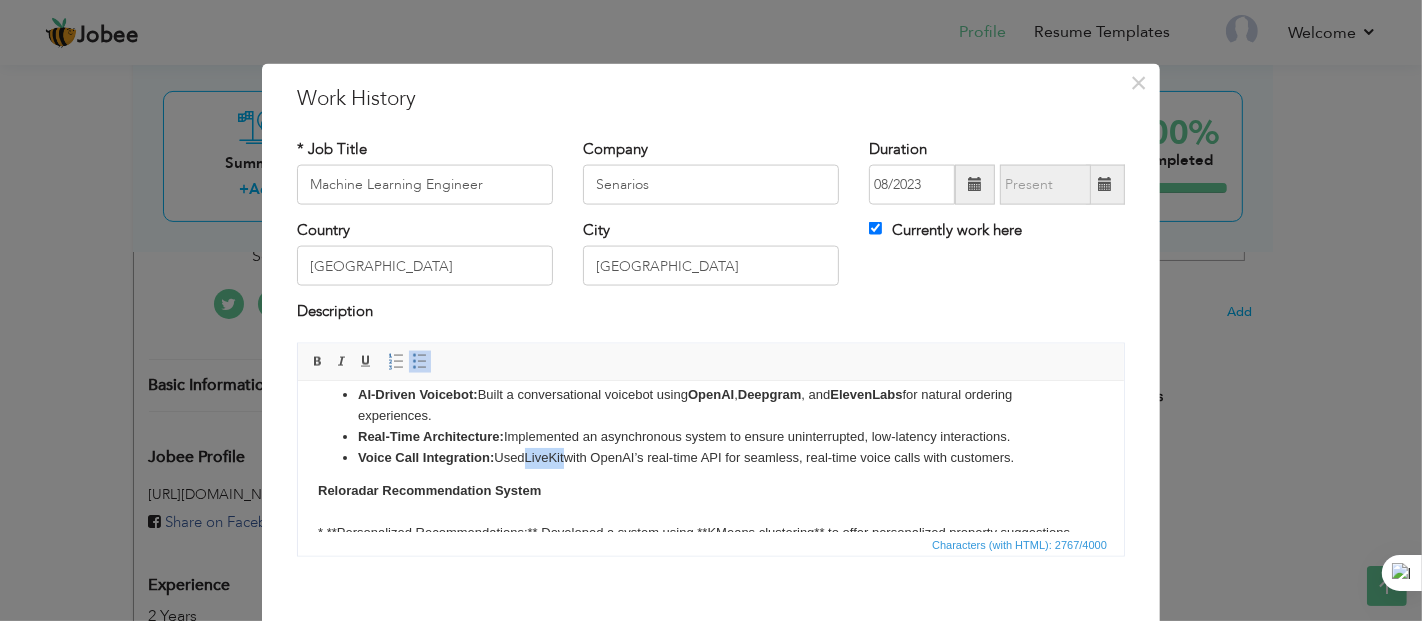 click on "Voice Call Integration:  Used  LiveKit  with OpenAI’s real-time API for seamless, real-time voice calls with customers." at bounding box center [710, 457] 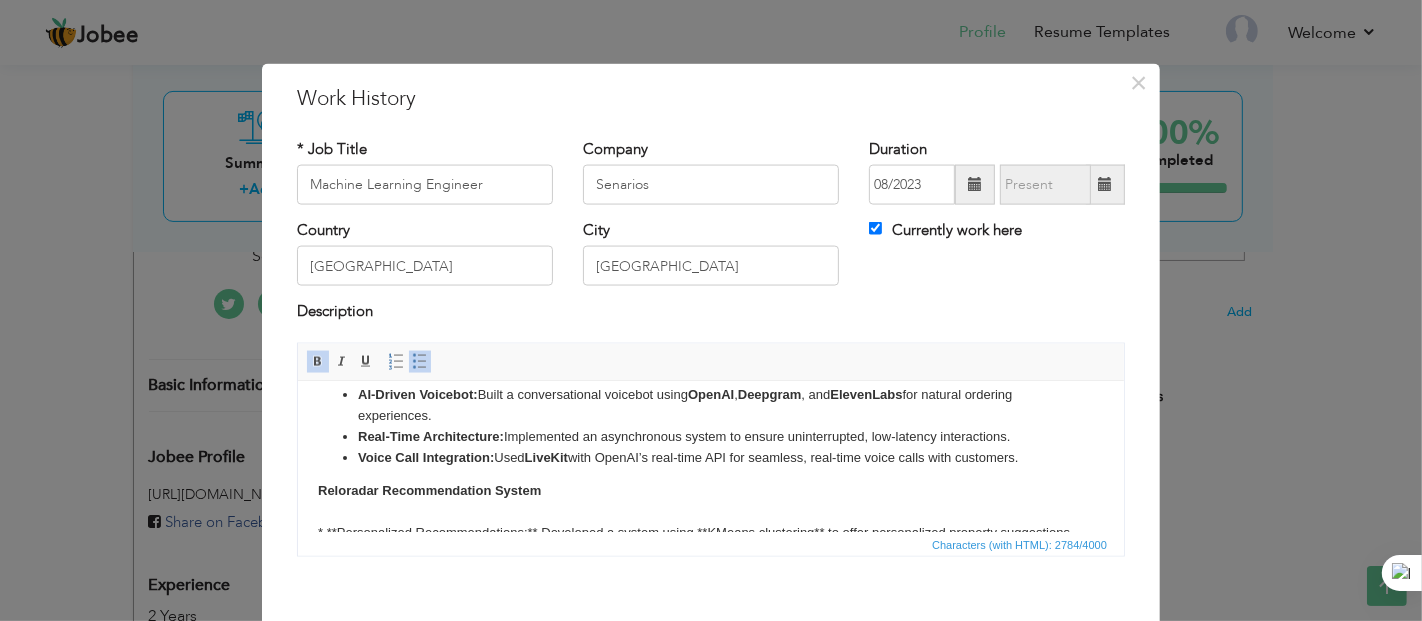 click on "Automation of Outbound Calls AI Voice Agent for Invoicing:  Built an outbound calling agent using  Vapi  to notify customers of pending invoices via automated voice interactions. Workflow Automation:  Developed initial workflows in  Zapier , later migrated to  n8n  for scalability and customization. Slack Integration:  Created a  [DOMAIN_NAME]  automation to send real-time call summaries to a  Slack   channel, ensuring team visibility. Tool-Based Orchestration:  Integrated a custom tool in  n8n  to trigger Vapi-powered calls dynamically within the automation flow. Restaurant Order-Taking Voicebot AI-Driven Voicebot:  Built a conversational voicebot using  OpenAI ,  Deepgram , and  ElevenLabs  for natural ordering experiences. Real-Time Architecture:  Implemented an asynchronous system to ensure uninterrupted, low-latency interactions. Voice Call Integration:  Used  LiveKit  with OpenAI’s real-time API for seamless, real-time voice calls with customers. Reloradar Recommendation System --- ---" at bounding box center [710, 548] 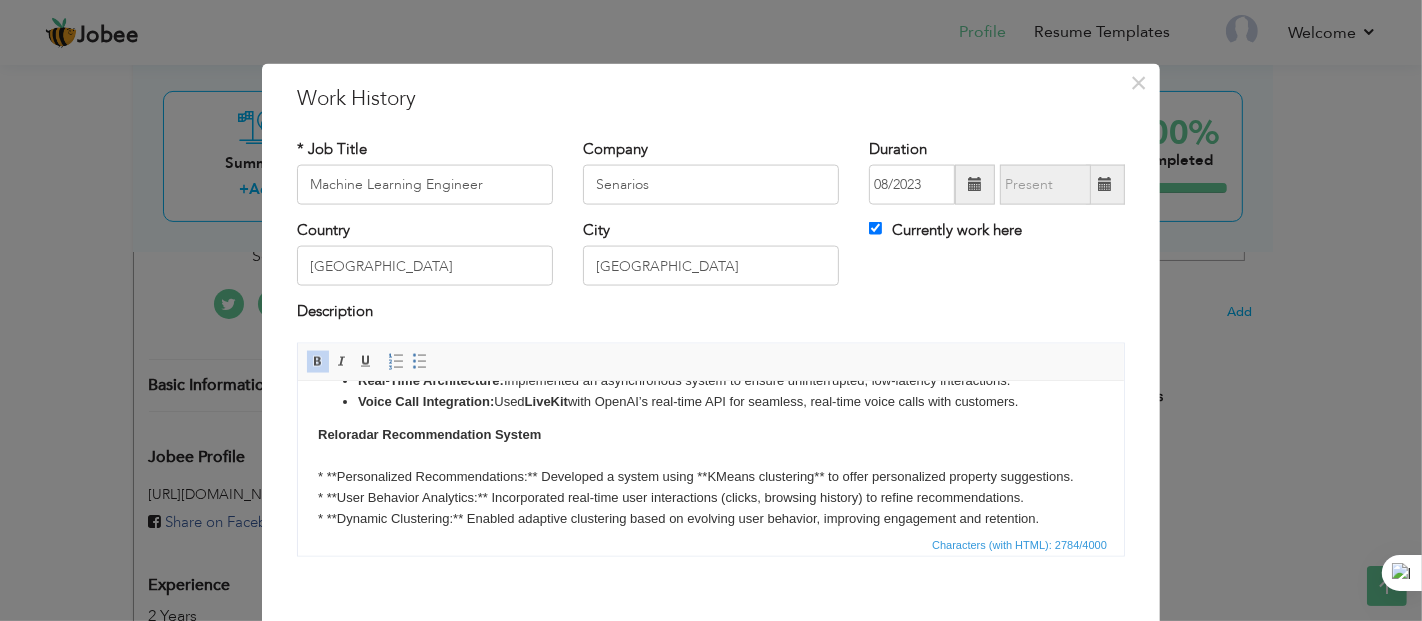 scroll, scrollTop: 305, scrollLeft: 0, axis: vertical 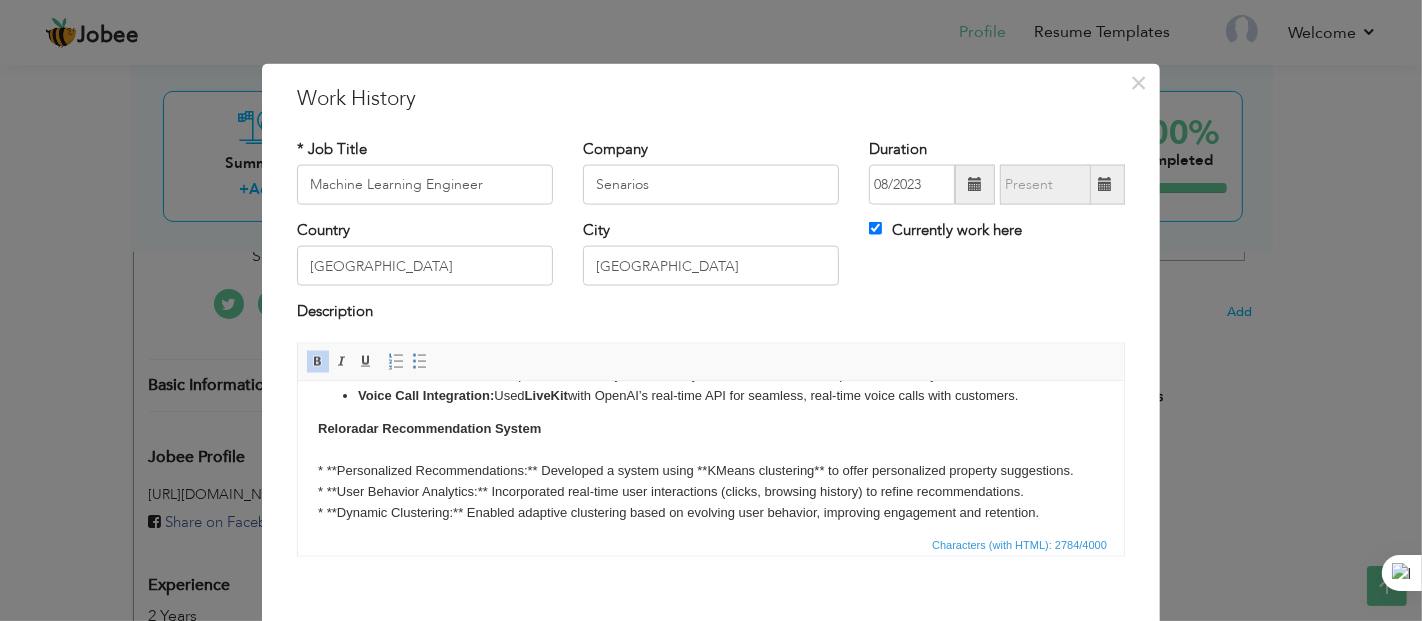 click on "Automation of Outbound Calls AI Voice Agent for Invoicing:  Built an outbound calling agent using  Vapi  to notify customers of pending invoices via automated voice interactions. Workflow Automation:  Developed initial workflows in  Zapier , later migrated to  n8n  for scalability and customization. Slack Integration:  Created a  [DOMAIN_NAME]  automation to send real-time call summaries to a  Slack   channel, ensuring team visibility. Tool-Based Orchestration:  Integrated a custom tool in  n8n  to trigger Vapi-powered calls dynamically within the automation flow. Restaurant Order-Taking Voicebot AI-Driven Voicebot:  Built a conversational voicebot using  OpenAI ,  Deepgram , and  ElevenLabs  for natural ordering experiences. Real-Time Architecture:  Implemented an asynchronous system to ensure uninterrupted, low-latency interactions. Voice Call Integration:  Used  LiveKit  with OpenAI’s real-time API for seamless, real-time voice calls with customers. Reloradar Recommendation System --- ---" at bounding box center [710, 486] 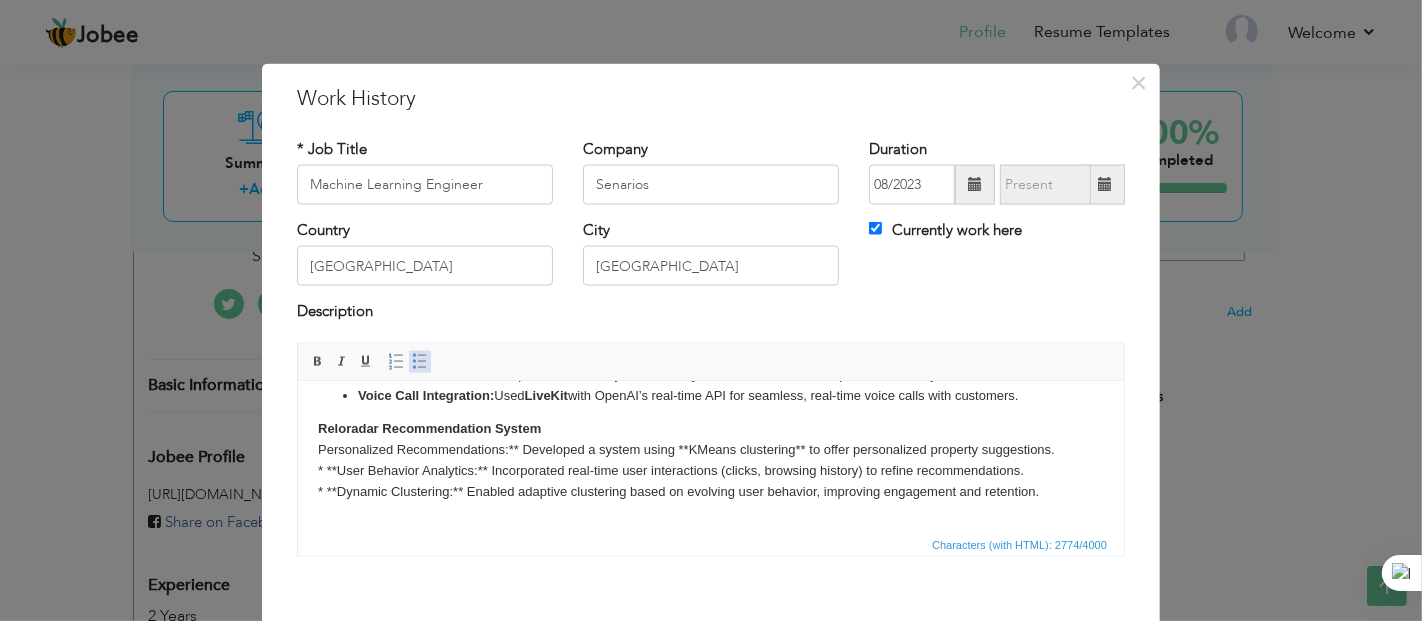 click at bounding box center (420, 361) 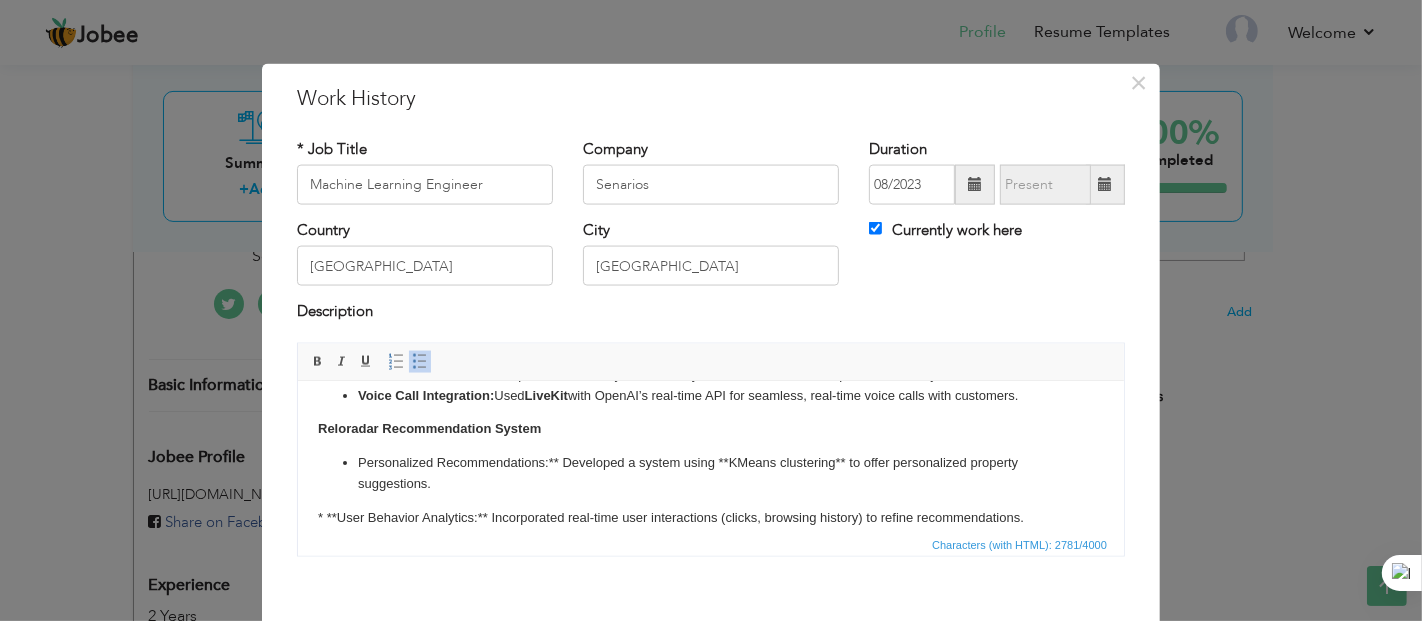 click on "Personalized Recommendations:** Developed a system using **KMeans clustering** to offer personalized property suggestions." at bounding box center [710, 473] 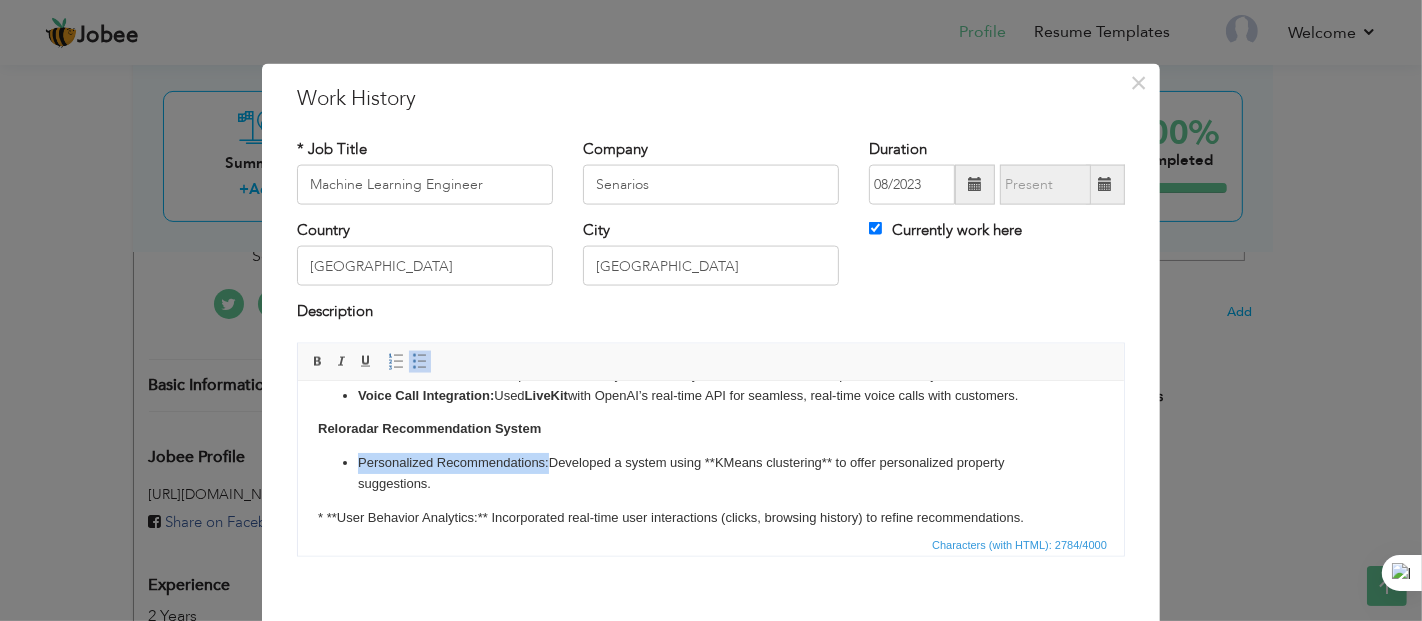 drag, startPoint x: 548, startPoint y: 464, endPoint x: 358, endPoint y: 472, distance: 190.16835 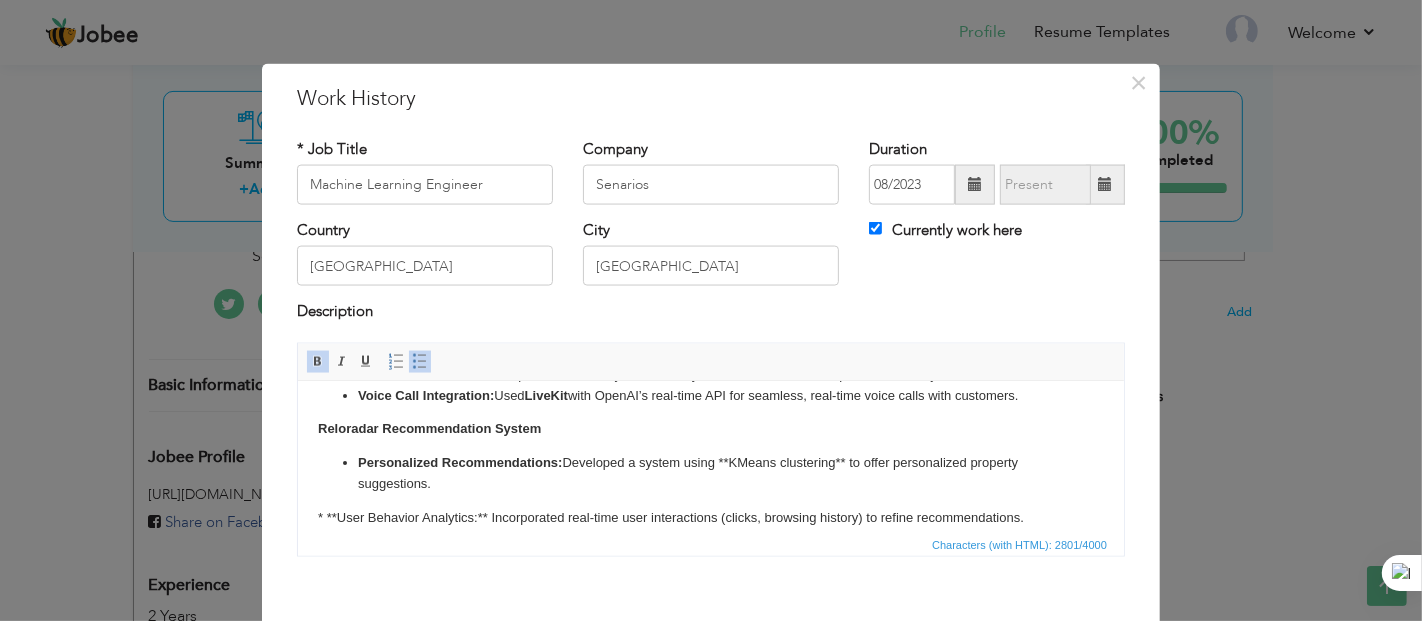 click on "Personalized Recommendations:  Developed a system using **KMeans clustering** to offer personalized property suggestions." at bounding box center (710, 473) 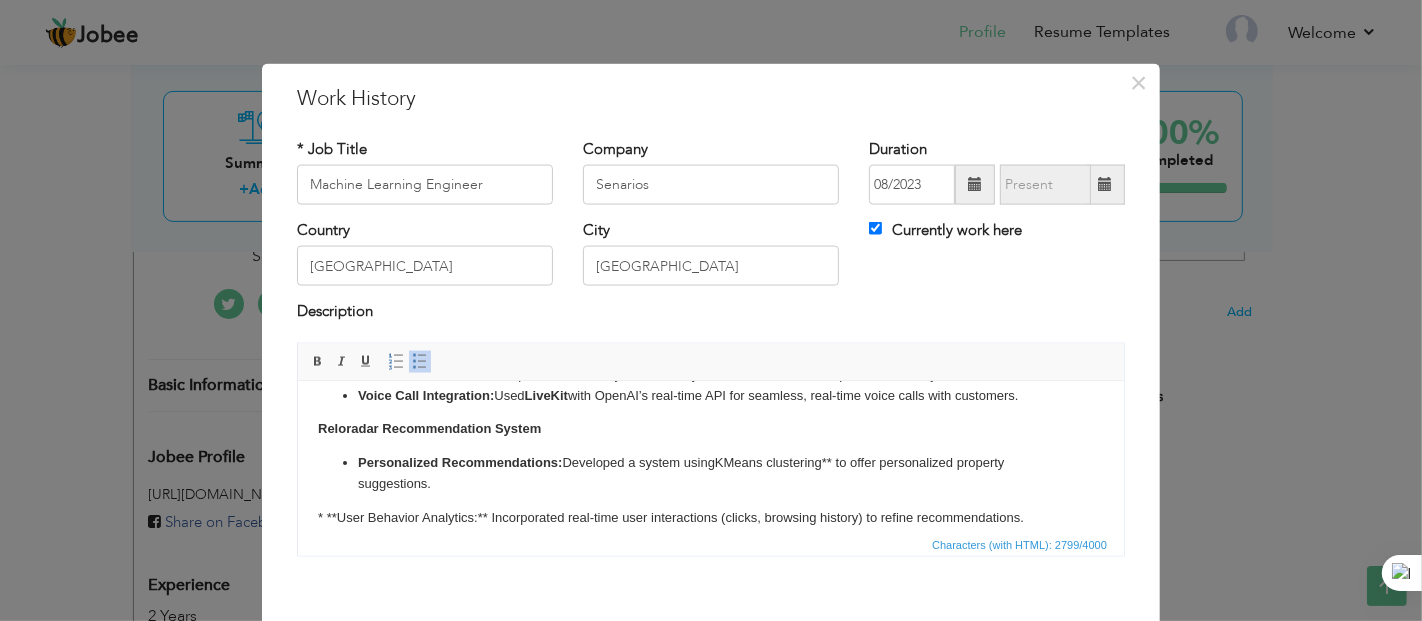 click on "Personalized Recommendations:  Developed a system using  KMeans clustering** to offer personalized property suggestions." at bounding box center (710, 473) 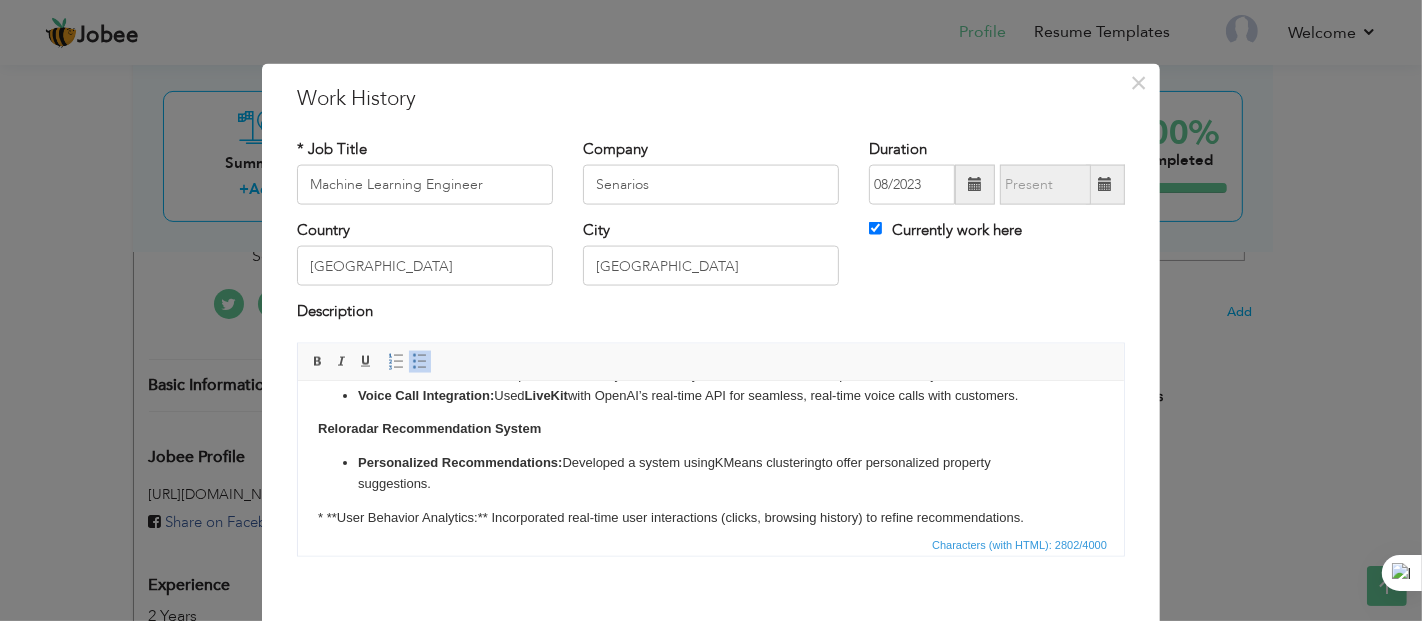 click on "Personalized Recommendations:  Developed a system using  KMeans clustering  to offer personalized property suggestions." at bounding box center (710, 473) 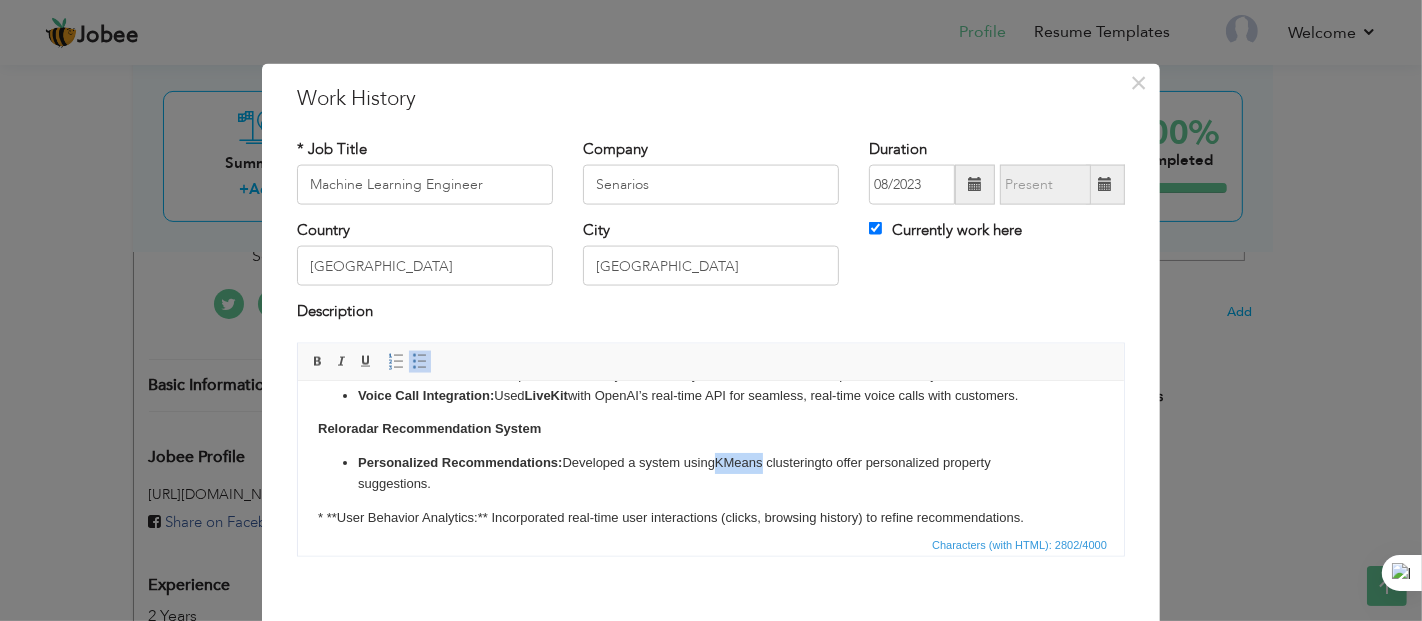 click on "Personalized Recommendations:  Developed a system using  KMeans clustering  to offer personalized property suggestions." at bounding box center (710, 473) 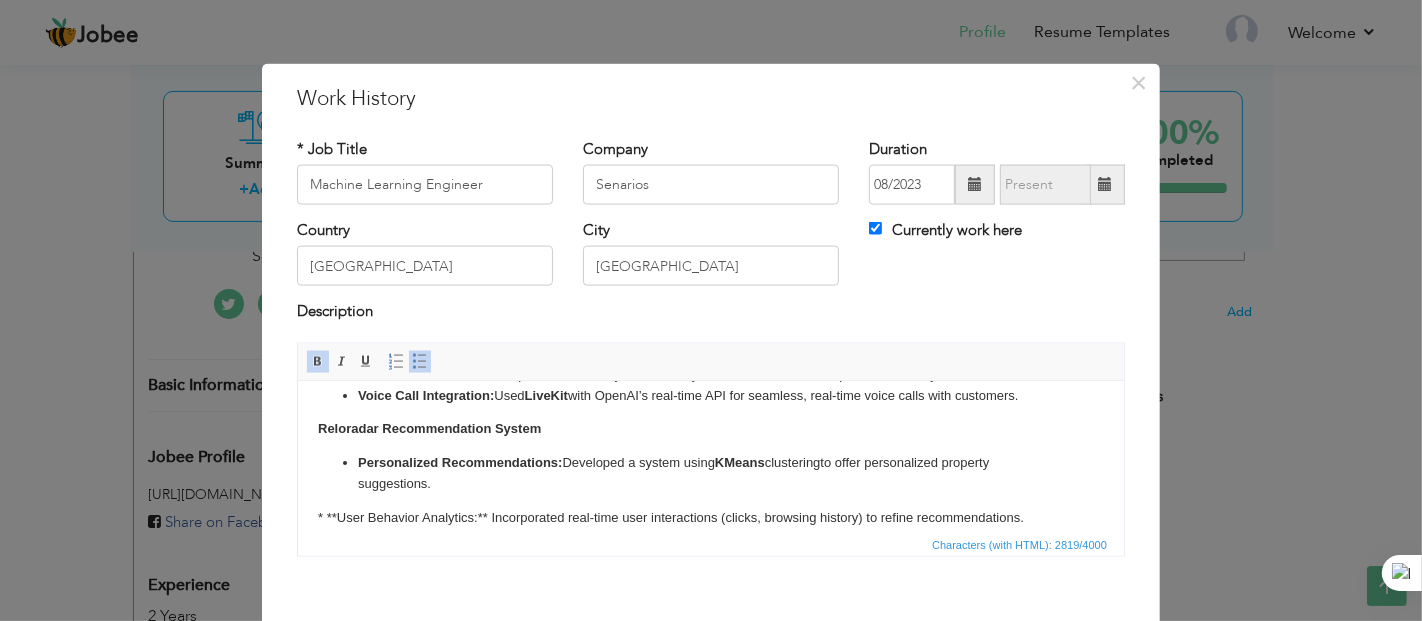 click on "Automation of Outbound Calls AI Voice Agent for Invoicing:  Built an outbound calling agent using  Vapi  to notify customers of pending invoices via automated voice interactions. Workflow Automation:  Developed initial workflows in  Zapier , later migrated to  n8n  for scalability and customization. Slack Integration:  Created a  [DOMAIN_NAME]  automation to send real-time call summaries to a  Slack   channel, ensuring team visibility. Tool-Based Orchestration:  Integrated a custom tool in  n8n  to trigger Vapi-powered calls dynamically within the automation flow. Restaurant Order-Taking Voicebot AI-Driven Voicebot:  Built a conversational voicebot using  OpenAI ,  Deepgram , and  ElevenLabs  for natural ordering experiences. Real-Time Architecture:  Implemented an asynchronous system to ensure uninterrupted, low-latency interactions. Voice Call Integration:  Used  LiveKit  with OpenAI’s real-time API for seamless, real-time voice calls with customers. Reloradar Recommendation System KMeans --- ---" at bounding box center [710, 499] 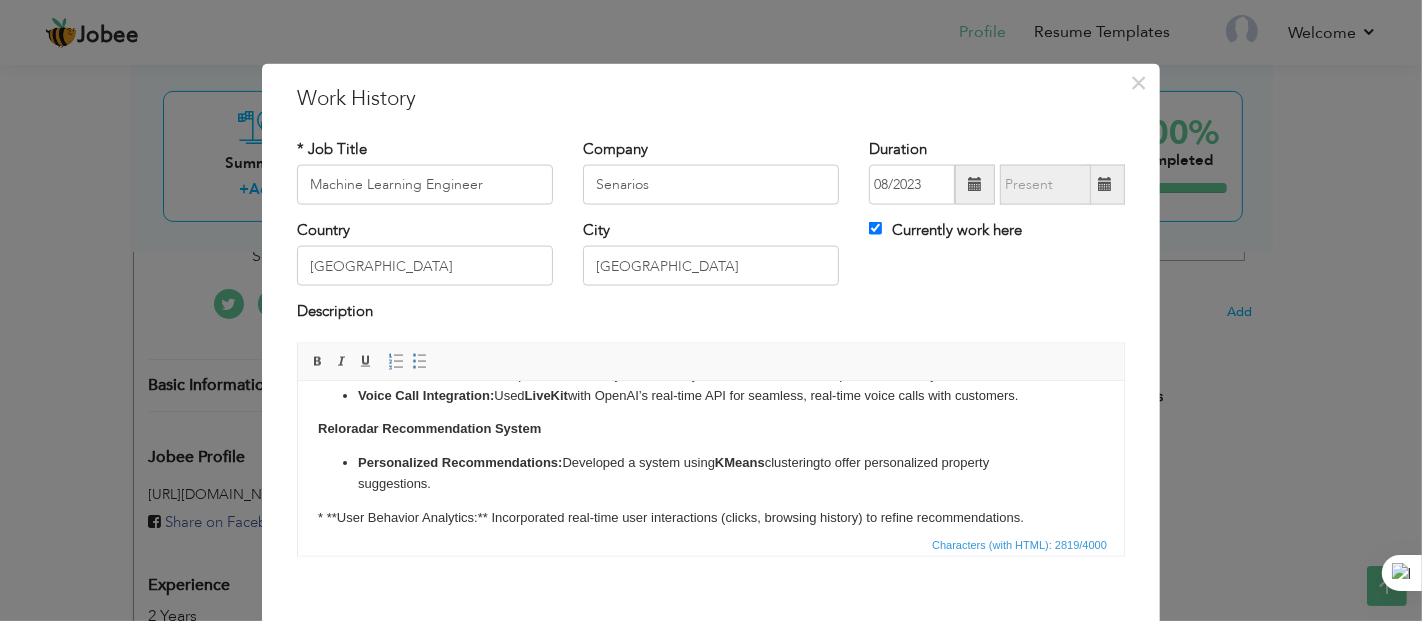 click on "Automation of Outbound Calls AI Voice Agent for Invoicing:  Built an outbound calling agent using  Vapi  to notify customers of pending invoices via automated voice interactions. Workflow Automation:  Developed initial workflows in  Zapier , later migrated to  n8n  for scalability and customization. Slack Integration:  Created a  [DOMAIN_NAME]  automation to send real-time call summaries to a  Slack   channel, ensuring team visibility. Tool-Based Orchestration:  Integrated a custom tool in  n8n  to trigger Vapi-powered calls dynamically within the automation flow. Restaurant Order-Taking Voicebot AI-Driven Voicebot:  Built a conversational voicebot using  OpenAI ,  Deepgram , and  ElevenLabs  for natural ordering experiences. Real-Time Architecture:  Implemented an asynchronous system to ensure uninterrupted, low-latency interactions. Voice Call Integration:  Used  LiveKit  with OpenAI’s real-time API for seamless, real-time voice calls with customers. Reloradar Recommendation System KMeans --- ---" at bounding box center [710, 499] 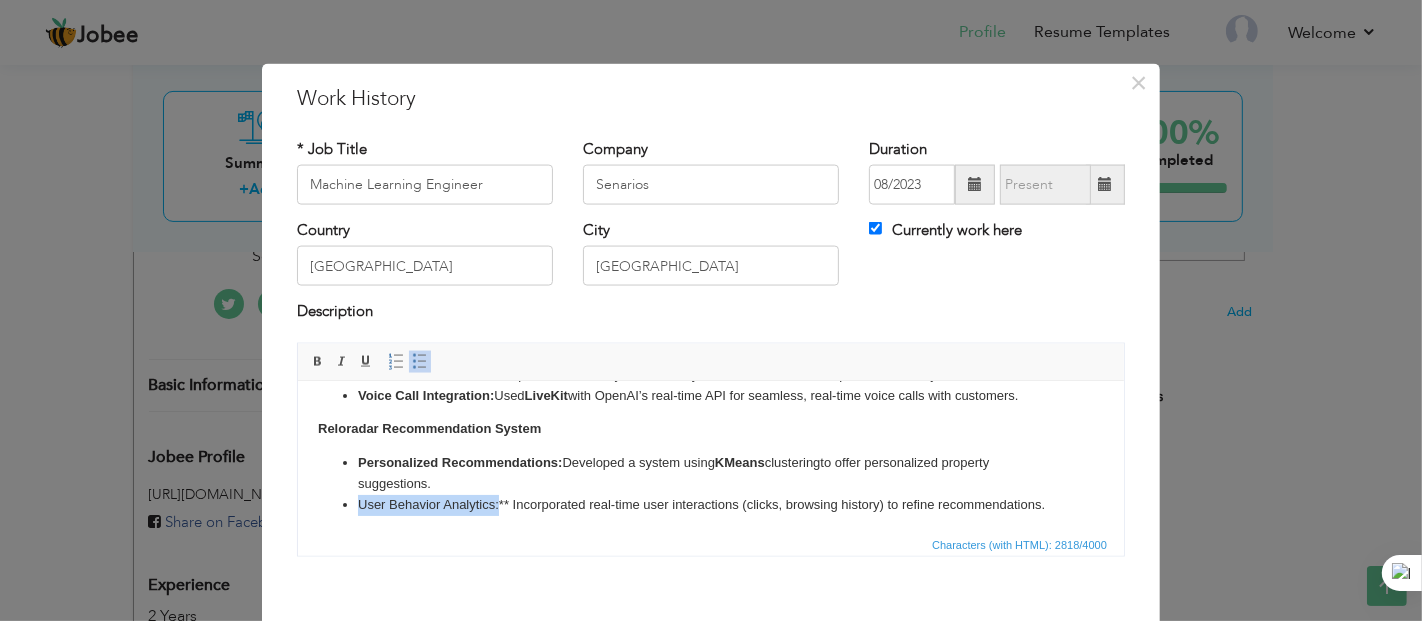 drag, startPoint x: 357, startPoint y: 502, endPoint x: 499, endPoint y: 503, distance: 142.00352 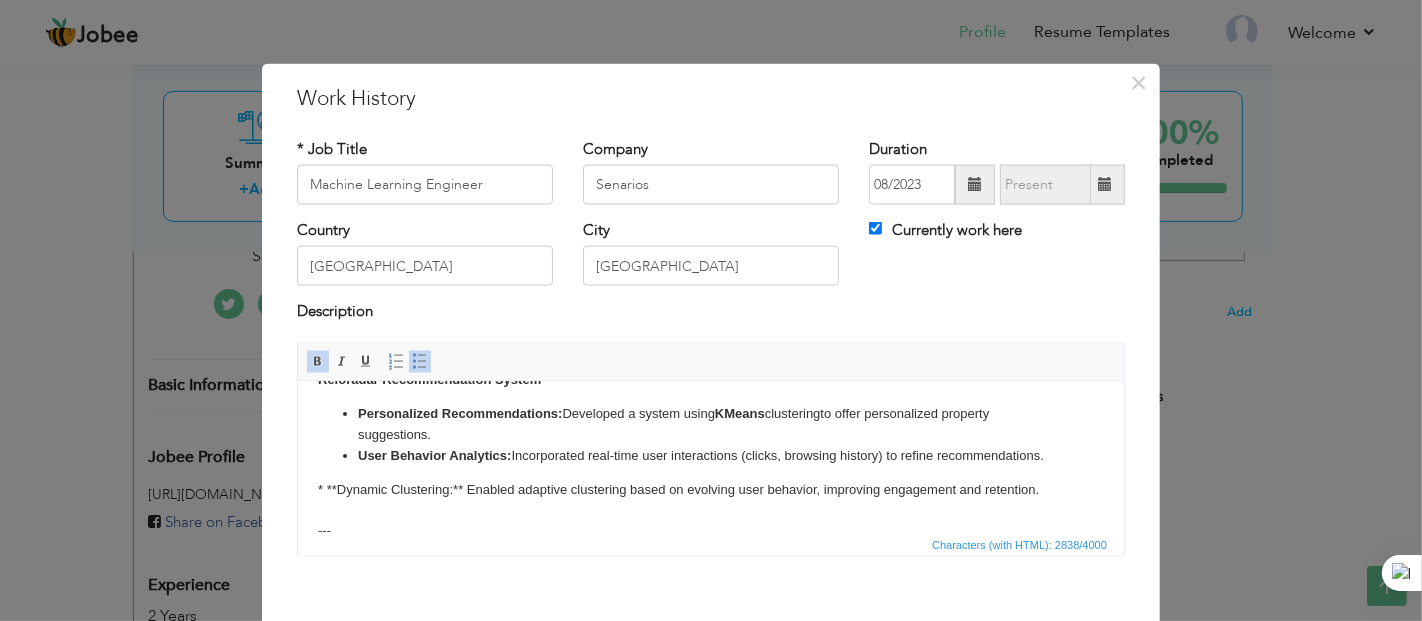scroll, scrollTop: 361, scrollLeft: 0, axis: vertical 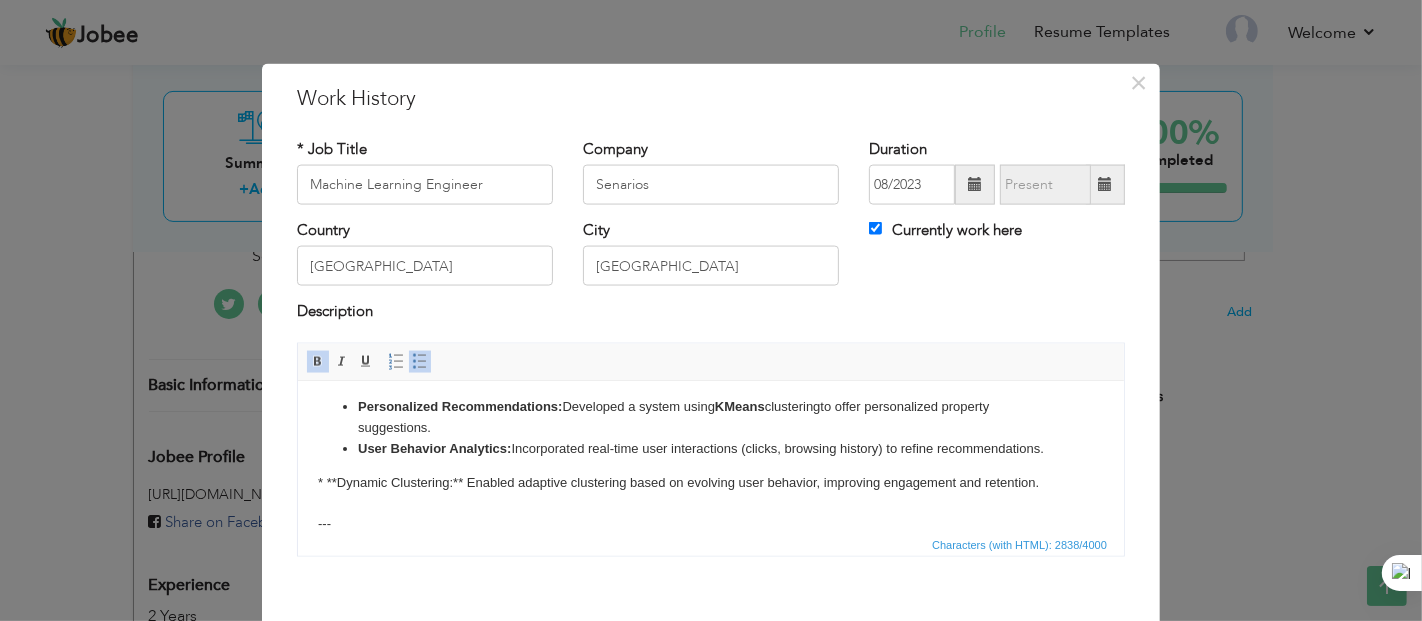 click on "Automation of Outbound Calls AI Voice Agent for Invoicing:  Built an outbound calling agent using  Vapi  to notify customers of pending invoices via automated voice interactions. Workflow Automation:  Developed initial workflows in  Zapier , later migrated to  n8n  for scalability and customization. Slack Integration:  Created a  [DOMAIN_NAME]  automation to send real-time call summaries to a  Slack   channel, ensuring team visibility. Tool-Based Orchestration:  Integrated a custom tool in  n8n  to trigger Vapi-powered calls dynamically within the automation flow. Restaurant Order-Taking Voicebot AI-Driven Voicebot:  Built a conversational voicebot using  OpenAI ,  Deepgram , and  ElevenLabs  for natural ordering experiences. Real-Time Architecture:  Implemented an asynchronous system to ensure uninterrupted, low-latency interactions. Voice Call Integration:  Used  LiveKit  with OpenAI’s real-time API for seamless, real-time voice calls with customers. Reloradar Recommendation System KMeans --- ---" at bounding box center (710, 443) 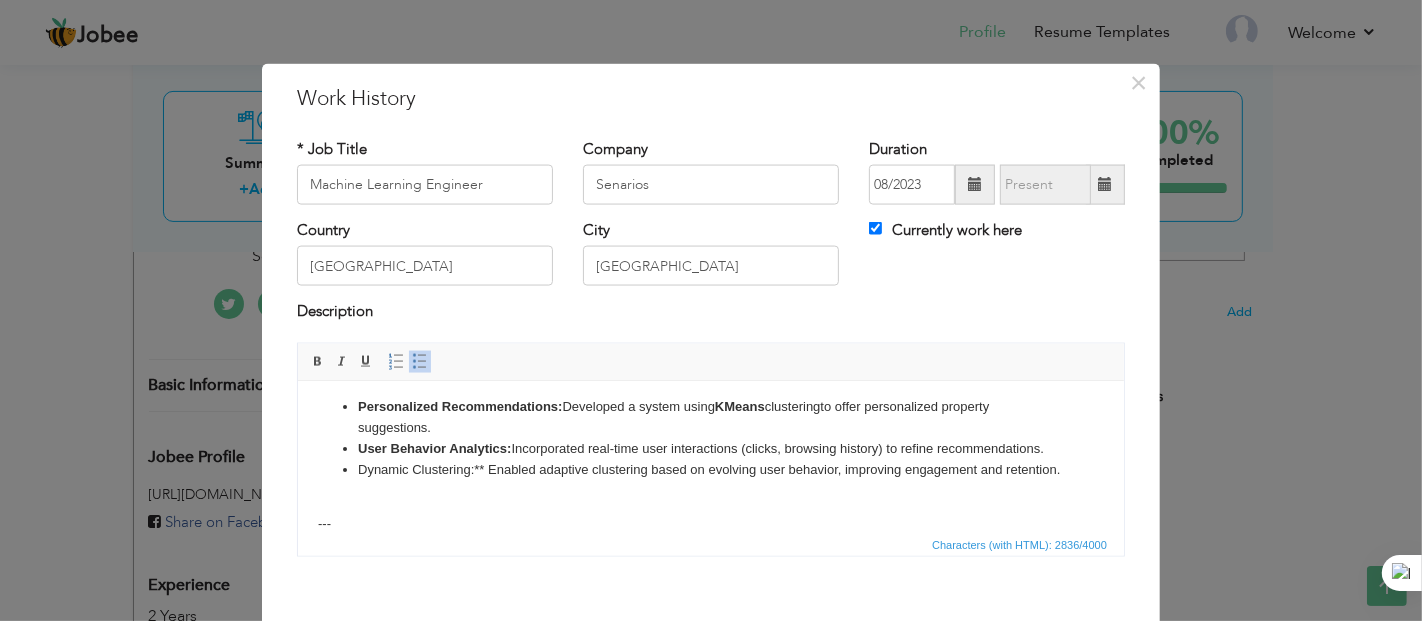 click on "Dynamic Clustering:** Enabled adaptive clustering based on evolving user behavior, improving engagement and retention." at bounding box center [710, 469] 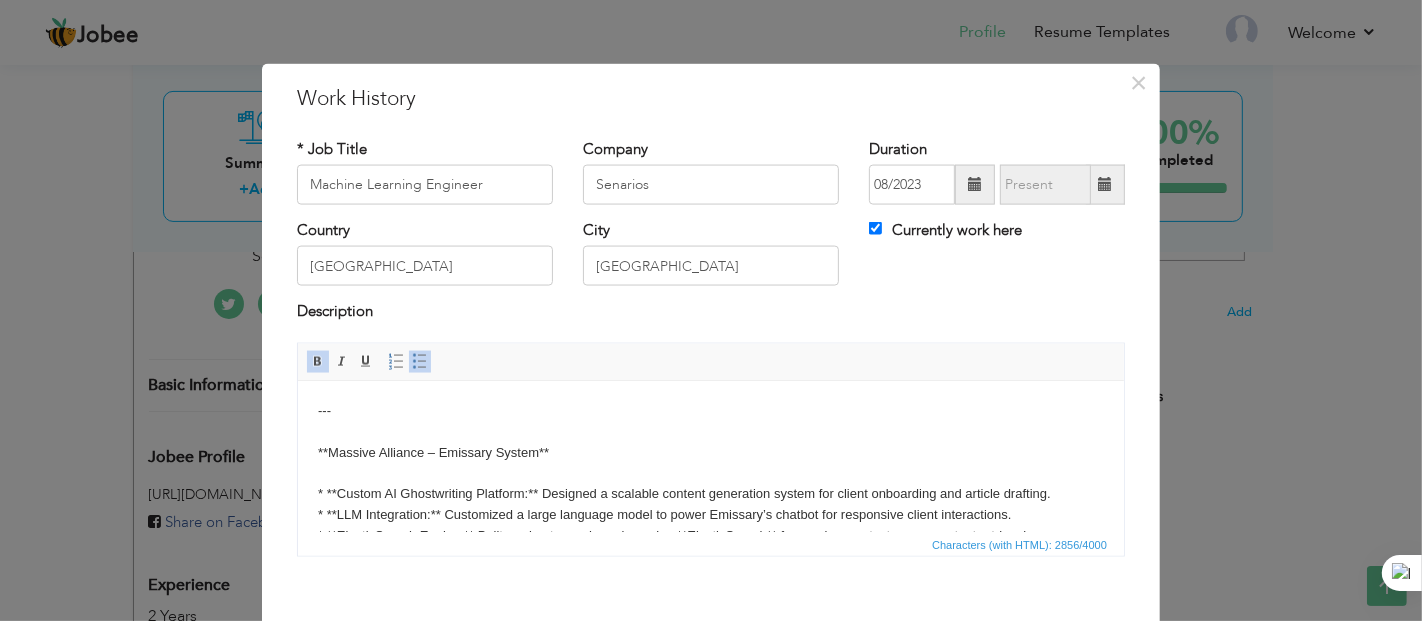 scroll, scrollTop: 479, scrollLeft: 0, axis: vertical 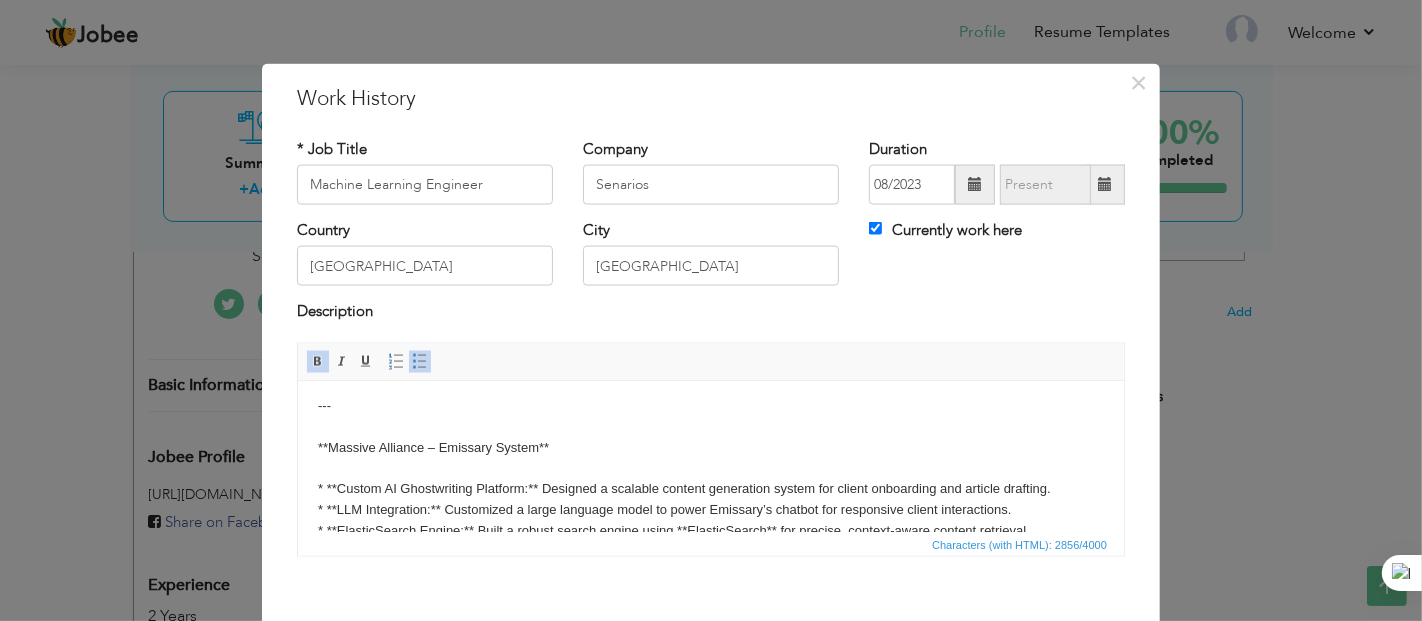 click on "Automation of Outbound Calls AI Voice Agent for Invoicing:  Built an outbound calling agent using  Vapi  to notify customers of pending invoices via automated voice interactions. Workflow Automation:  Developed initial workflows in  Zapier , later migrated to  n8n  for scalability and customization. Slack Integration:  Created a  [DOMAIN_NAME]  automation to send real-time call summaries to a  Slack   channel, ensuring team visibility. Tool-Based Orchestration:  Integrated a custom tool in  n8n  to trigger Vapi-powered calls dynamically within the automation flow. Restaurant Order-Taking Voicebot AI-Driven Voicebot:  Built a conversational voicebot using  OpenAI ,  Deepgram , and  ElevenLabs  for natural ordering experiences. Real-Time Architecture:  Implemented an asynchronous system to ensure uninterrupted, low-latency interactions. Voice Call Integration:  Used  LiveKit  with OpenAI’s real-time API for seamless, real-time voice calls with customers. Reloradar Recommendation System KMeans --- ---" at bounding box center [710, 325] 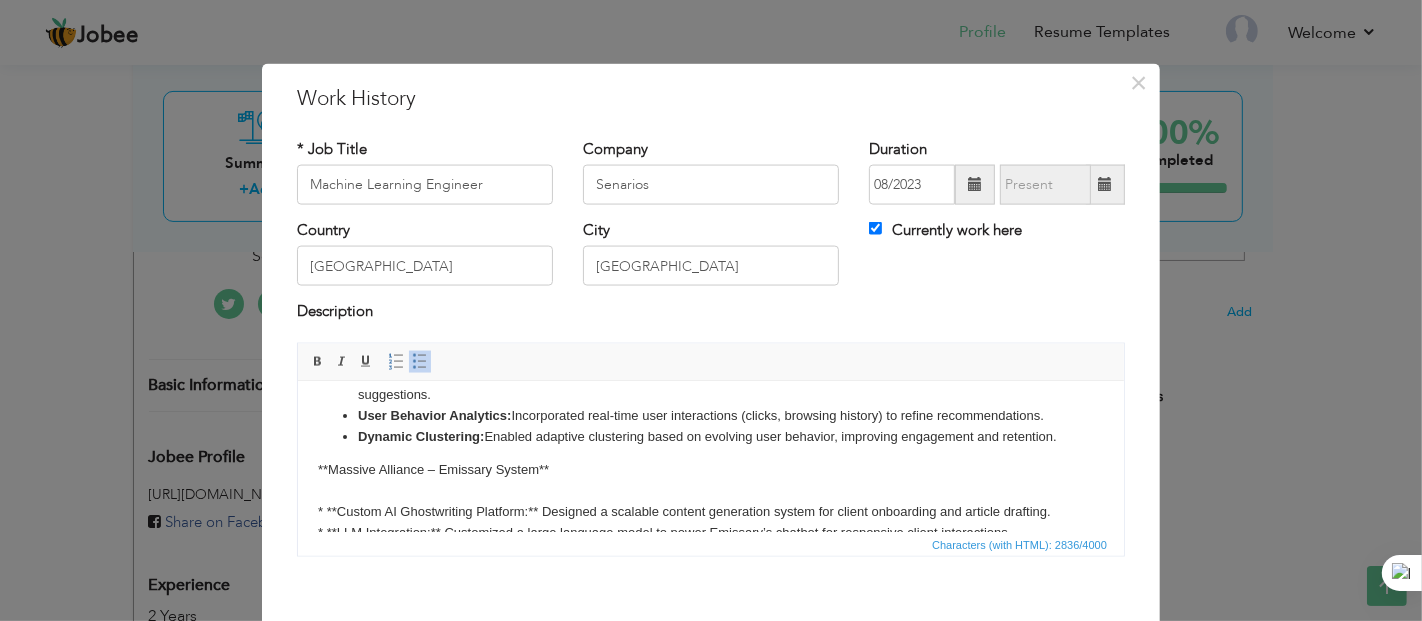 scroll, scrollTop: 385, scrollLeft: 0, axis: vertical 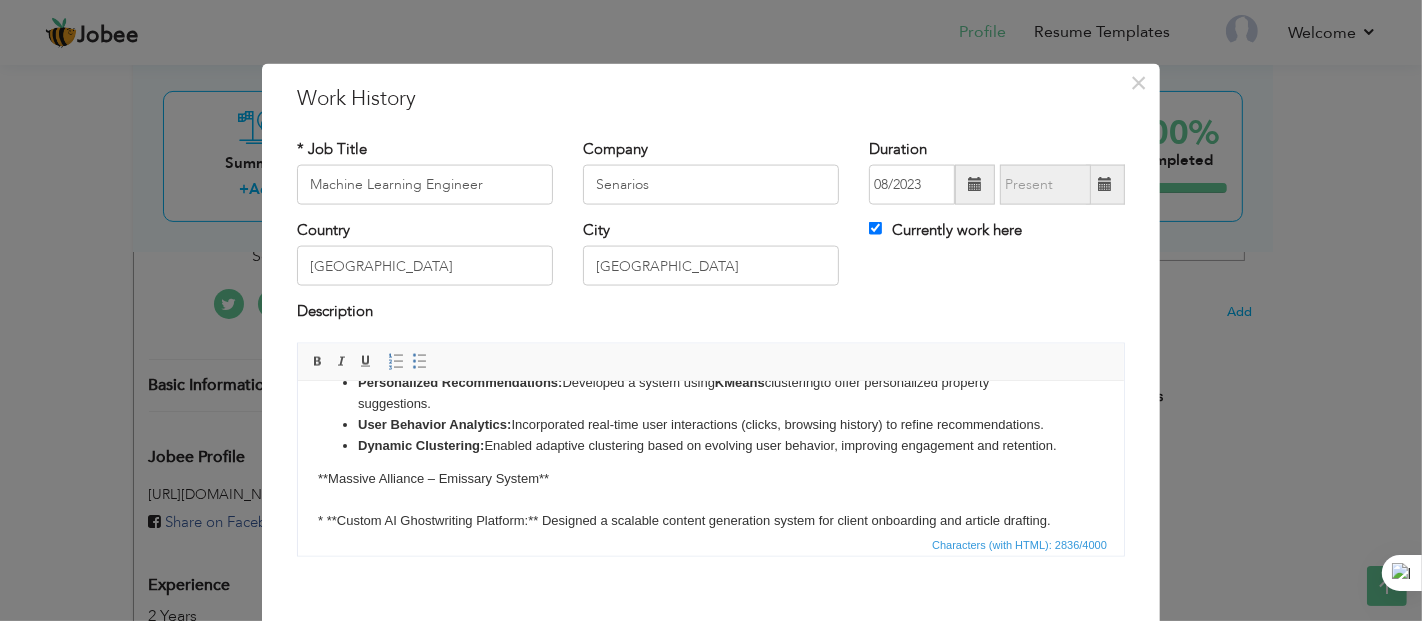 click on "Automation of Outbound Calls AI Voice Agent for Invoicing:  Built an outbound calling agent using  Vapi  to notify customers of pending invoices via automated voice interactions. Workflow Automation:  Developed initial workflows in  Zapier , later migrated to  n8n  for scalability and customization. Slack Integration:  Created a  [DOMAIN_NAME]  automation to send real-time call summaries to a  Slack   channel, ensuring team visibility. Tool-Based Orchestration:  Integrated a custom tool in  n8n  to trigger Vapi-powered calls dynamically within the automation flow. Restaurant Order-Taking Voicebot AI-Driven Voicebot:  Built a conversational voicebot using  OpenAI ,  Deepgram , and  ElevenLabs  for natural ordering experiences. Real-Time Architecture:  Implemented an asynchronous system to ensure uninterrupted, low-latency interactions. Voice Call Integration:  Used  LiveKit  with OpenAI’s real-time API for seamless, real-time voice calls with customers. Reloradar Recommendation System KMeans ---" at bounding box center (710, 388) 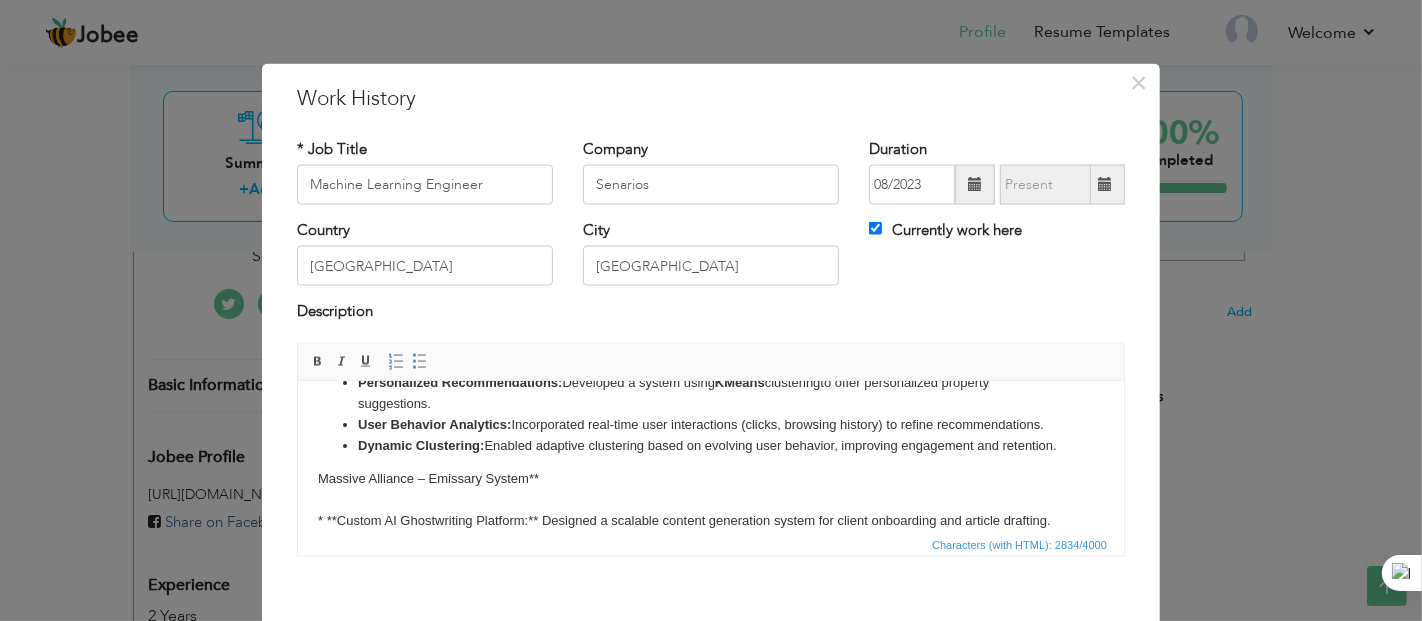 click on "Automation of Outbound Calls AI Voice Agent for Invoicing:  Built an outbound calling agent using  Vapi  to notify customers of pending invoices via automated voice interactions. Workflow Automation:  Developed initial workflows in  Zapier , later migrated to  n8n  for scalability and customization. Slack Integration:  Created a  [DOMAIN_NAME]  automation to send real-time call summaries to a  Slack   channel, ensuring team visibility. Tool-Based Orchestration:  Integrated a custom tool in  n8n  to trigger Vapi-powered calls dynamically within the automation flow. Restaurant Order-Taking Voicebot AI-Driven Voicebot:  Built a conversational voicebot using  OpenAI ,  Deepgram , and  ElevenLabs  for natural ordering experiences. Real-Time Architecture:  Implemented an asynchronous system to ensure uninterrupted, low-latency interactions. Voice Call Integration:  Used  LiveKit  with OpenAI’s real-time API for seamless, real-time voice calls with customers. Reloradar Recommendation System KMeans ---" at bounding box center (710, 388) 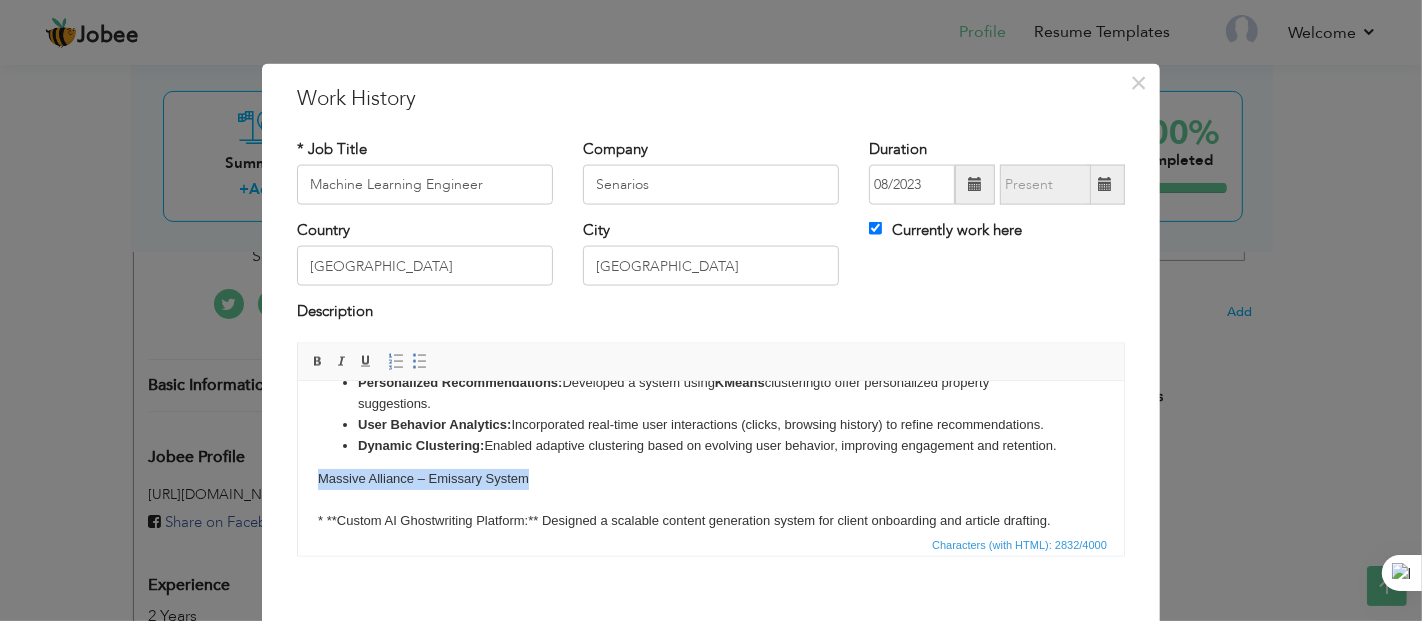 drag, startPoint x: 542, startPoint y: 499, endPoint x: 297, endPoint y: 505, distance: 245.07346 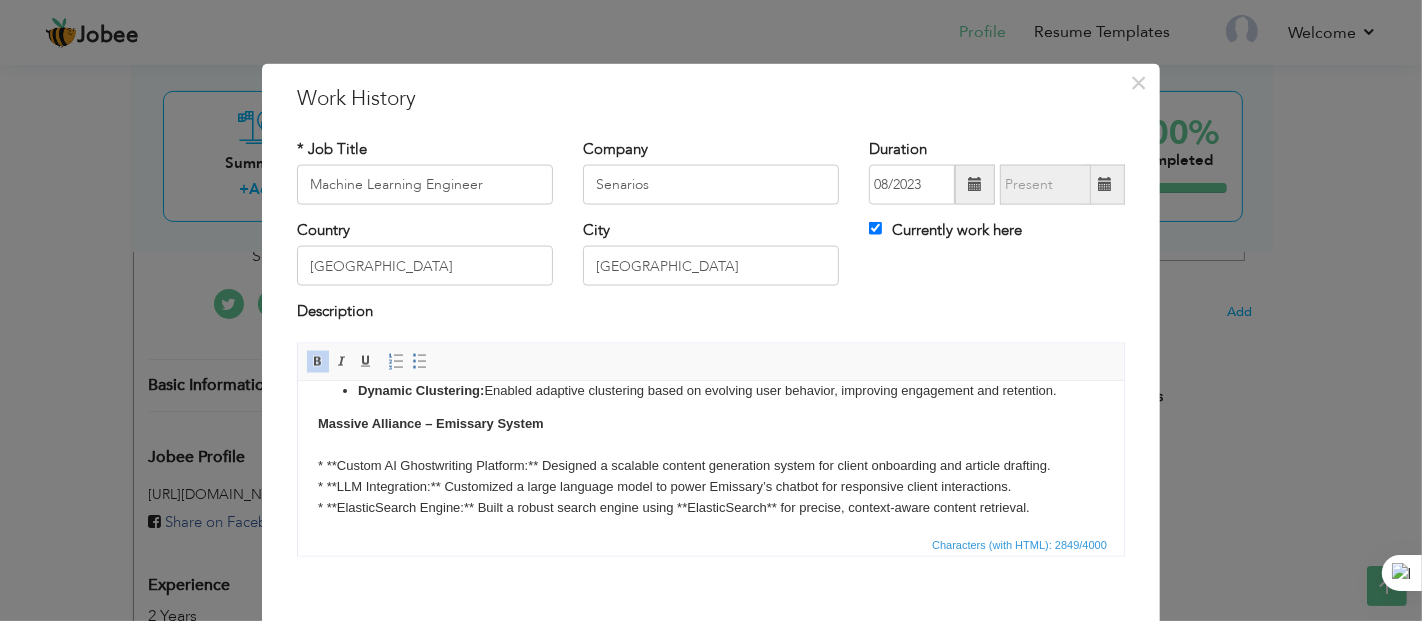 scroll, scrollTop: 442, scrollLeft: 0, axis: vertical 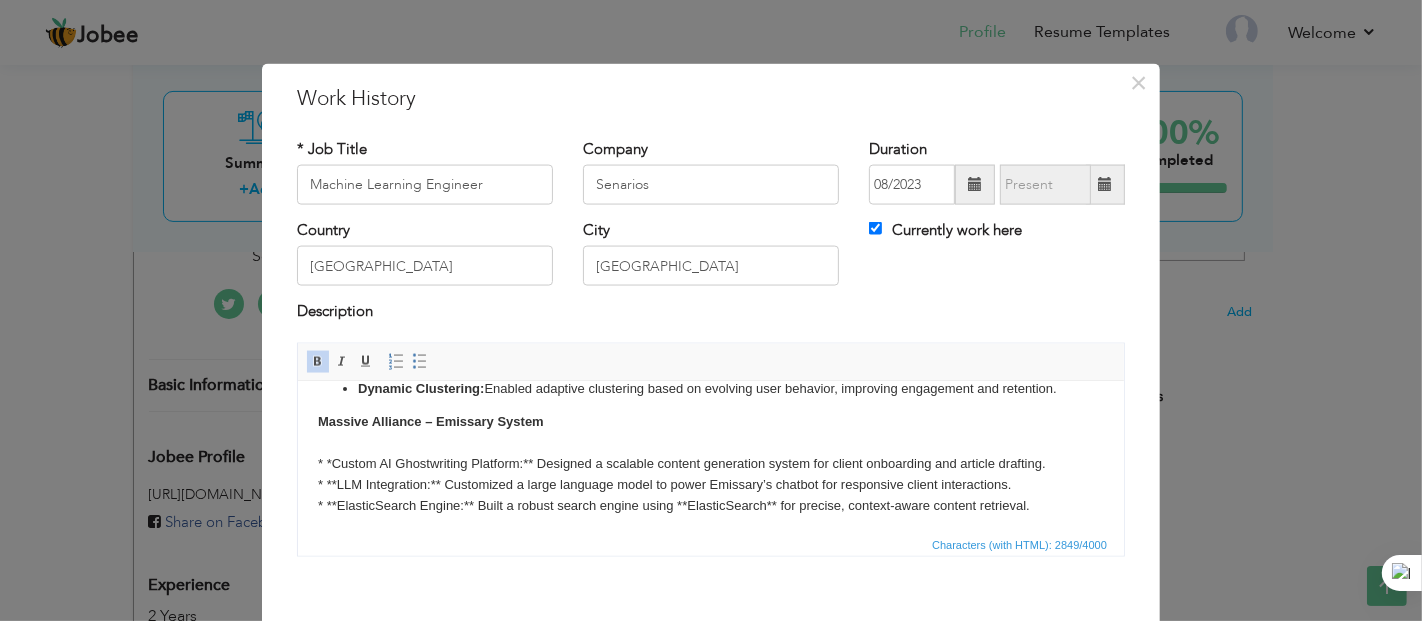 click on "Automation of Outbound Calls AI Voice Agent for Invoicing:  Built an outbound calling agent using  Vapi  to notify customers of pending invoices via automated voice interactions. Workflow Automation:  Developed initial workflows in  Zapier , later migrated to  n8n  for scalability and customization. Slack Integration:  Created a  [DOMAIN_NAME]  automation to send real-time call summaries to a  Slack   channel, ensuring team visibility. Tool-Based Orchestration:  Integrated a custom tool in  n8n  to trigger Vapi-powered calls dynamically within the automation flow. Restaurant Order-Taking Voicebot AI-Driven Voicebot:  Built a conversational voicebot using  OpenAI ,  Deepgram , and  ElevenLabs  for natural ordering experiences. Real-Time Architecture:  Implemented an asynchronous system to ensure uninterrupted, low-latency interactions. Voice Call Integration:  Used  LiveKit  with OpenAI’s real-time API for seamless, real-time voice calls with customers. Reloradar Recommendation System KMeans ---" at bounding box center (710, 331) 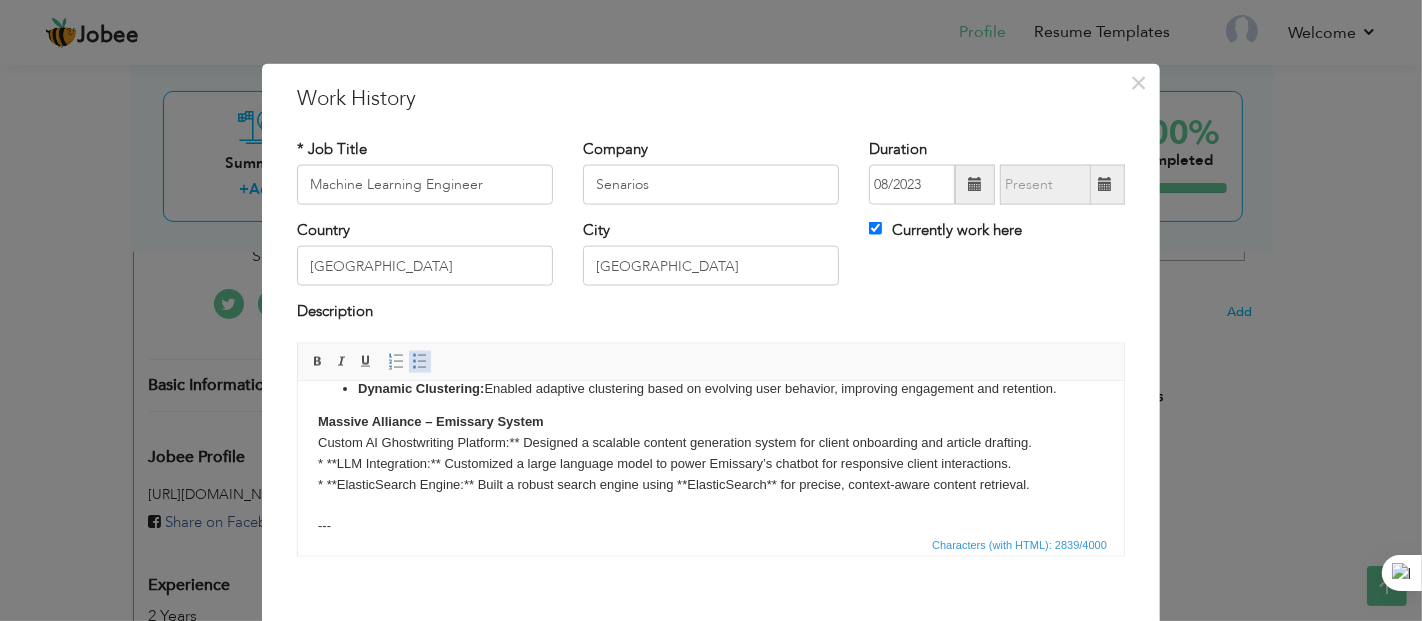 click at bounding box center [420, 361] 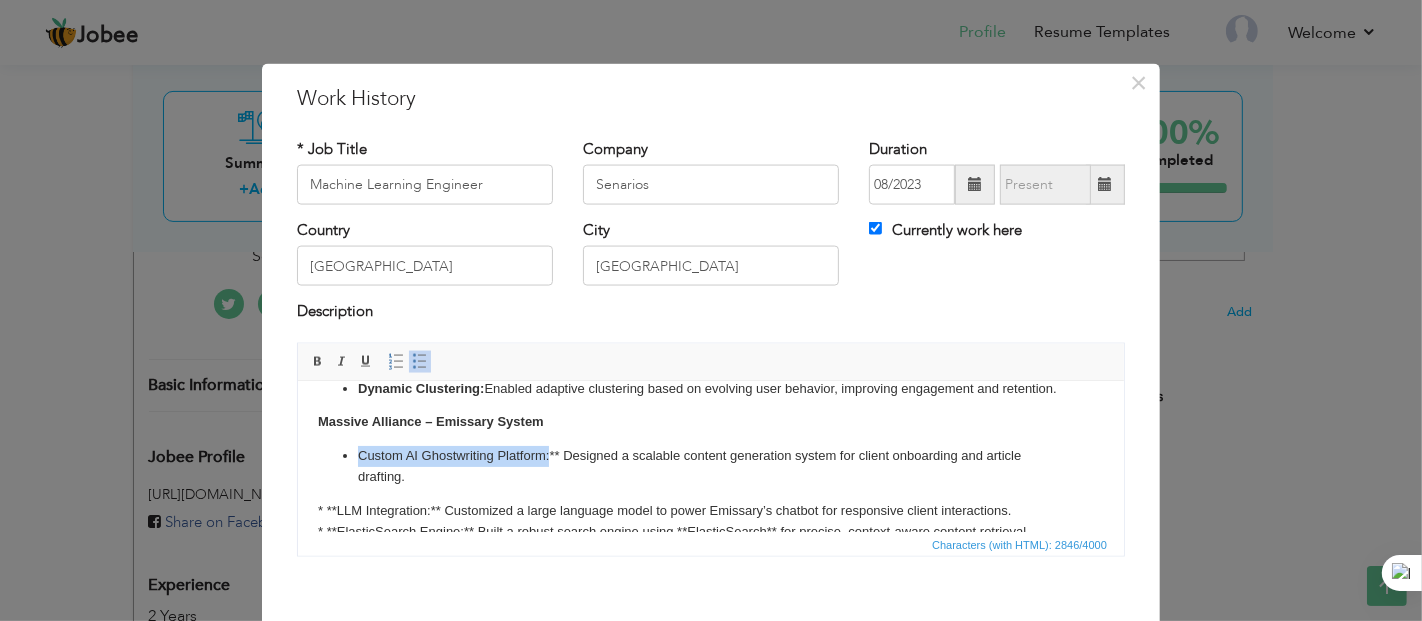 drag, startPoint x: 359, startPoint y: 474, endPoint x: 549, endPoint y: 474, distance: 190 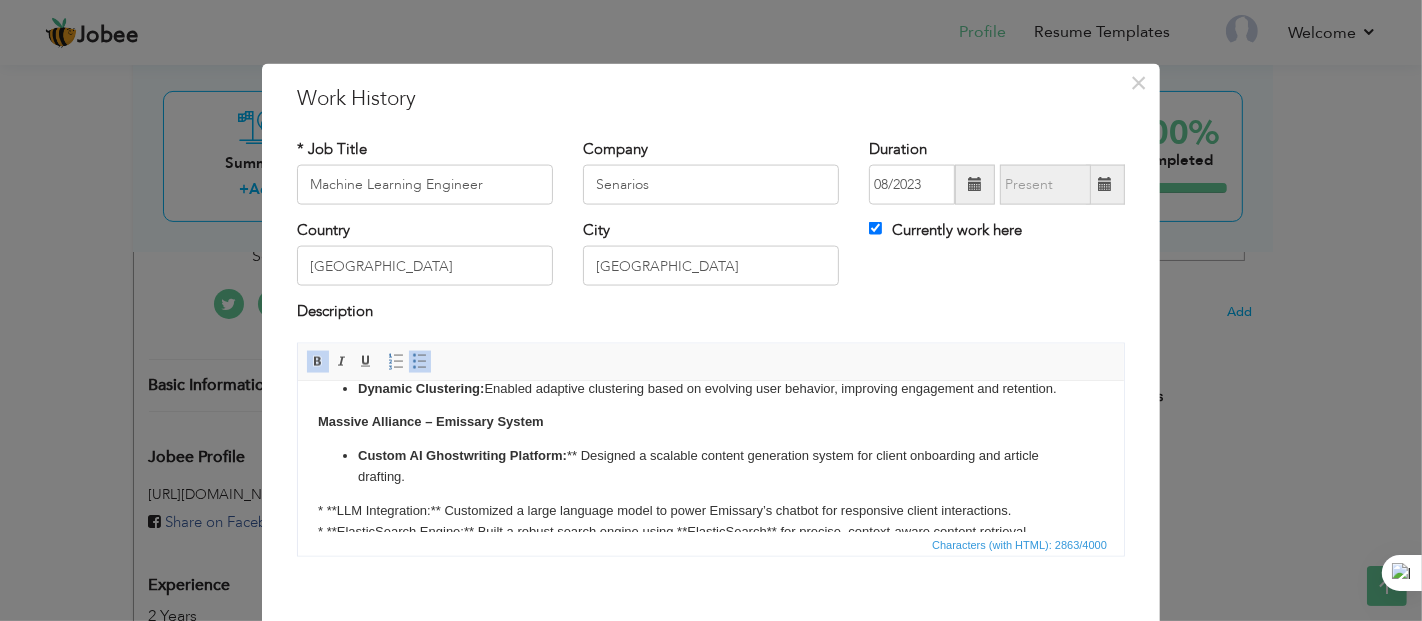 click on "Custom AI Ghostwriting Platform: ** Designed a scalable content generation system for client onboarding and article drafting." at bounding box center (710, 466) 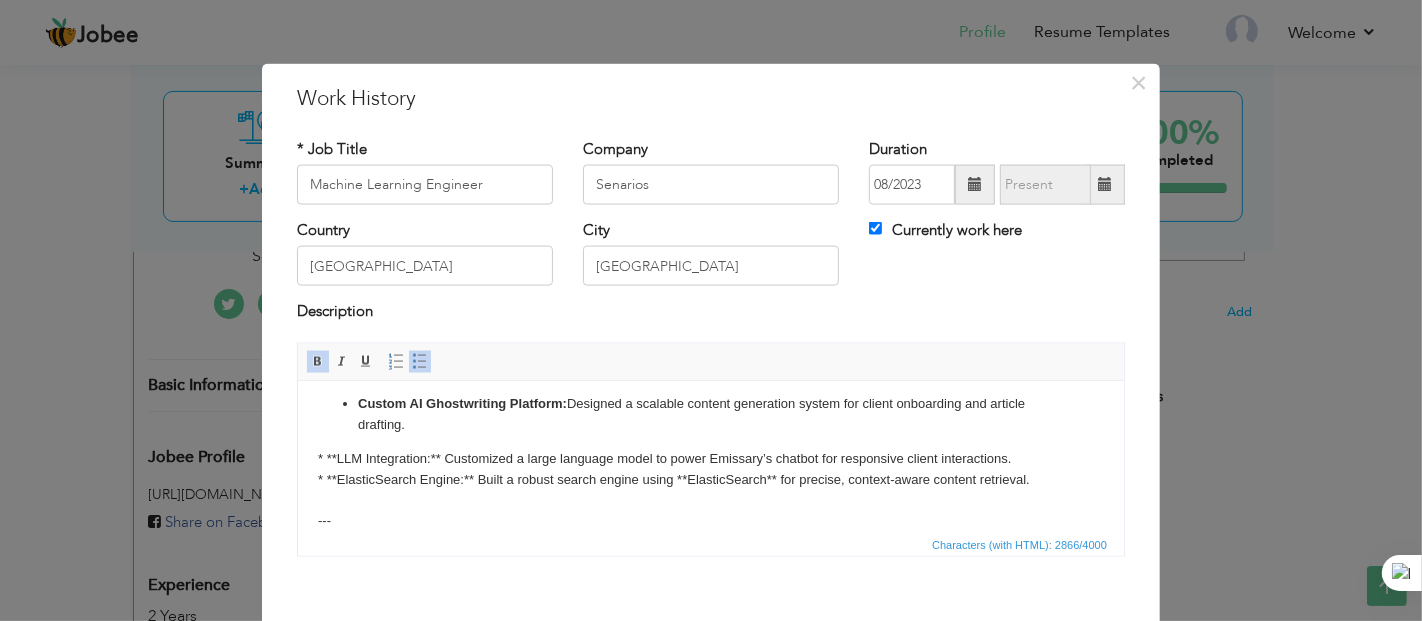 scroll, scrollTop: 495, scrollLeft: 0, axis: vertical 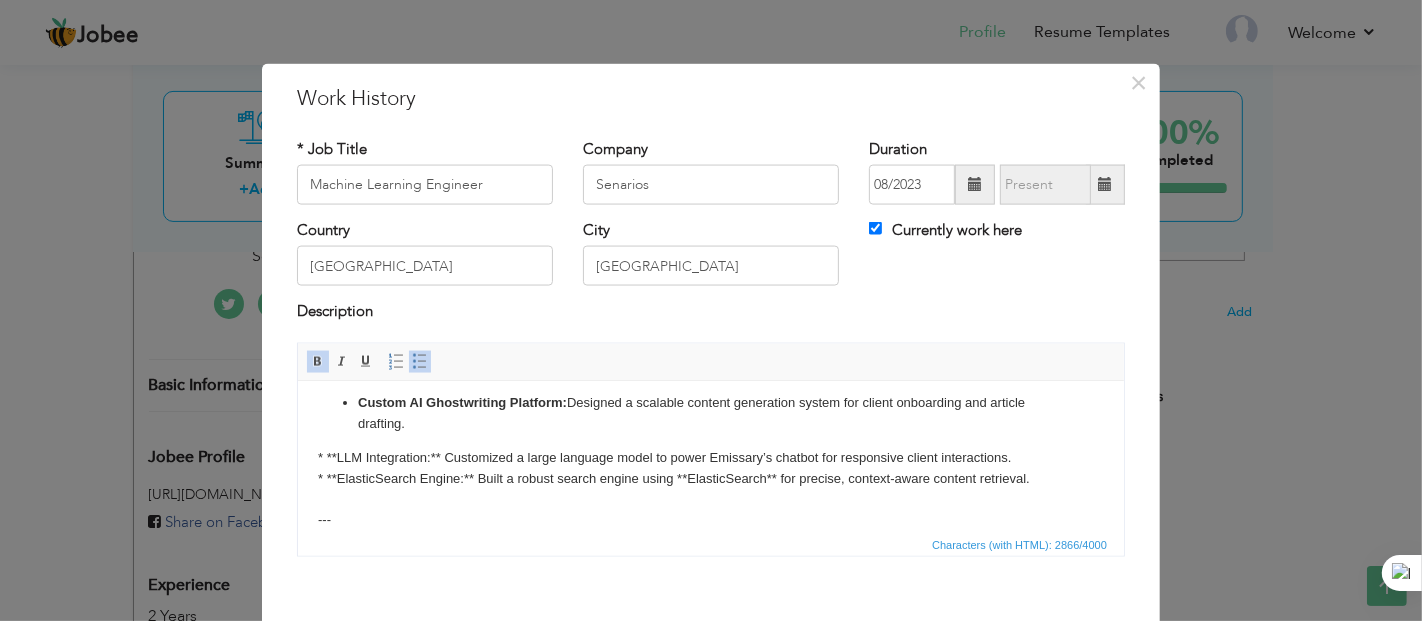 click on "Automation of Outbound Calls AI Voice Agent for Invoicing:  Built an outbound calling agent using  Vapi  to notify customers of pending invoices via automated voice interactions. Workflow Automation:  Developed initial workflows in  Zapier , later migrated to  n8n  for scalability and customization. Slack Integration:  Created a  [DOMAIN_NAME]  automation to send real-time call summaries to a  Slack   channel, ensuring team visibility. Tool-Based Orchestration:  Integrated a custom tool in  n8n  to trigger Vapi-powered calls dynamically within the automation flow. Restaurant Order-Taking Voicebot AI-Driven Voicebot:  Built a conversational voicebot using  OpenAI ,  Deepgram , and  ElevenLabs  for natural ordering experiences. Real-Time Architecture:  Implemented an asynchronous system to ensure uninterrupted, low-latency interactions. Voice Call Integration:  Used  LiveKit  with OpenAI’s real-time API for seamless, real-time voice calls with customers. Reloradar Recommendation System KMeans ---" at bounding box center [710, 291] 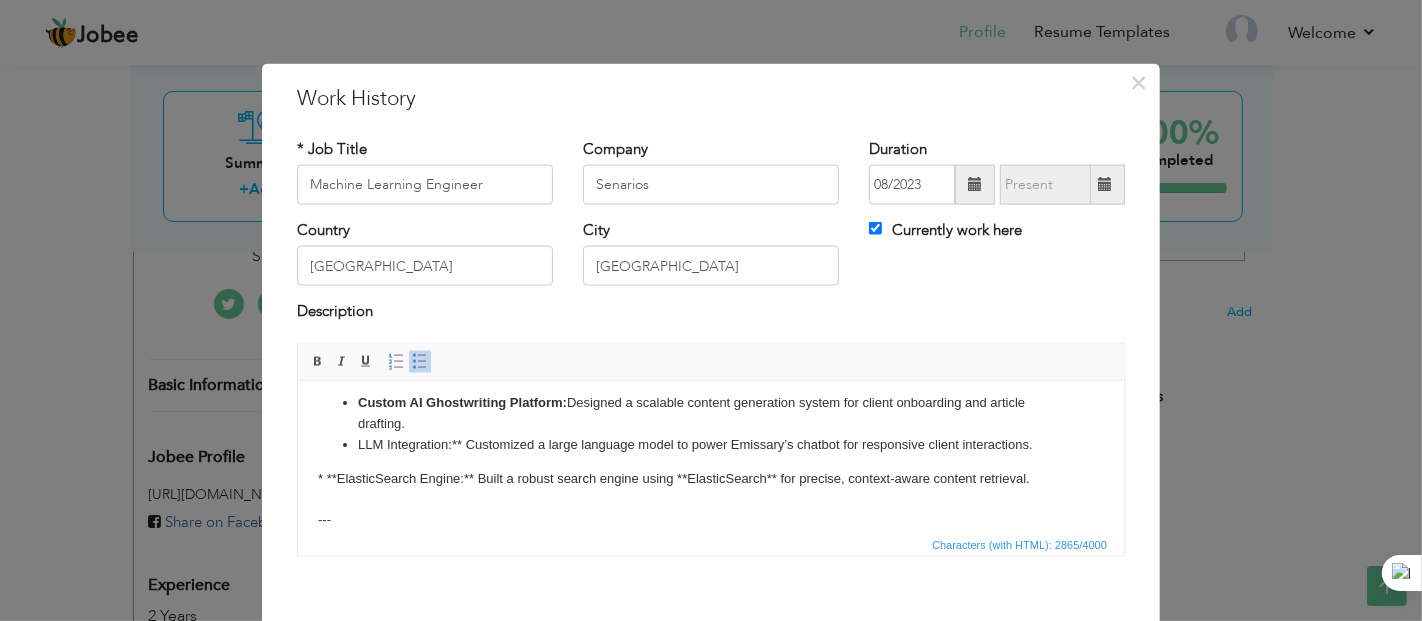 click on "LLM Integration:** Customized a large language model to power Emissary’s chatbot for responsive client interactions." at bounding box center [710, 444] 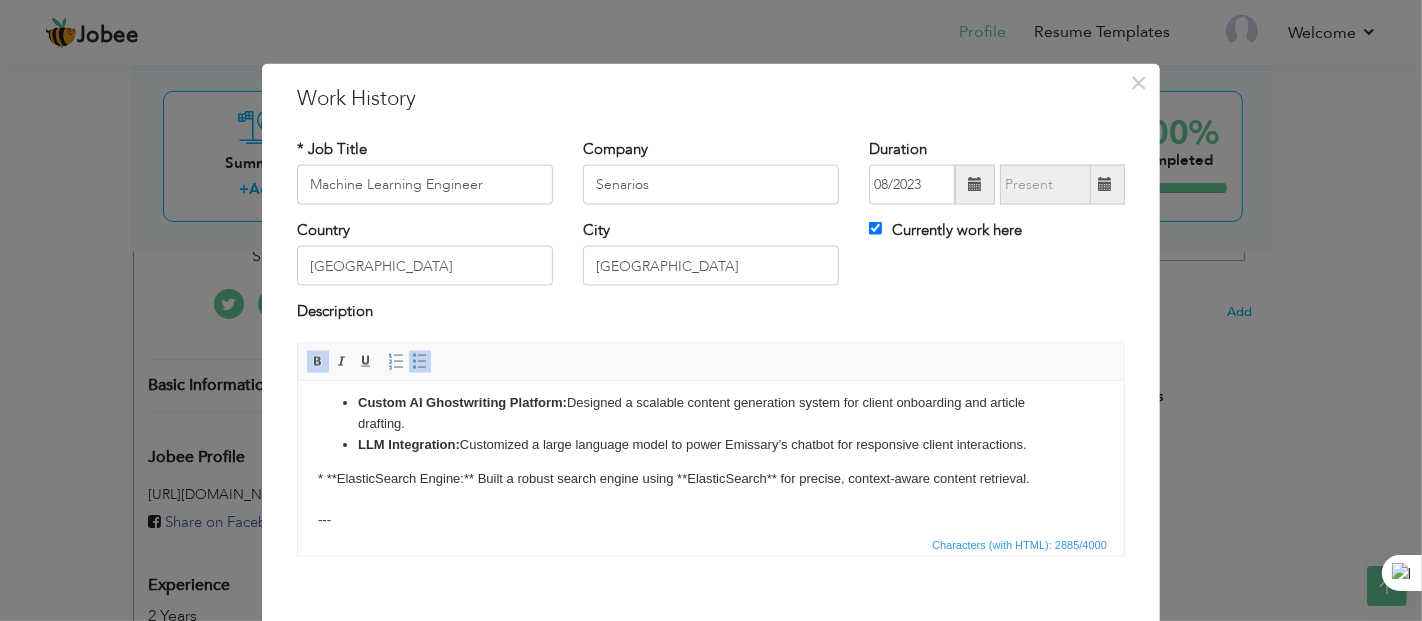 click on "Automation of Outbound Calls AI Voice Agent for Invoicing:  Built an outbound calling agent using  Vapi  to notify customers of pending invoices via automated voice interactions. Workflow Automation:  Developed initial workflows in  Zapier , later migrated to  n8n  for scalability and customization. Slack Integration:  Created a  [DOMAIN_NAME]  automation to send real-time call summaries to a  Slack   channel, ensuring team visibility. Tool-Based Orchestration:  Integrated a custom tool in  n8n  to trigger Vapi-powered calls dynamically within the automation flow. Restaurant Order-Taking Voicebot AI-Driven Voicebot:  Built a conversational voicebot using  OpenAI ,  Deepgram , and  ElevenLabs  for natural ordering experiences. Real-Time Architecture:  Implemented an asynchronous system to ensure uninterrupted, low-latency interactions. Voice Call Integration:  Used  LiveKit  with OpenAI’s real-time API for seamless, real-time voice calls with customers. Reloradar Recommendation System KMeans ---" at bounding box center [710, 291] 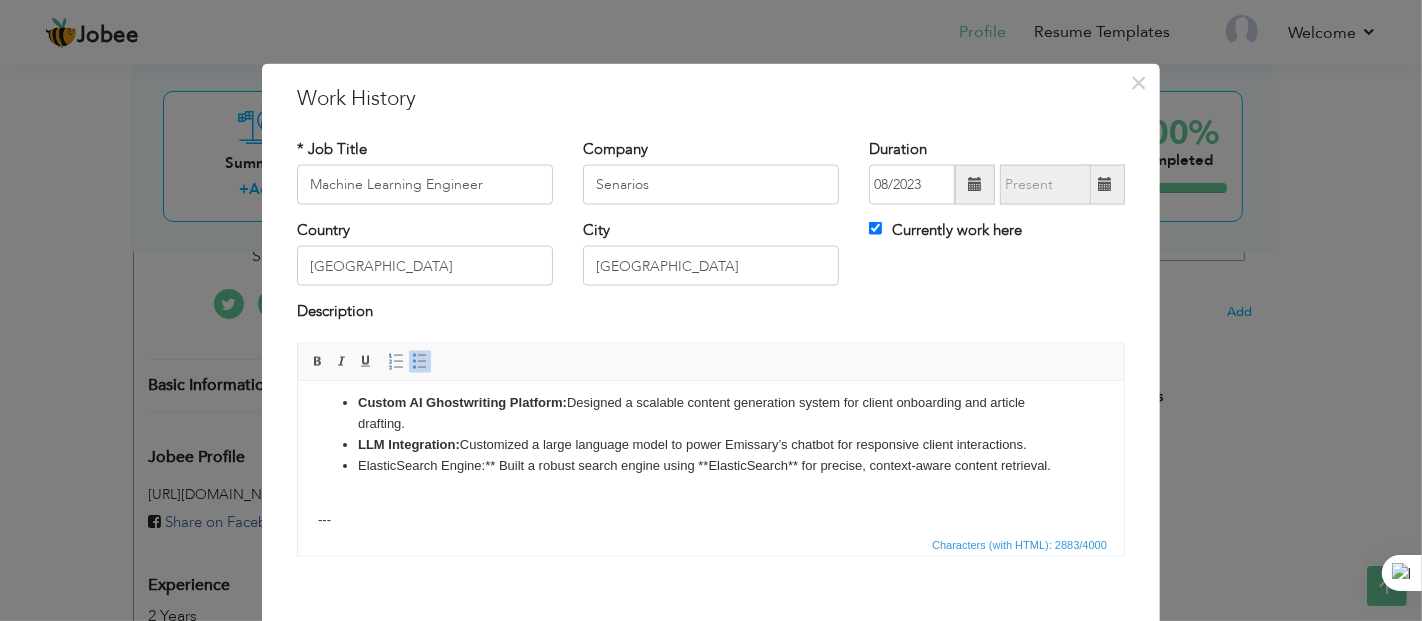 click on "ElasticSearch Engine:** Built a robust search engine using **ElasticSearch** for precise, context-aware content retrieval." at bounding box center (710, 465) 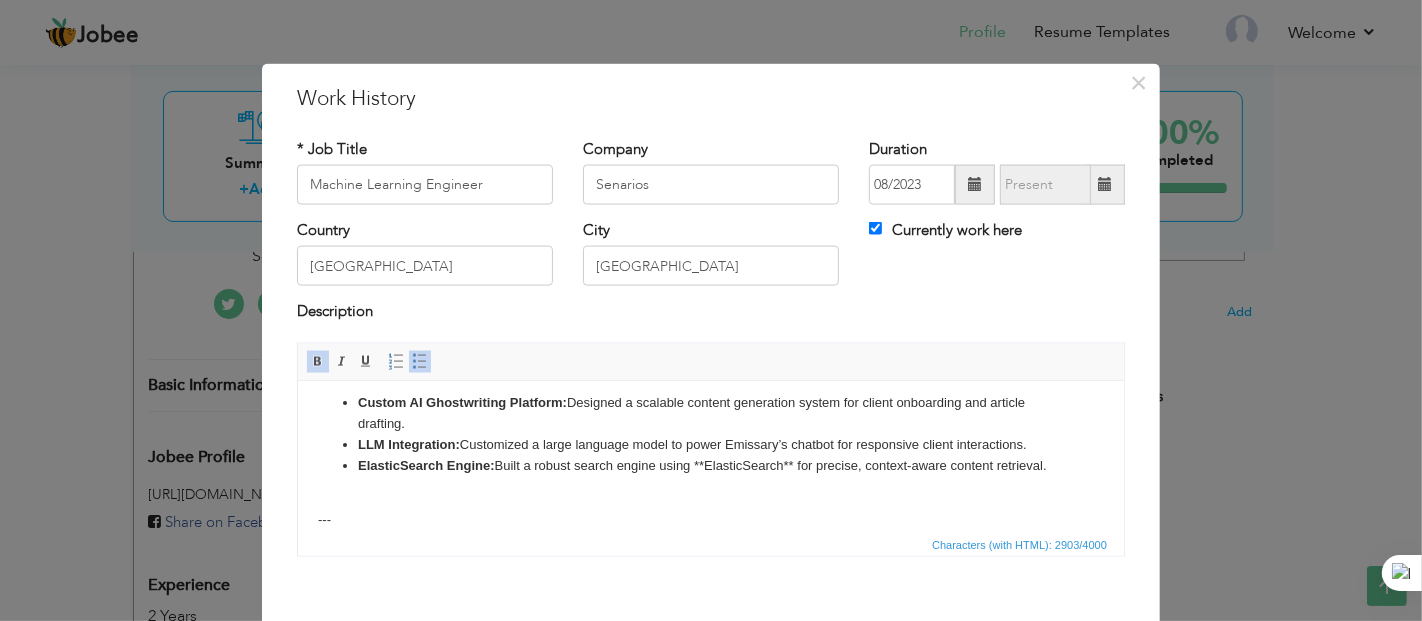 click on "ElasticSearch Engine:  Built a robust search engine using **ElasticSearch** for precise, context-aware content retrieval." at bounding box center (710, 465) 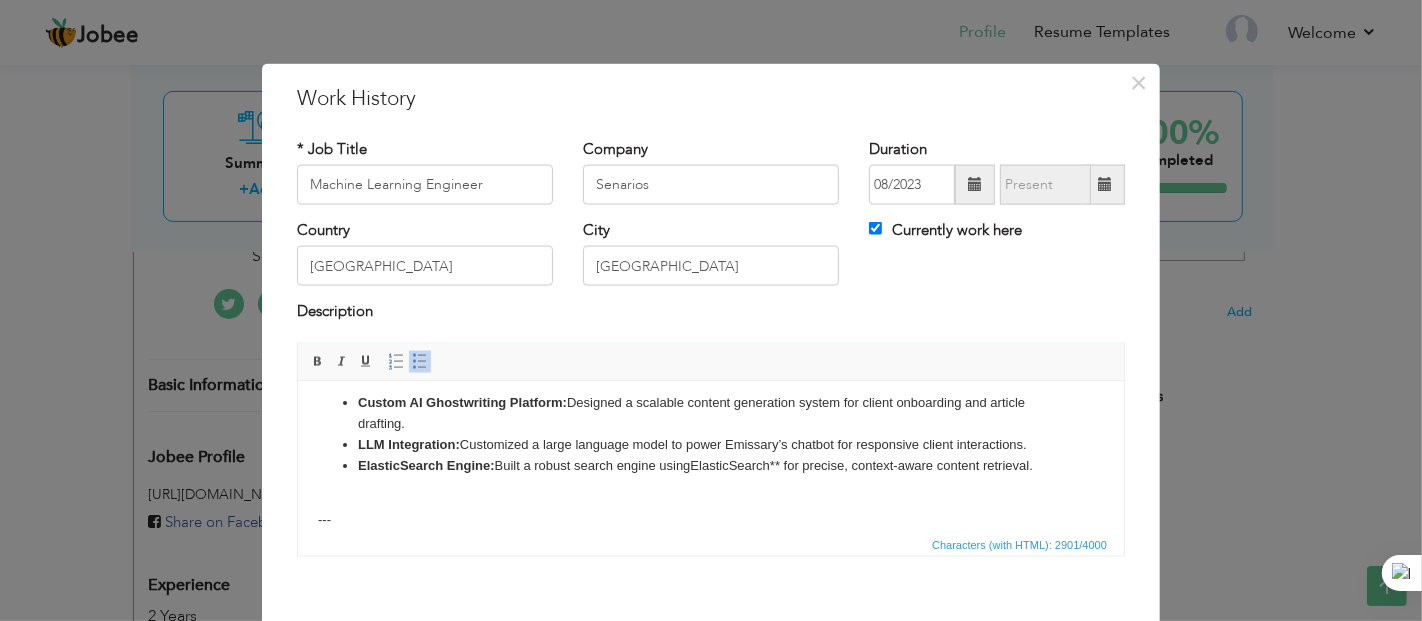 click on "ElasticSearch Engine:  Built a robust search engine using  ElasticSearch** for precise, context-aware content retrieval." at bounding box center (710, 465) 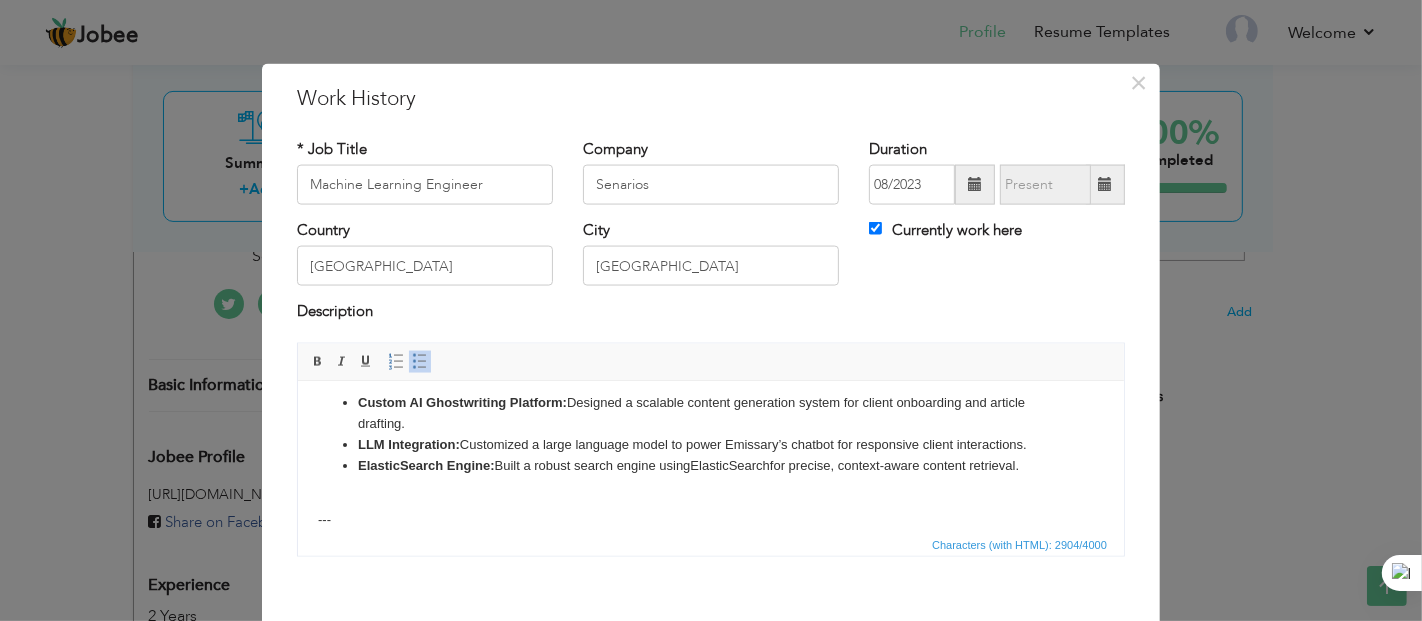 click on "ElasticSearch Engine:  Built a robust search engine using  ElasticSearch  for precise, context-aware content retrieval." at bounding box center (710, 465) 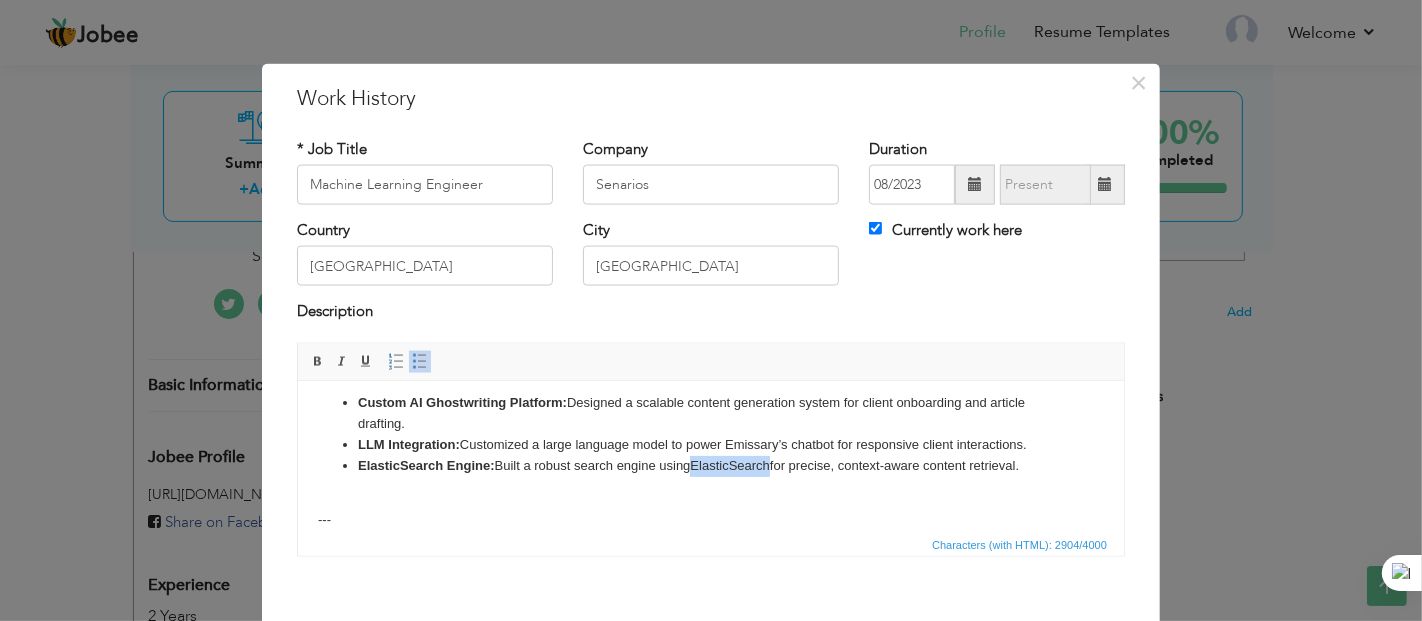 click on "ElasticSearch Engine:  Built a robust search engine using  ElasticSearch  for precise, context-aware content retrieval." at bounding box center [710, 465] 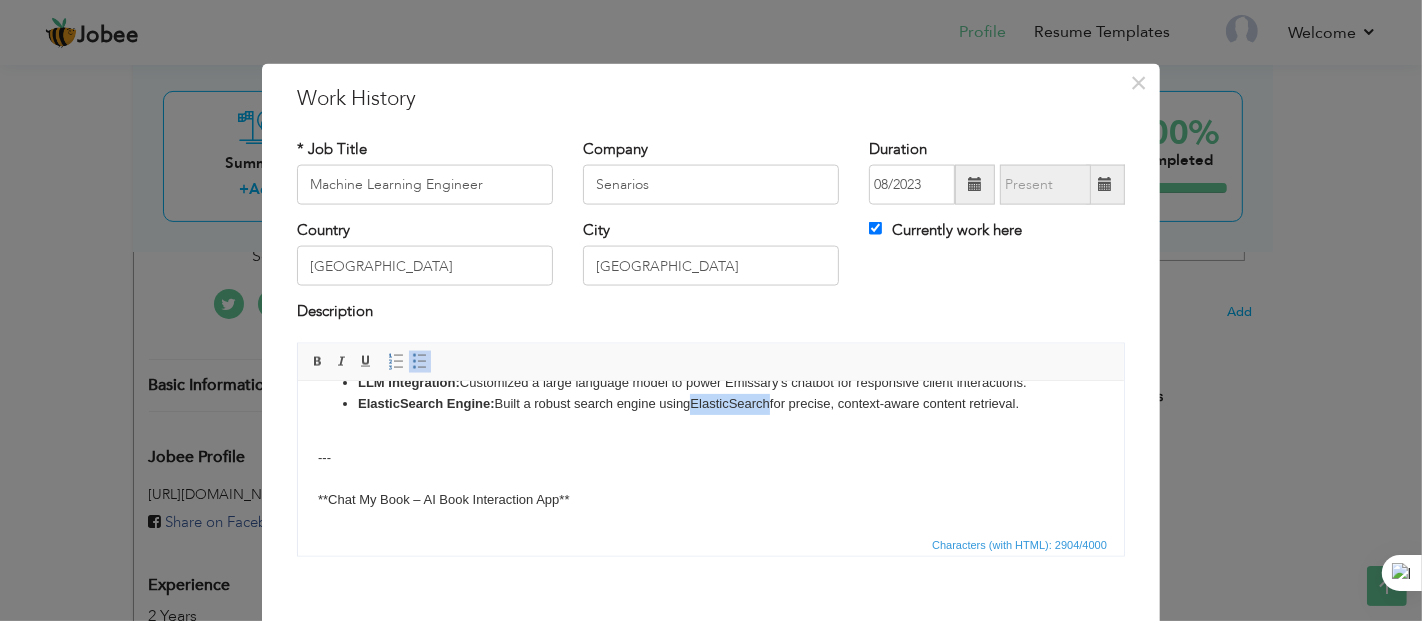 scroll, scrollTop: 559, scrollLeft: 0, axis: vertical 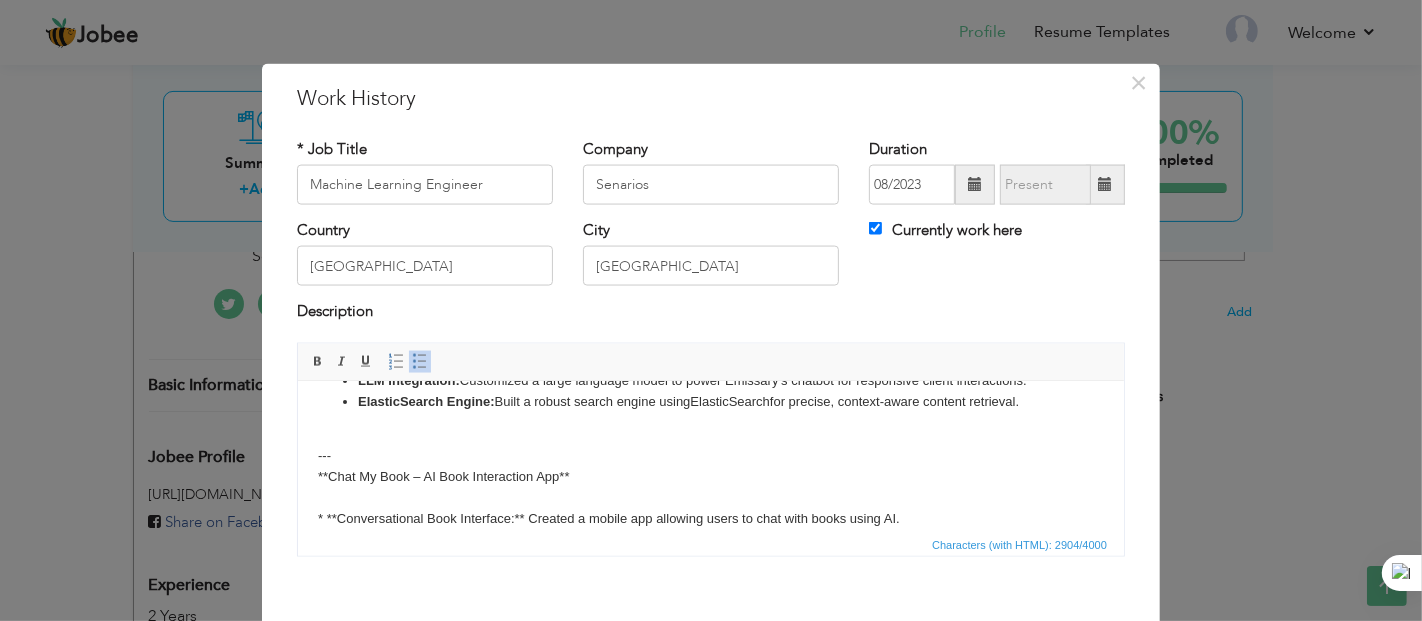 click on "Automation of Outbound Calls AI Voice Agent for Invoicing:  Built an outbound calling agent using  Vapi  to notify customers of pending invoices via automated voice interactions. Workflow Automation:  Developed initial workflows in  Zapier , later migrated to  n8n  for scalability and customization. Slack Integration:  Created a  [DOMAIN_NAME]  automation to send real-time call summaries to a  Slack   channel, ensuring team visibility. Tool-Based Orchestration:  Integrated a custom tool in  n8n  to trigger Vapi-powered calls dynamically within the automation flow. Restaurant Order-Taking Voicebot AI-Driven Voicebot:  Built a conversational voicebot using  OpenAI ,  Deepgram , and  ElevenLabs  for natural ordering experiences. Real-Time Architecture:  Implemented an asynchronous system to ensure uninterrupted, low-latency interactions. Voice Call Integration:  Used  LiveKit  with OpenAI’s real-time API for seamless, real-time voice calls with customers. Reloradar Recommendation System KMeans ---" at bounding box center [710, 216] 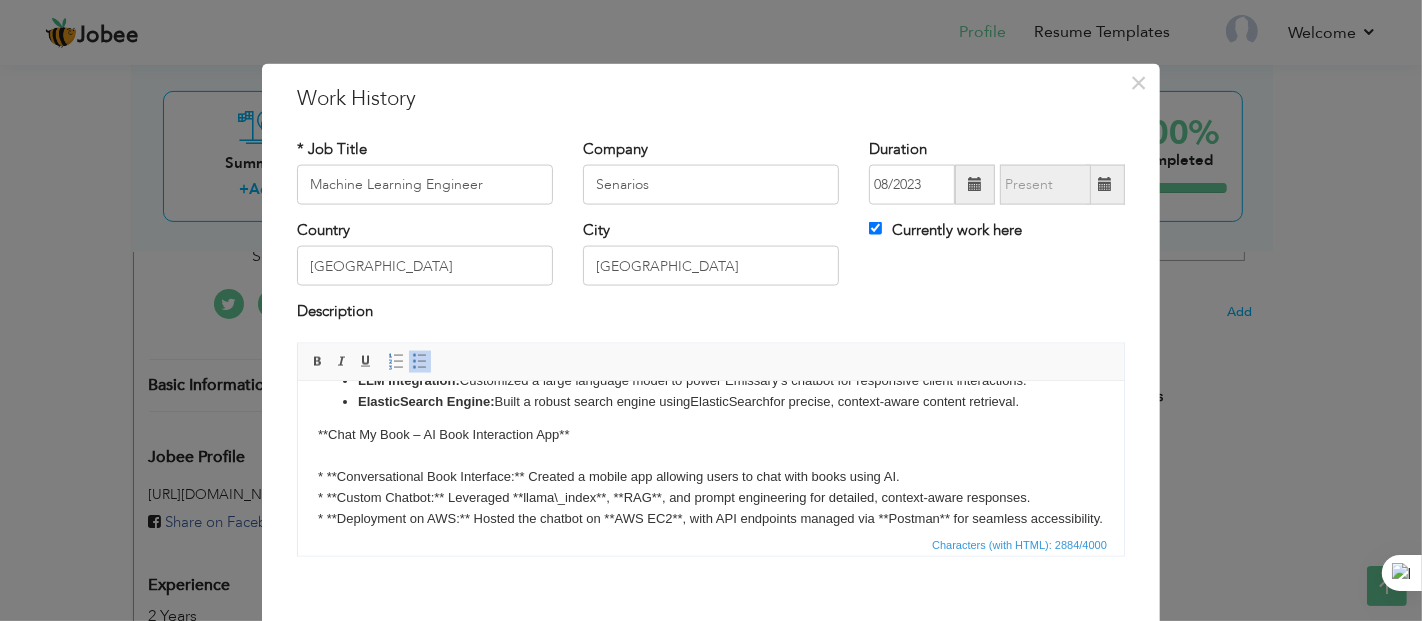 click on "Automation of Outbound Calls AI Voice Agent for Invoicing:  Built an outbound calling agent using  Vapi  to notify customers of pending invoices via automated voice interactions. Workflow Automation:  Developed initial workflows in  Zapier , later migrated to  n8n  for scalability and customization. Slack Integration:  Created a  [DOMAIN_NAME]  automation to send real-time call summaries to a  Slack   channel, ensuring team visibility. Tool-Based Orchestration:  Integrated a custom tool in  n8n  to trigger Vapi-powered calls dynamically within the automation flow. Restaurant Order-Taking Voicebot AI-Driven Voicebot:  Built a conversational voicebot using  OpenAI ,  Deepgram , and  ElevenLabs  for natural ordering experiences. Real-Time Architecture:  Implemented an asynchronous system to ensure uninterrupted, low-latency interactions. Voice Call Integration:  Used  LiveKit  with OpenAI’s real-time API for seamless, real-time voice calls with customers. Reloradar Recommendation System KMeans" at bounding box center [710, 195] 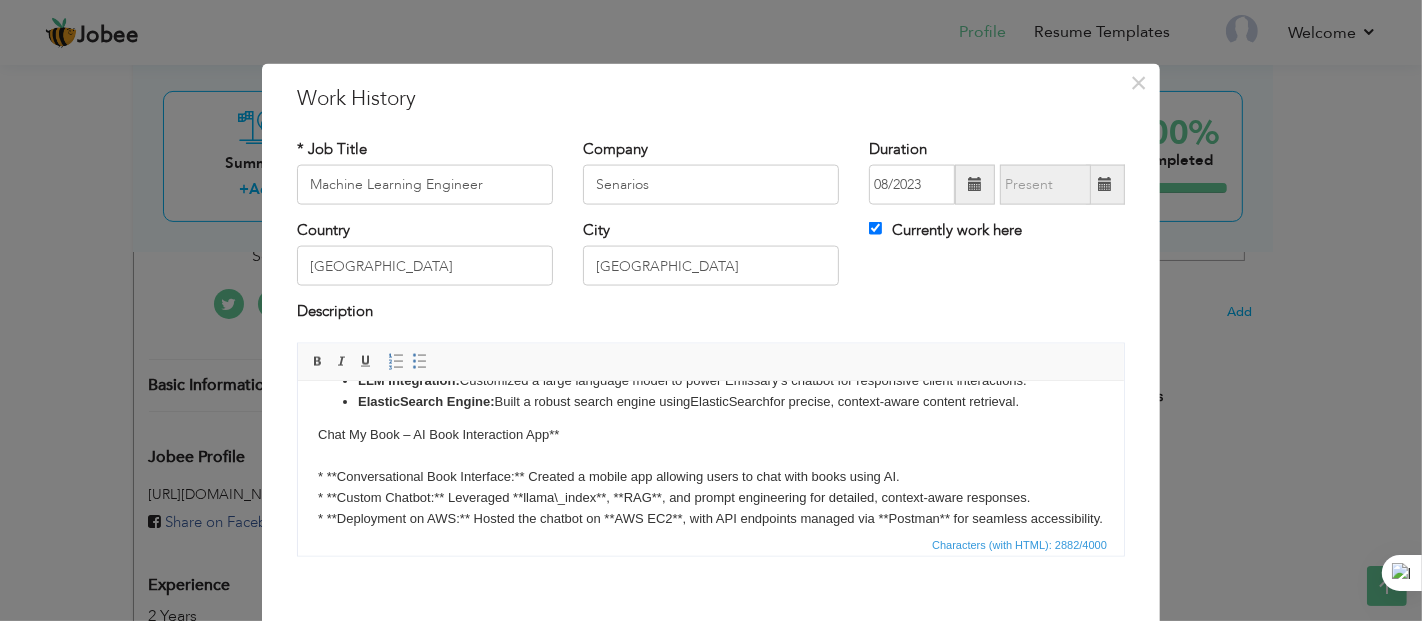 click on "Automation of Outbound Calls AI Voice Agent for Invoicing:  Built an outbound calling agent using  Vapi  to notify customers of pending invoices via automated voice interactions. Workflow Automation:  Developed initial workflows in  Zapier , later migrated to  n8n  for scalability and customization. Slack Integration:  Created a  [DOMAIN_NAME]  automation to send real-time call summaries to a  Slack   channel, ensuring team visibility. Tool-Based Orchestration:  Integrated a custom tool in  n8n  to trigger Vapi-powered calls dynamically within the automation flow. Restaurant Order-Taking Voicebot AI-Driven Voicebot:  Built a conversational voicebot using  OpenAI ,  Deepgram , and  ElevenLabs  for natural ordering experiences. Real-Time Architecture:  Implemented an asynchronous system to ensure uninterrupted, low-latency interactions. Voice Call Integration:  Used  LiveKit  with OpenAI’s real-time API for seamless, real-time voice calls with customers. Reloradar Recommendation System KMeans" at bounding box center [710, 195] 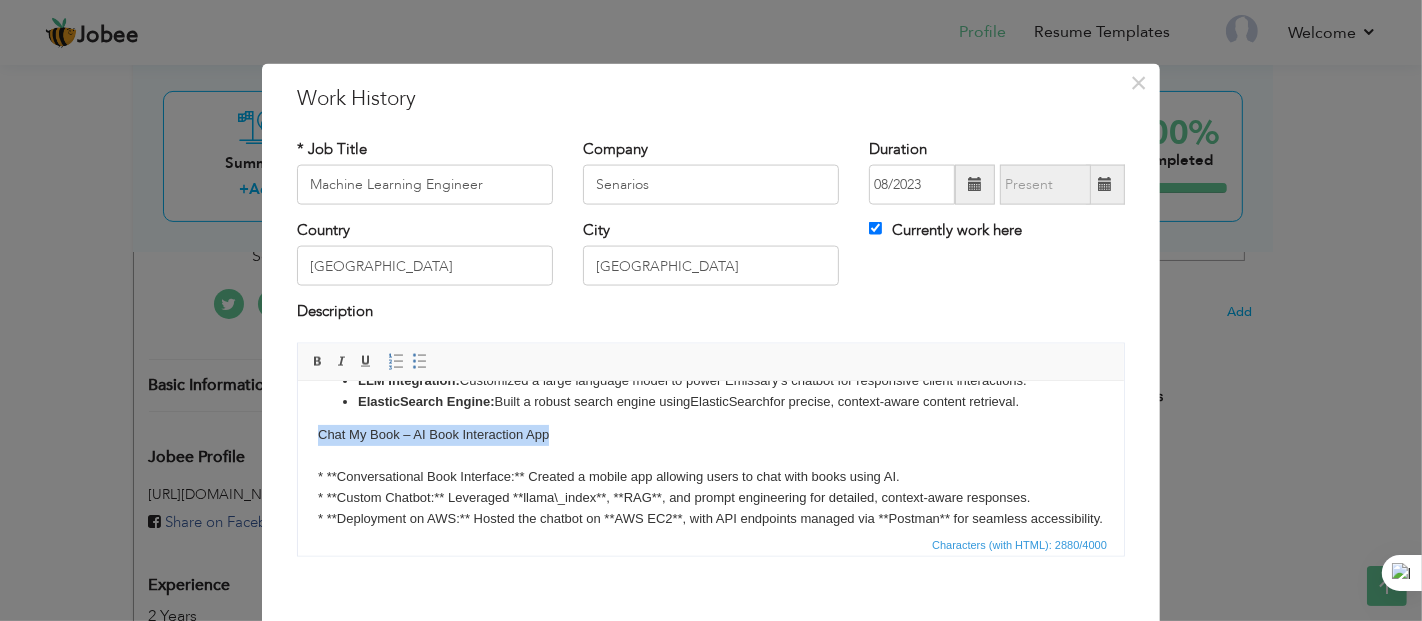 drag, startPoint x: 553, startPoint y: 455, endPoint x: 306, endPoint y: 453, distance: 247.0081 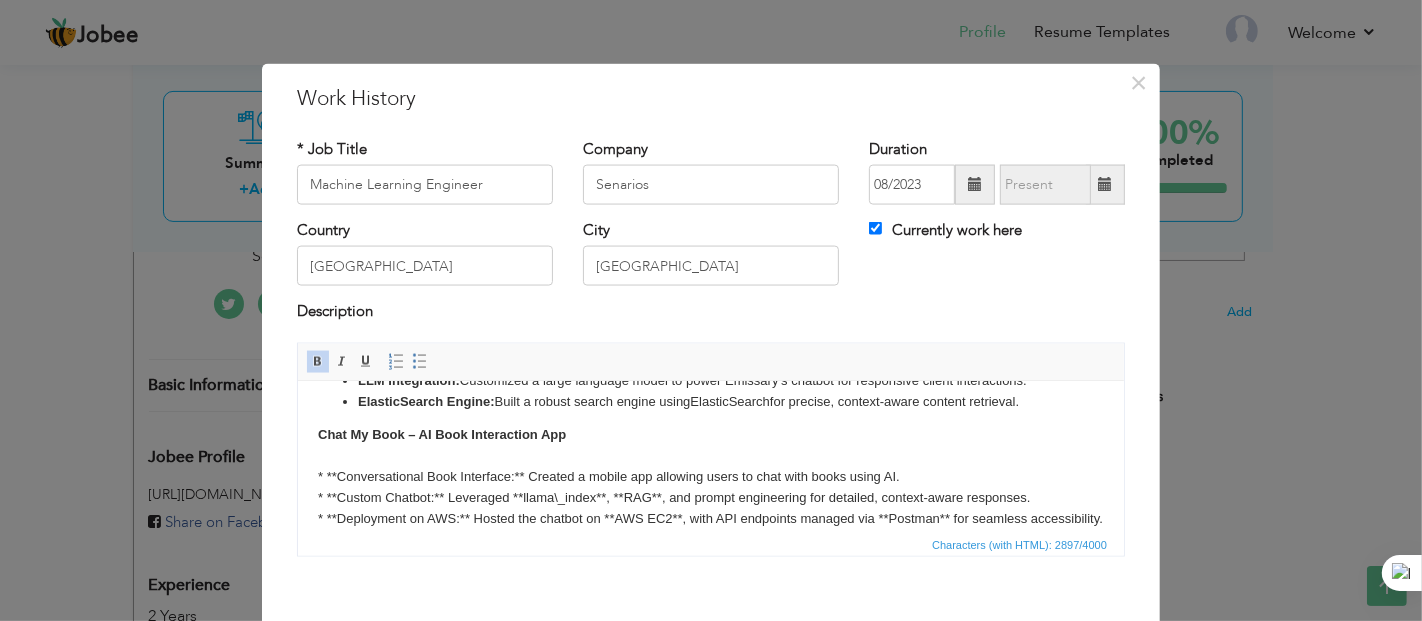 click on "Automation of Outbound Calls AI Voice Agent for Invoicing:  Built an outbound calling agent using  Vapi  to notify customers of pending invoices via automated voice interactions. Workflow Automation:  Developed initial workflows in  Zapier , later migrated to  n8n  for scalability and customization. Slack Integration:  Created a  [DOMAIN_NAME]  automation to send real-time call summaries to a  Slack   channel, ensuring team visibility. Tool-Based Orchestration:  Integrated a custom tool in  n8n  to trigger Vapi-powered calls dynamically within the automation flow. Restaurant Order-Taking Voicebot AI-Driven Voicebot:  Built a conversational voicebot using  OpenAI ,  Deepgram , and  ElevenLabs  for natural ordering experiences. Real-Time Architecture:  Implemented an asynchronous system to ensure uninterrupted, low-latency interactions. Voice Call Integration:  Used  LiveKit  with OpenAI’s real-time API for seamless, real-time voice calls with customers. Reloradar Recommendation System KMeans" at bounding box center [710, 195] 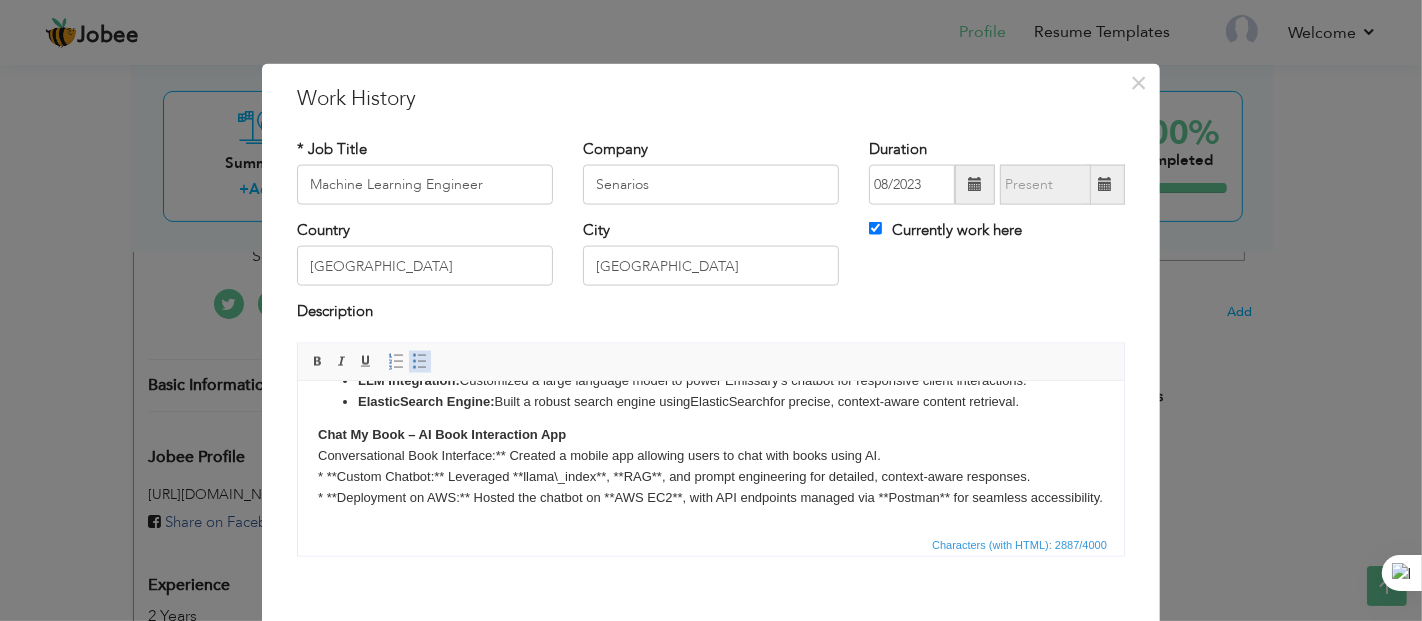 click at bounding box center (420, 361) 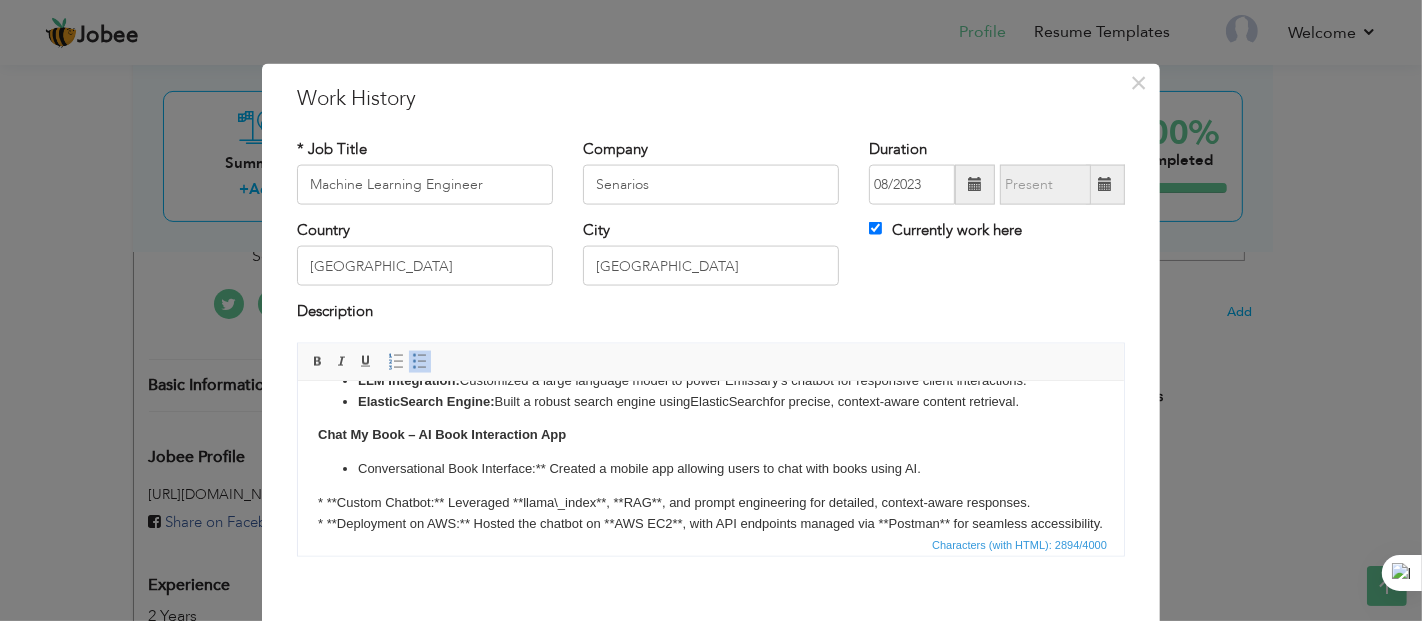 click on "Conversational Book Interface:** Created a mobile app allowing users to chat with books using AI." at bounding box center (710, 468) 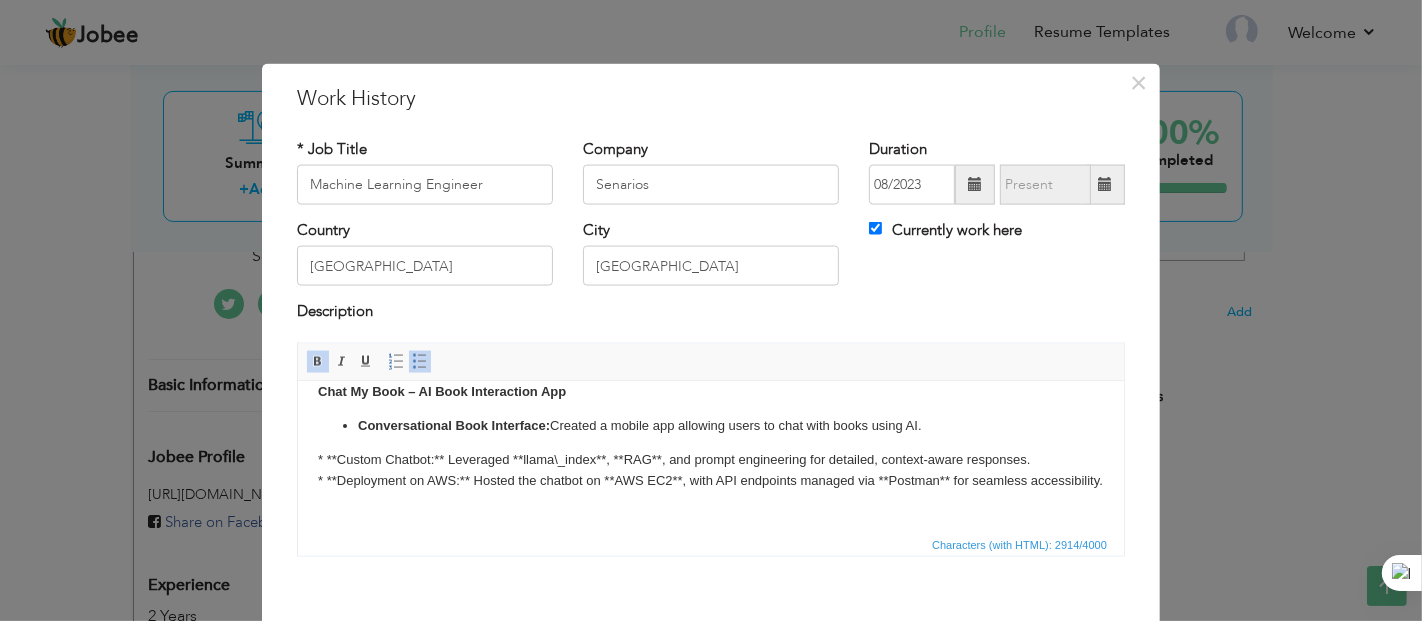 scroll, scrollTop: 606, scrollLeft: 0, axis: vertical 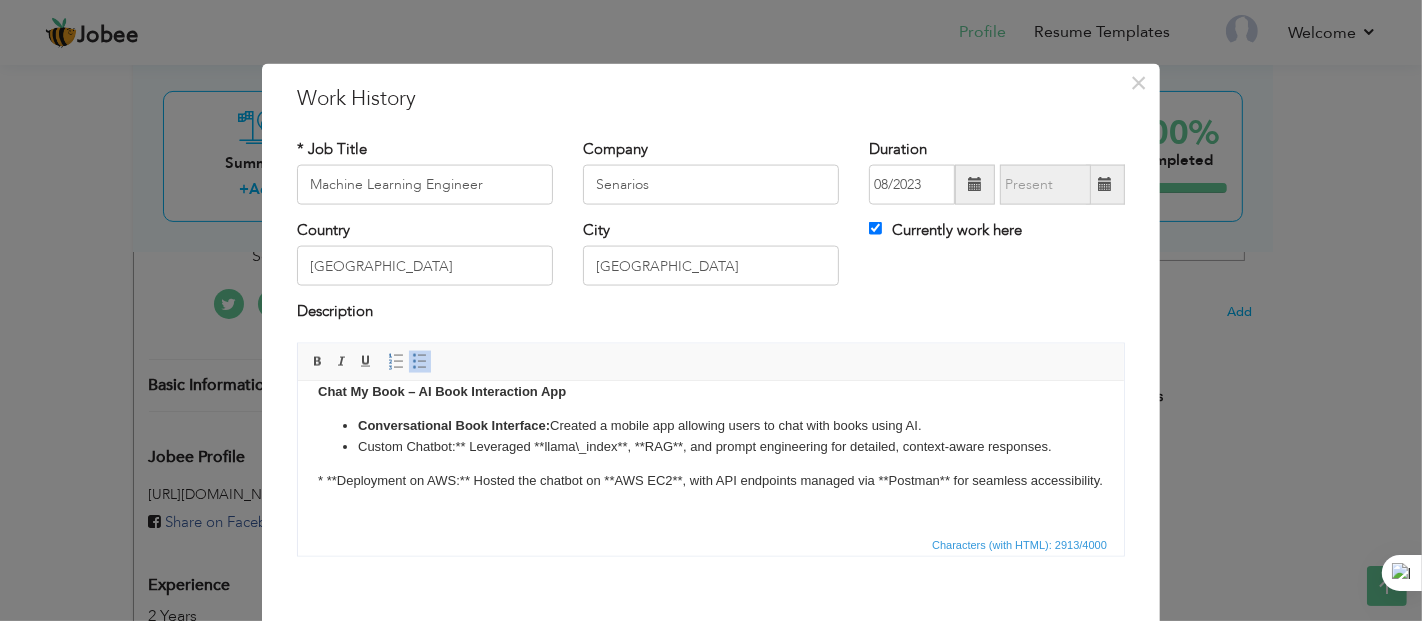 click on "Custom Chatbot:** Leveraged **llama\_index**, **RAG**, and prompt engineering for detailed, context-aware responses." at bounding box center (710, 446) 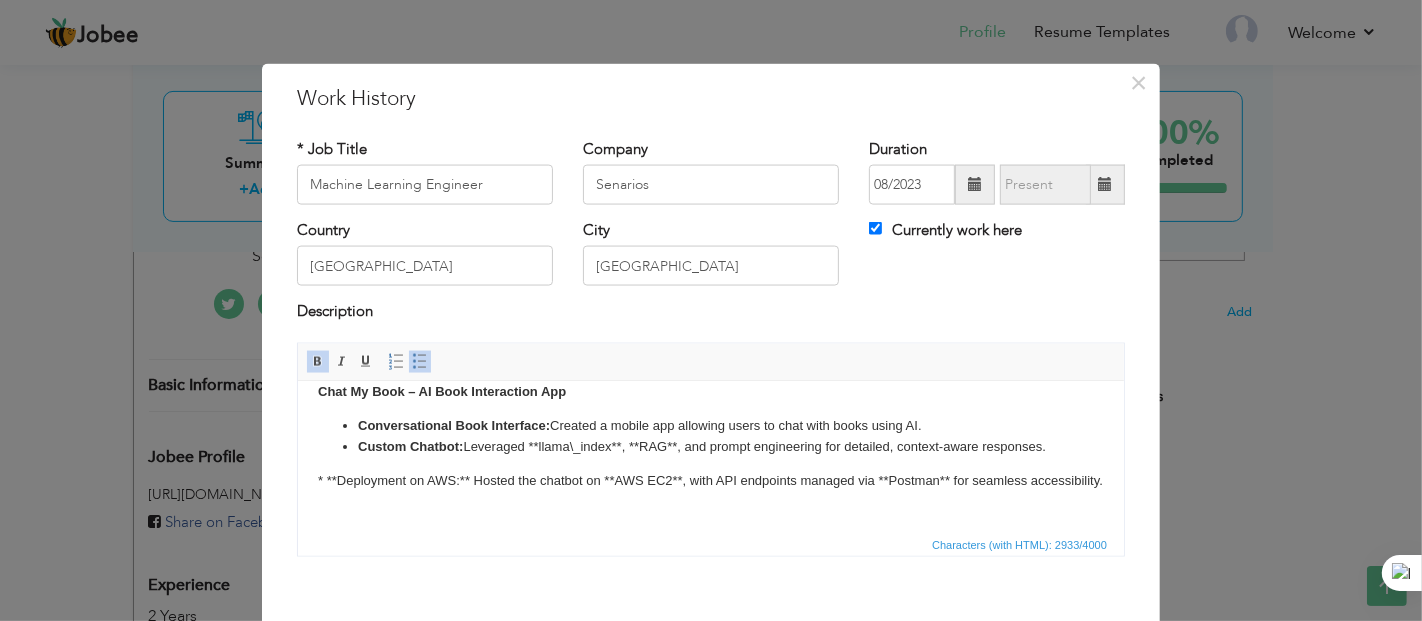 click on "Custom Chatbot:  Leveraged **llama\_index**, **RAG**, and prompt engineering for detailed, context-aware responses." at bounding box center (710, 446) 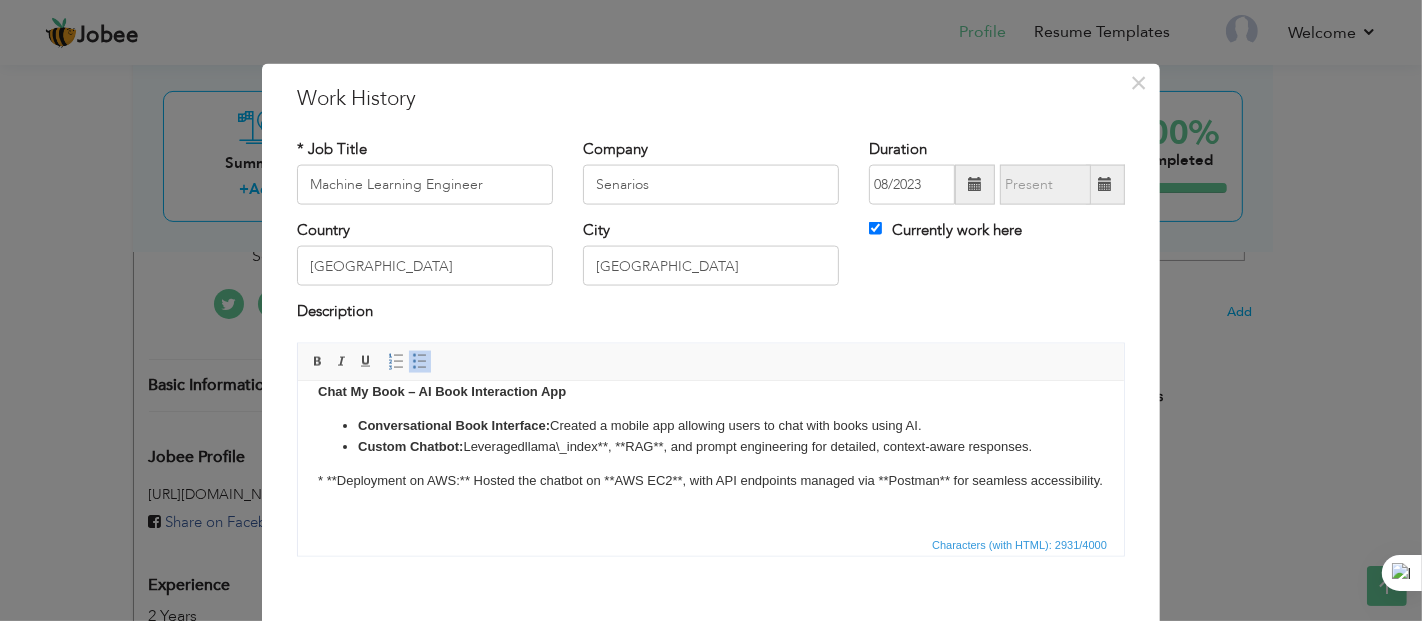 click on "Custom Chatbot:  Leveraged  llama\_index**, **RAG**, and prompt engineering for detailed, context-aware responses." at bounding box center [710, 446] 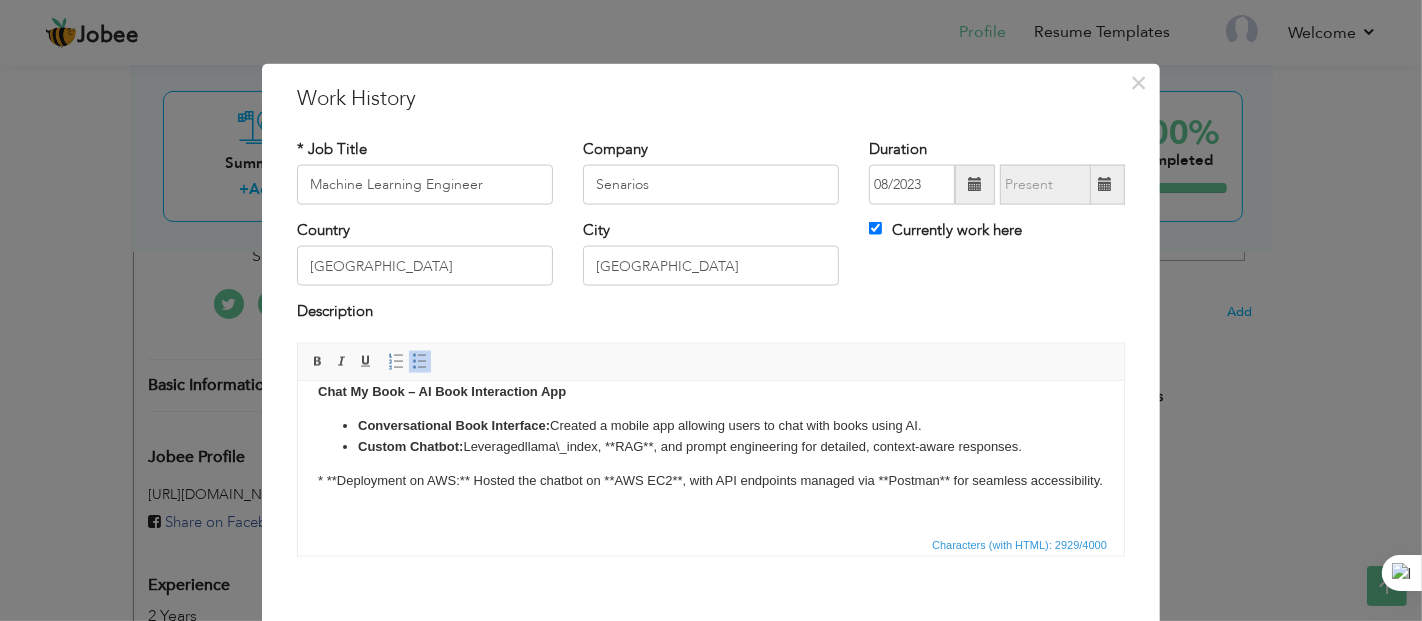 click on "Custom Chatbot:  Leveraged  llama\_index , **RAG**, and prompt engineering for detailed, context-aware responses." at bounding box center (710, 446) 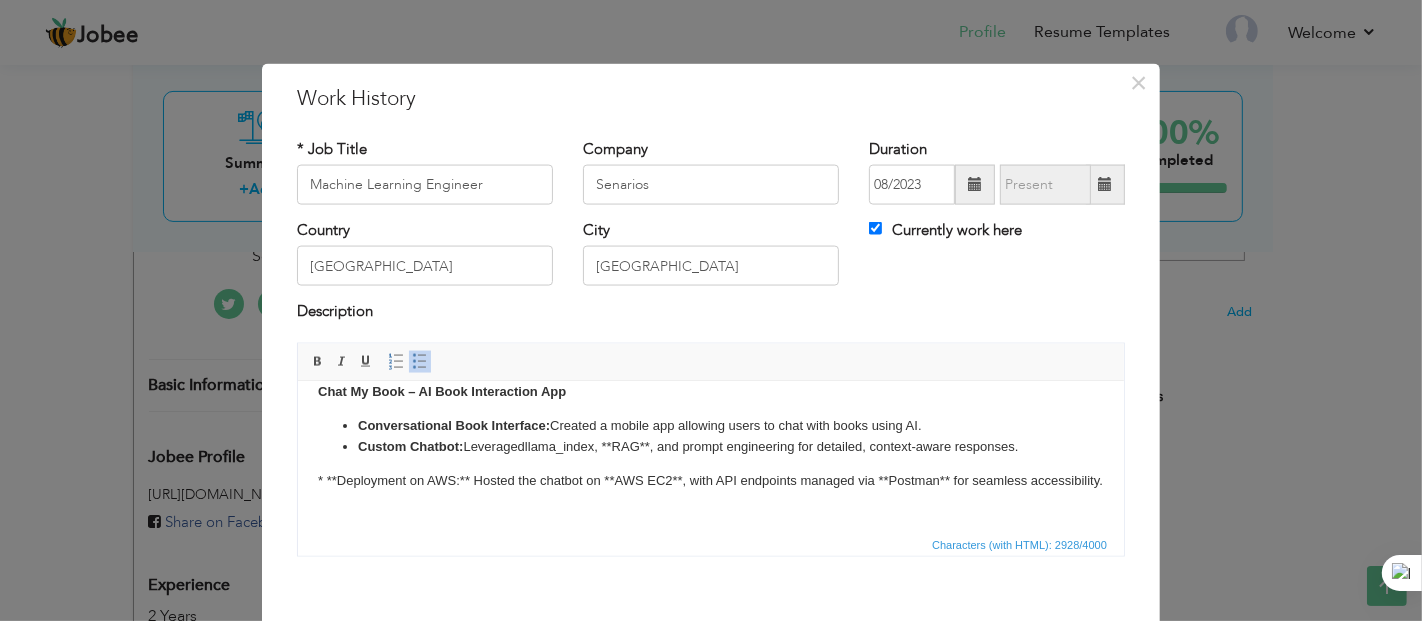 click on "Custom Chatbot:  Leveraged  llama _index , **RAG**, and prompt engineering for detailed, context-aware responses." at bounding box center [710, 446] 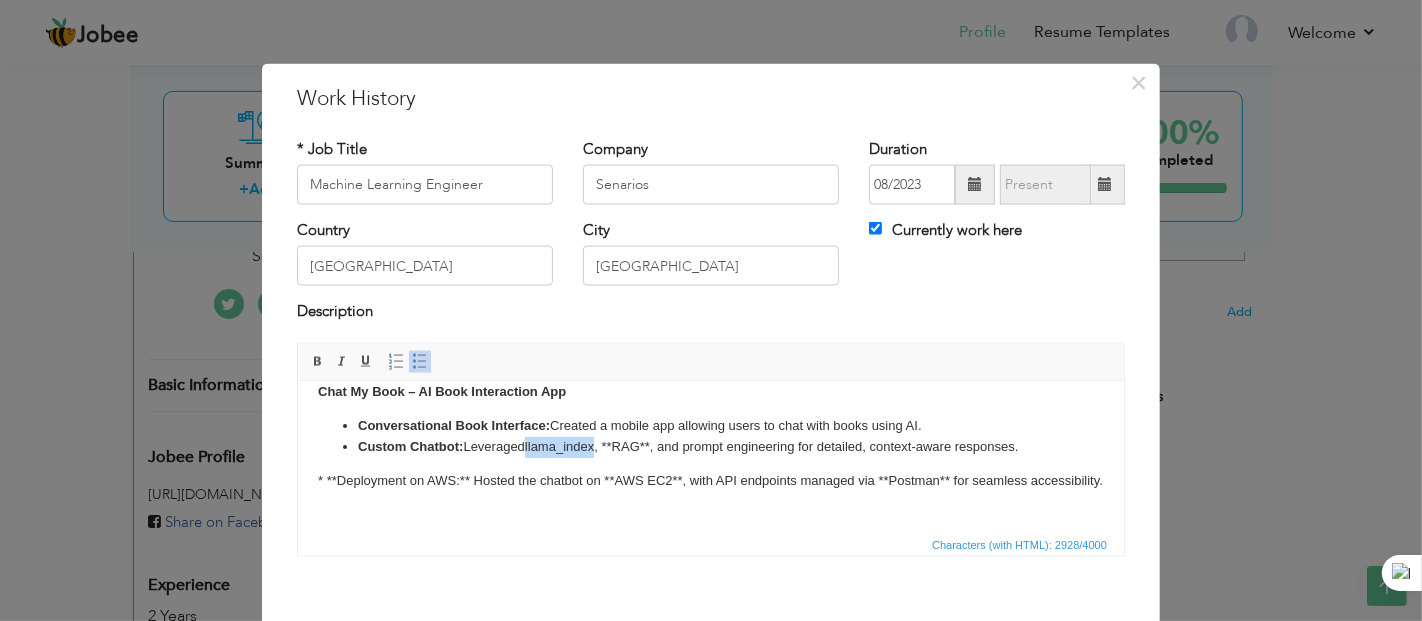 click on "Custom Chatbot:  Leveraged  llama _index , **RAG**, and prompt engineering for detailed, context-aware responses." at bounding box center (710, 446) 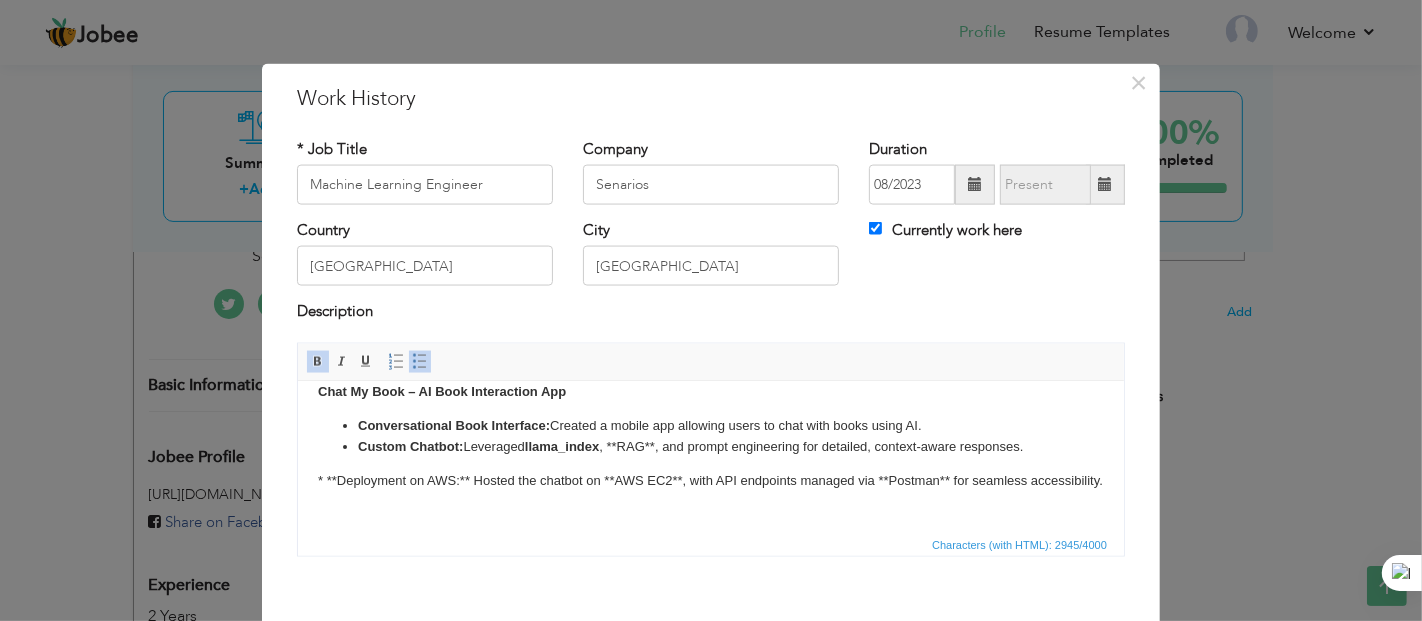 click on "Custom Chatbot:  Leveraged  llama_index , **RAG**, and prompt engineering for detailed, context-aware responses." at bounding box center (710, 446) 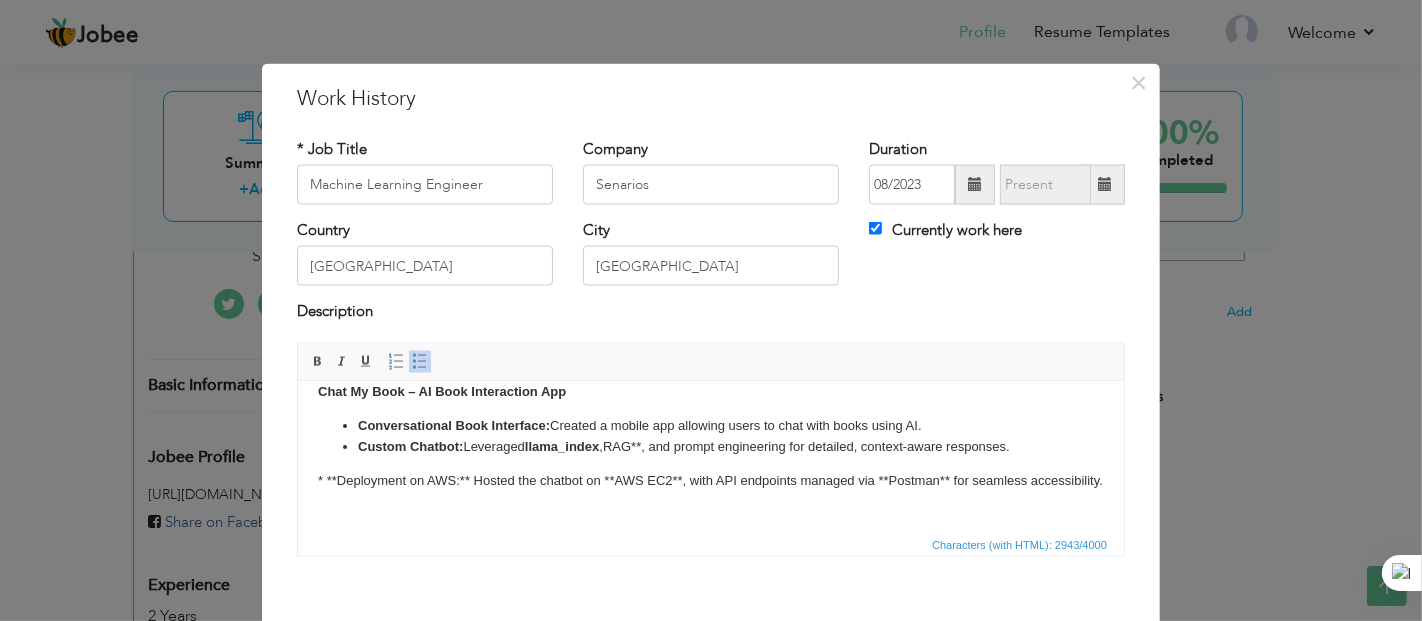 click on "Custom Chatbot:  Leveraged  llama_index ,  RAG**, and prompt engineering for detailed, context-aware responses." at bounding box center (710, 446) 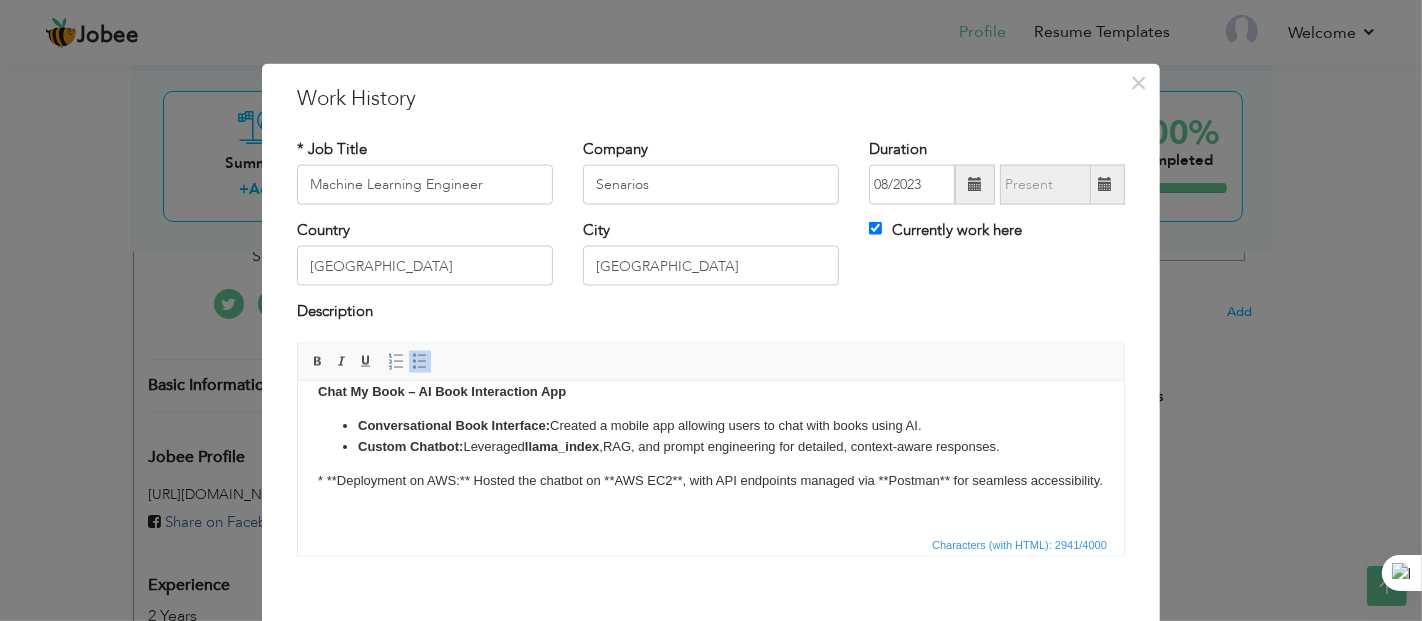 click on "Custom Chatbot:  Leveraged  llama_index ,  RAG , and prompt engineering for detailed, context-aware responses." at bounding box center (710, 446) 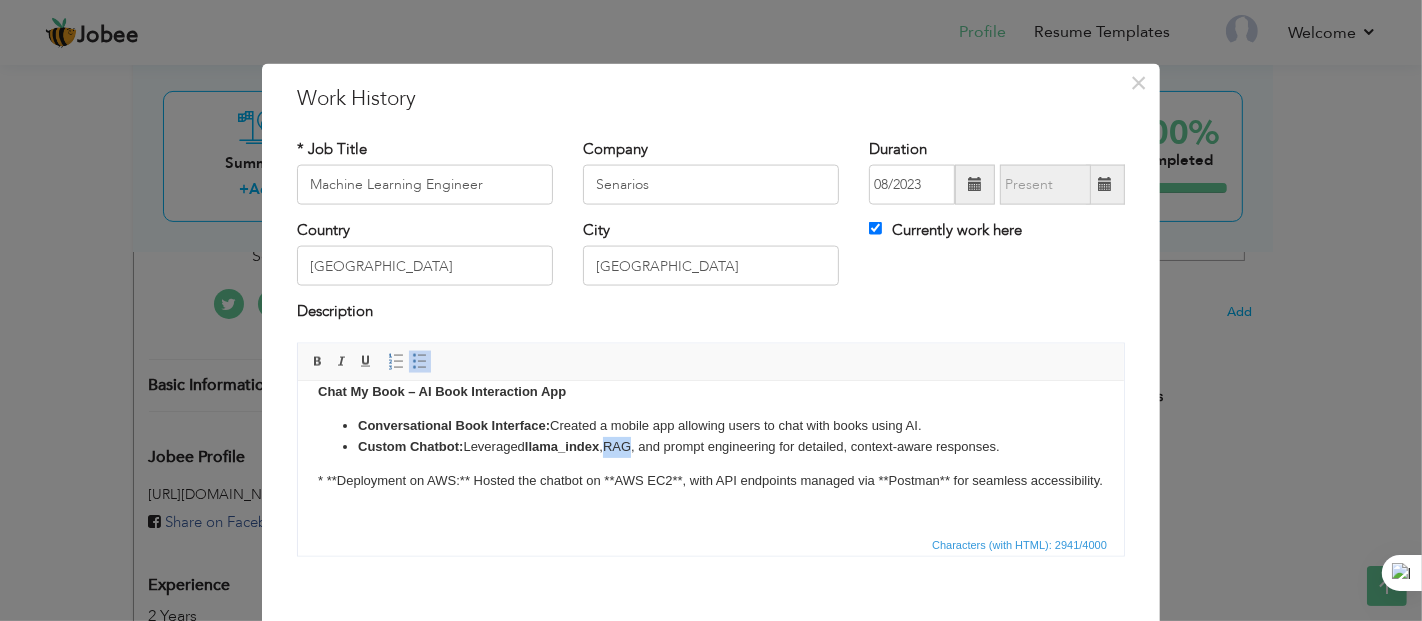 click on "Custom Chatbot:  Leveraged  llama_index ,  RAG , and prompt engineering for detailed, context-aware responses." at bounding box center [710, 446] 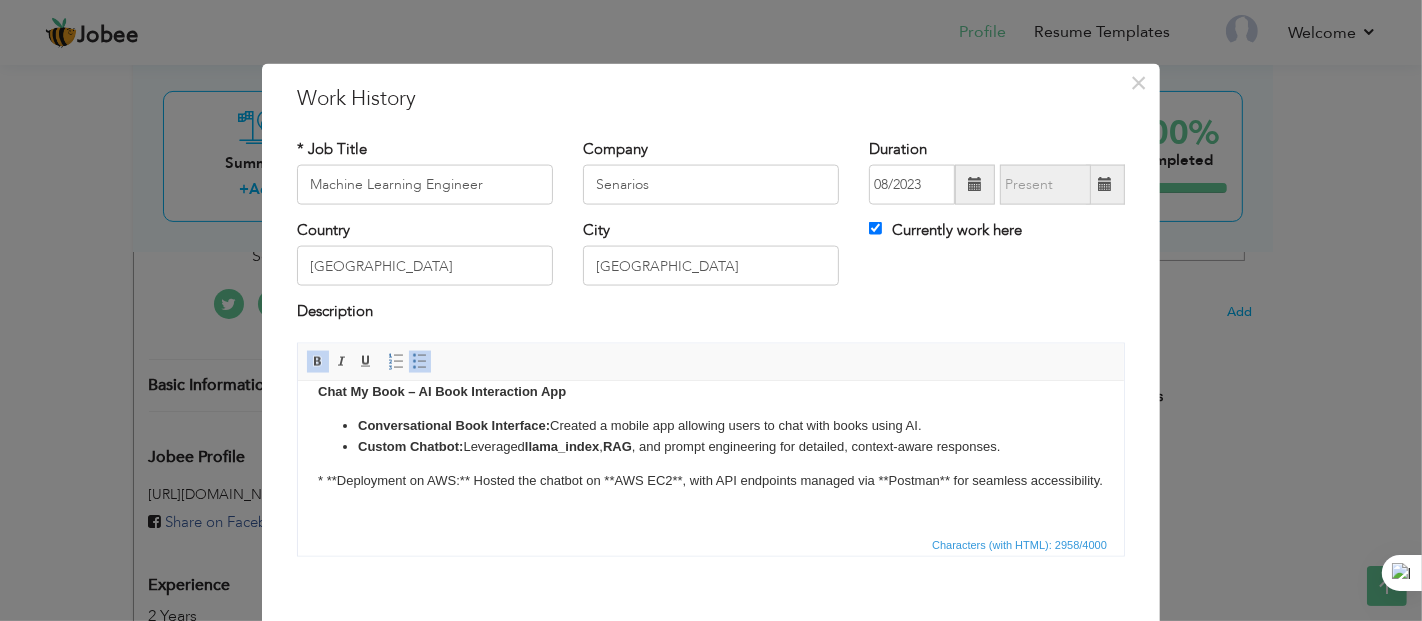 click on "llama_index" at bounding box center [561, 445] 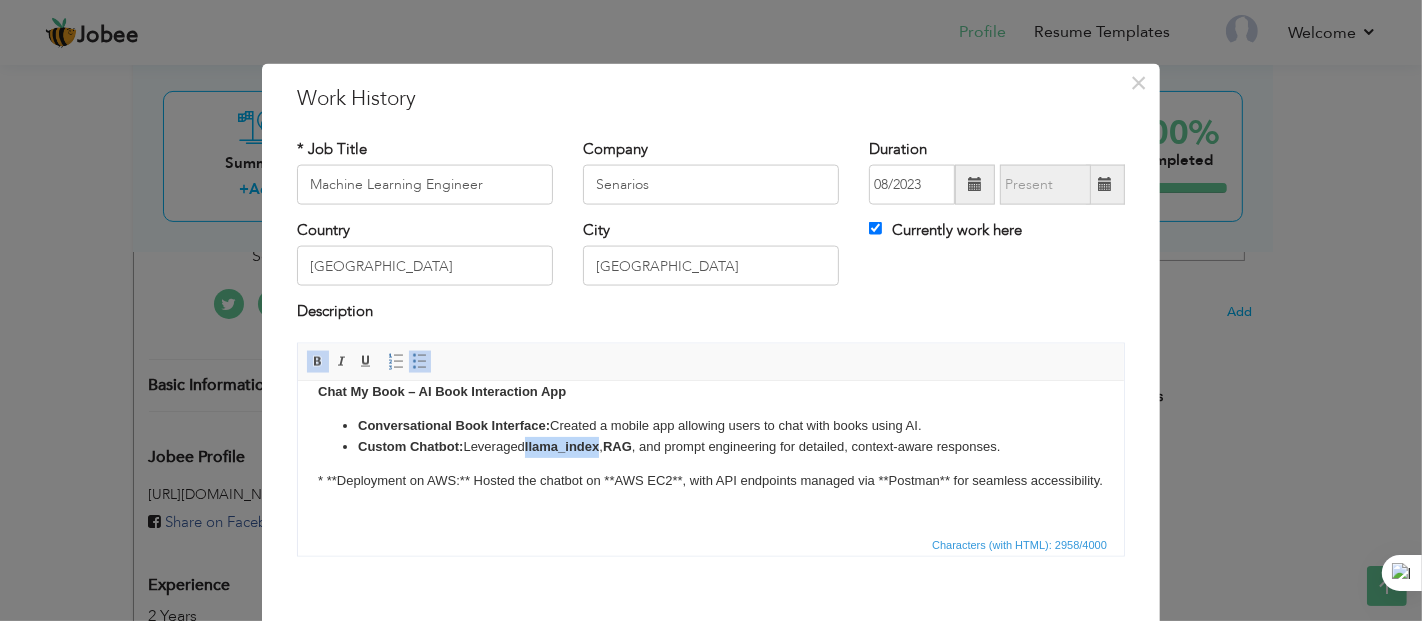 click on "llama_index" at bounding box center [561, 445] 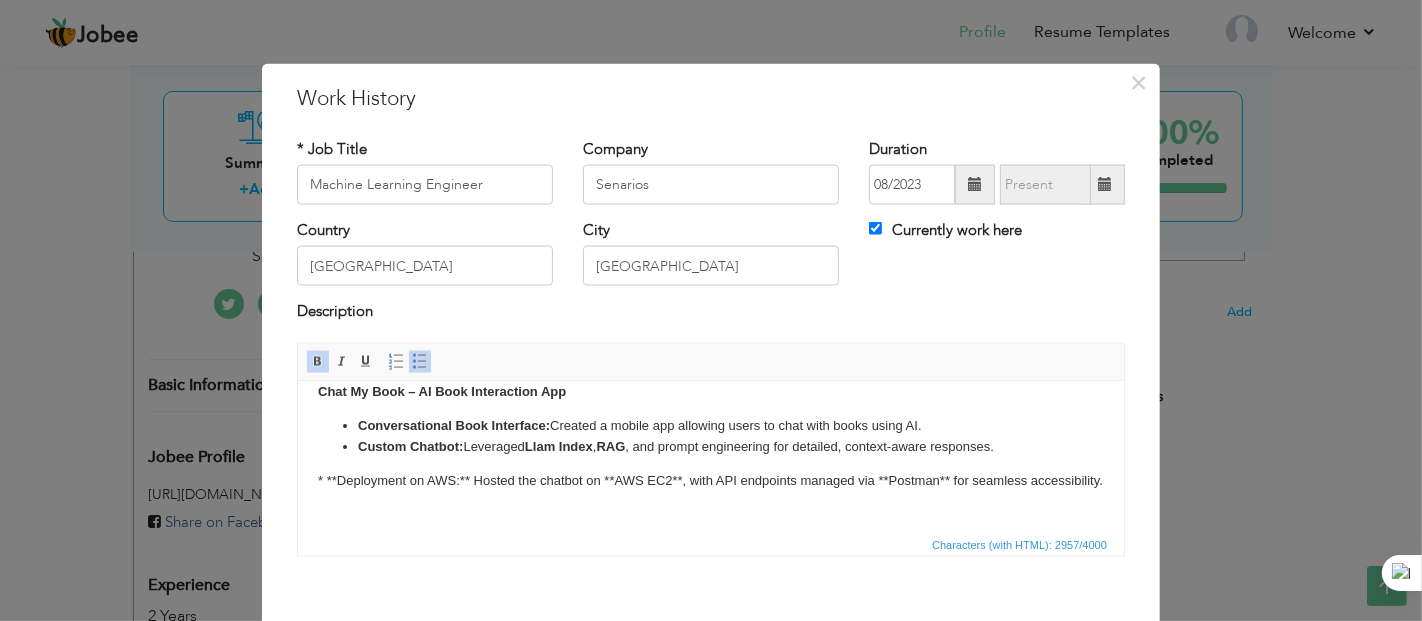click on "Llam Index" at bounding box center [558, 445] 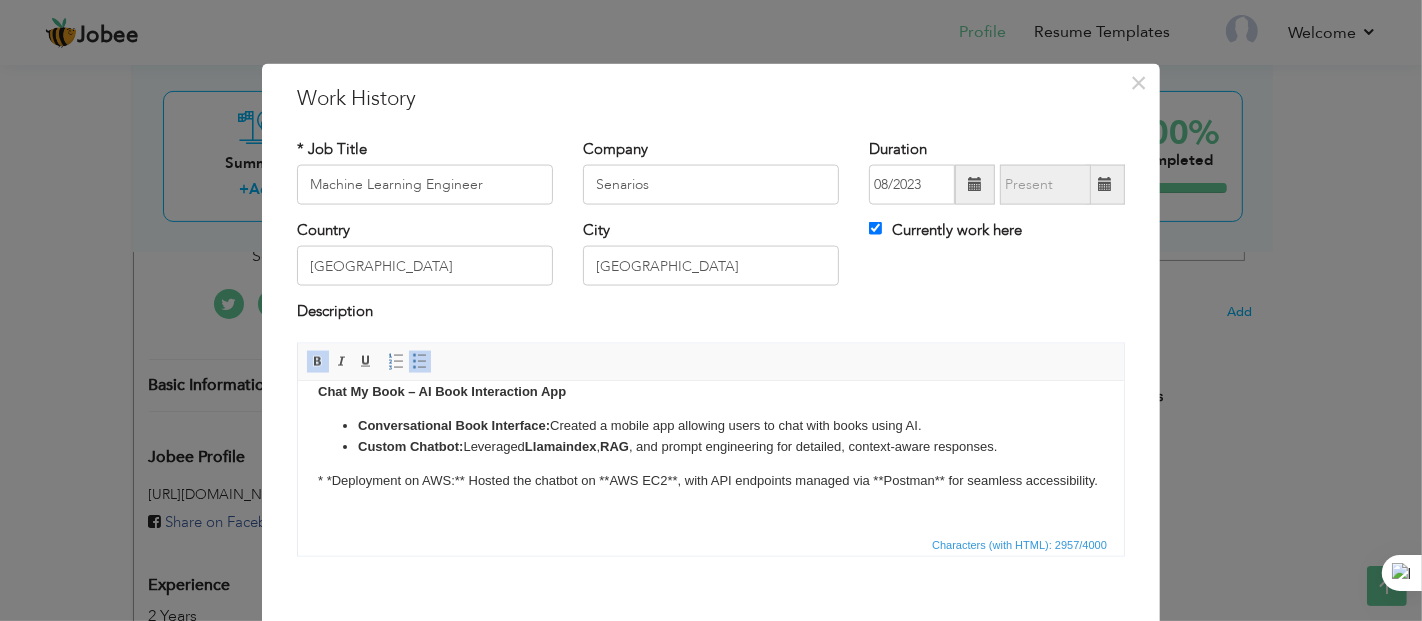 click on "Automation of Outbound Calls AI Voice Agent for Invoicing:  Built an outbound calling agent using  Vapi  to notify customers of pending invoices via automated voice interactions. Workflow Automation:  Developed initial workflows in  Zapier , later migrated to  n8n  for scalability and customization. Slack Integration:  Created a  [DOMAIN_NAME]  automation to send real-time call summaries to a  Slack   channel, ensuring team visibility. Tool-Based Orchestration:  Integrated a custom tool in  n8n  to trigger Vapi-powered calls dynamically within the automation flow. Restaurant Order-Taking Voicebot AI-Driven Voicebot:  Built a conversational voicebot using  OpenAI ,  Deepgram , and  ElevenLabs  for natural ordering experiences. Real-Time Architecture:  Implemented an asynchronous system to ensure uninterrupted, low-latency interactions. Voice Call Integration:  Used  LiveKit  with OpenAI’s real-time API for seamless, real-time voice calls with customers. Reloradar Recommendation System KMeans Llamai" at bounding box center (710, 155) 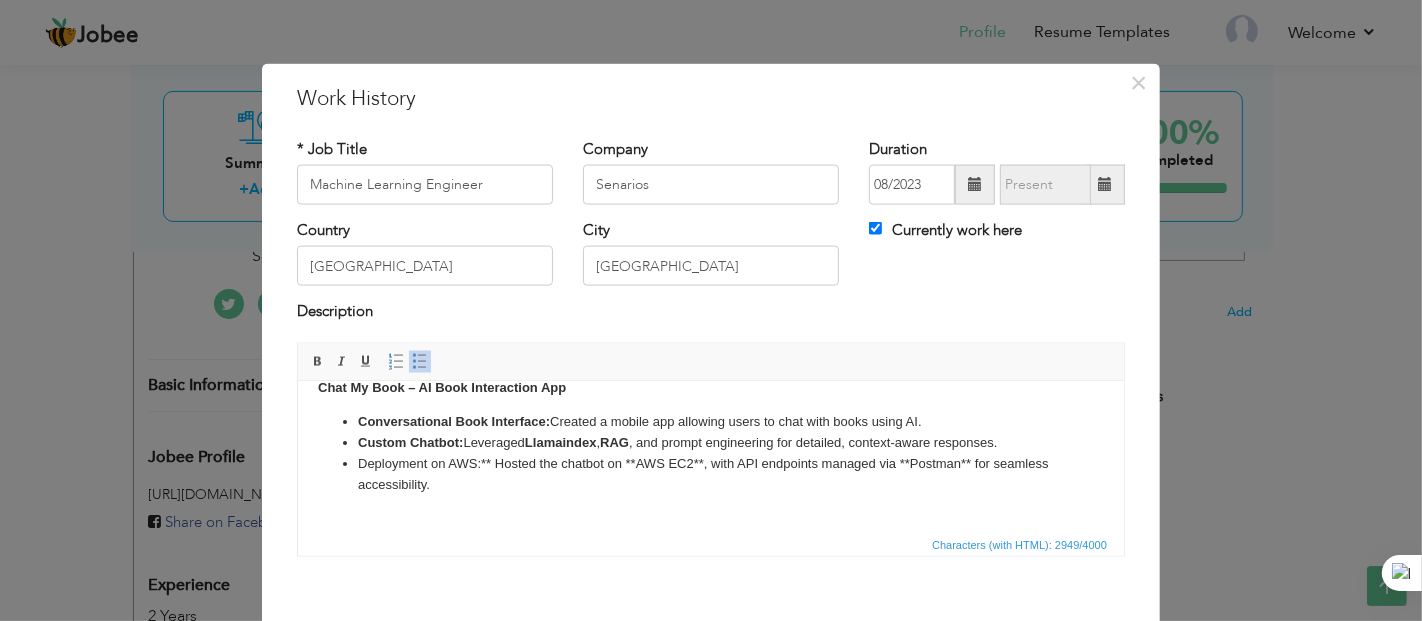 click on "Deployment on AWS:** Hosted the chatbot on **AWS EC2**, with API endpoints managed via **Postman** for seamless accessibility." at bounding box center [710, 474] 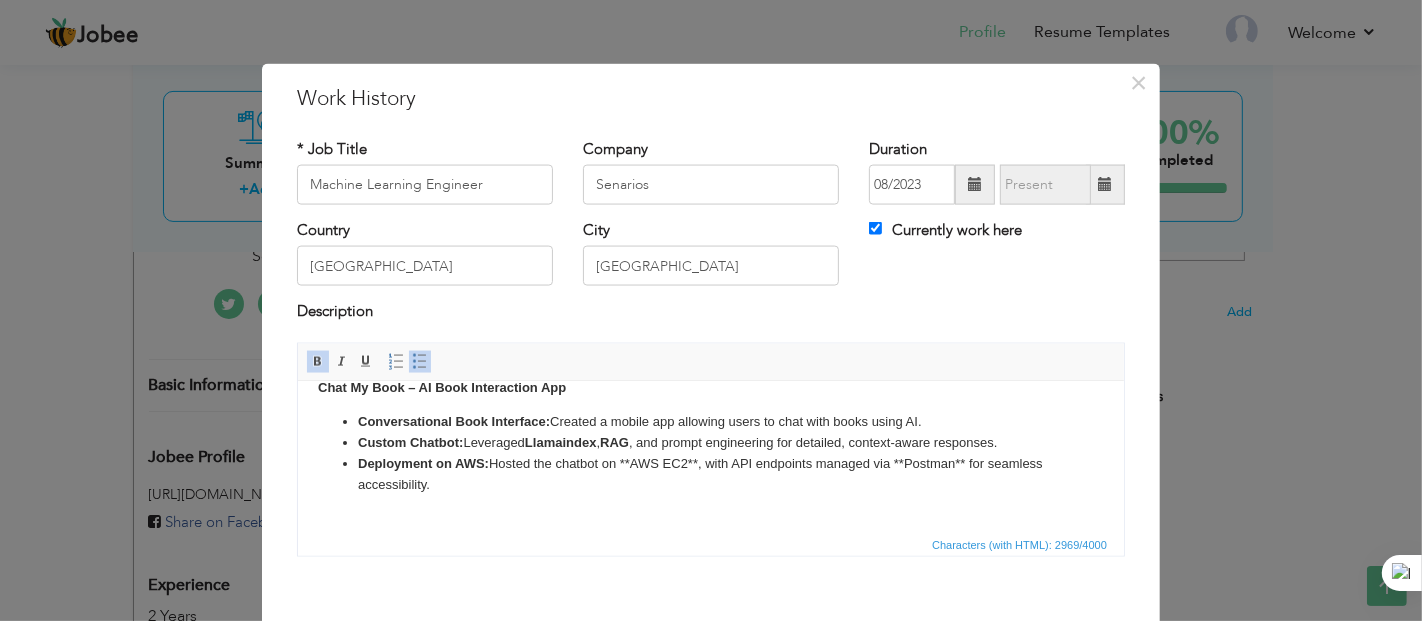 click on "Deployment on AWS:  Hosted the chatbot on **AWS EC2**, with API endpoints managed via **Postman** for seamless accessibility." at bounding box center (710, 474) 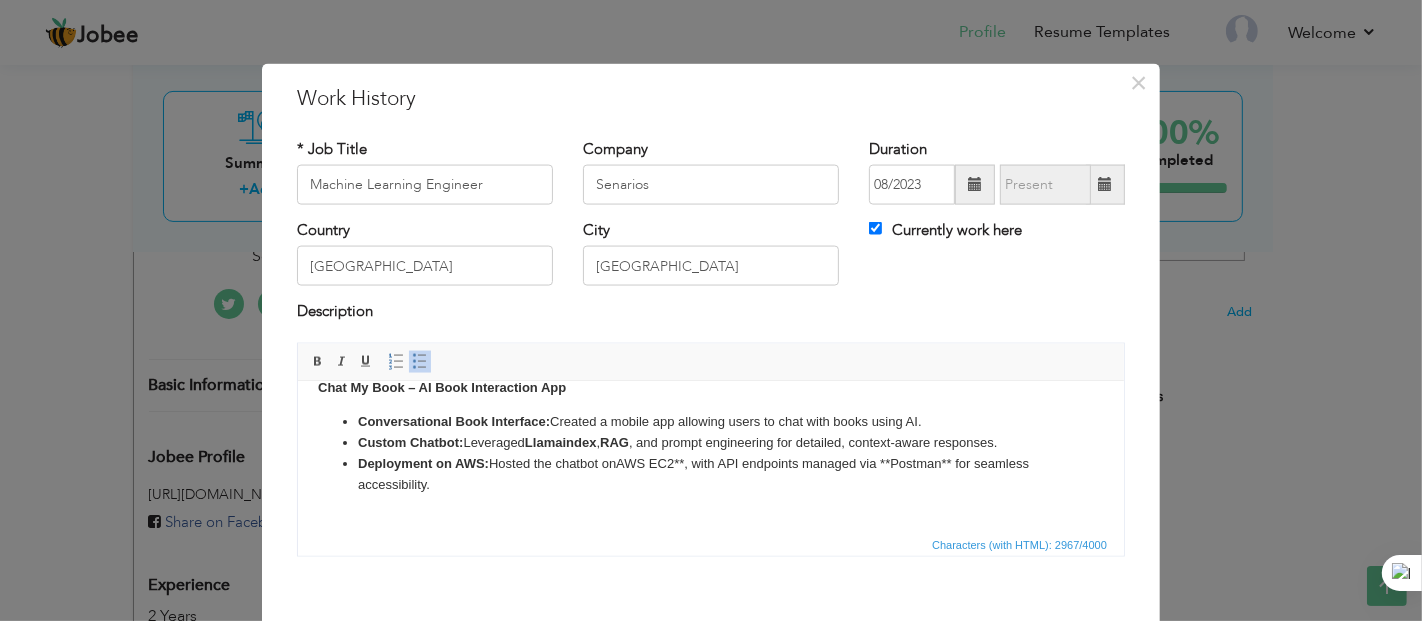 click on "Deployment on AWS:  Hosted the chatbot on  AWS EC2**, with API endpoints managed via **Postman** for seamless accessibility." at bounding box center (710, 474) 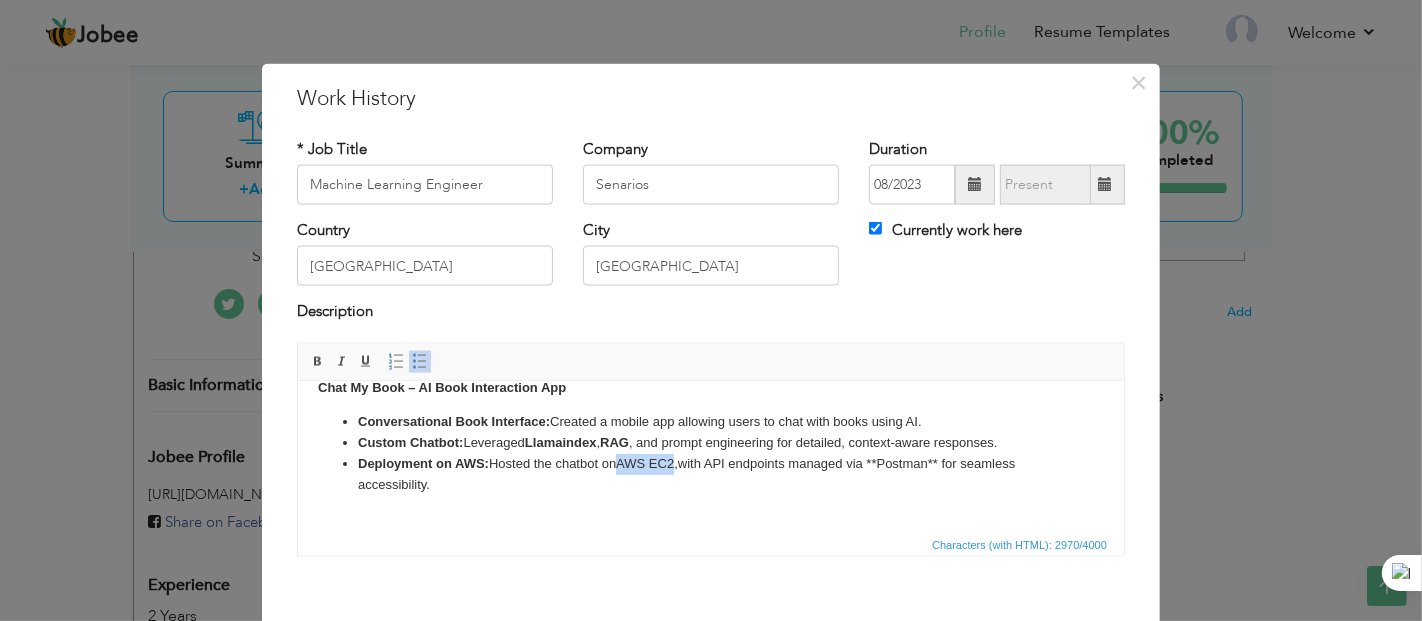 drag, startPoint x: 622, startPoint y: 483, endPoint x: 676, endPoint y: 483, distance: 54 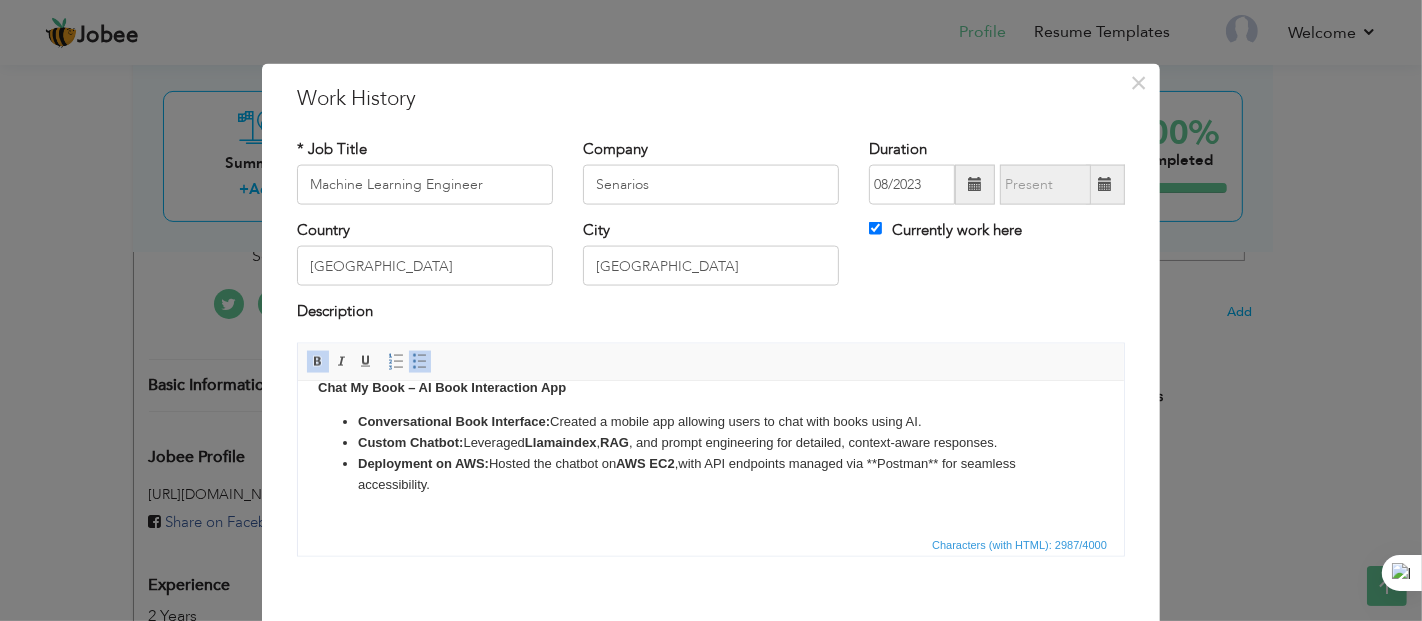 click on "AWS EC2" at bounding box center (644, 462) 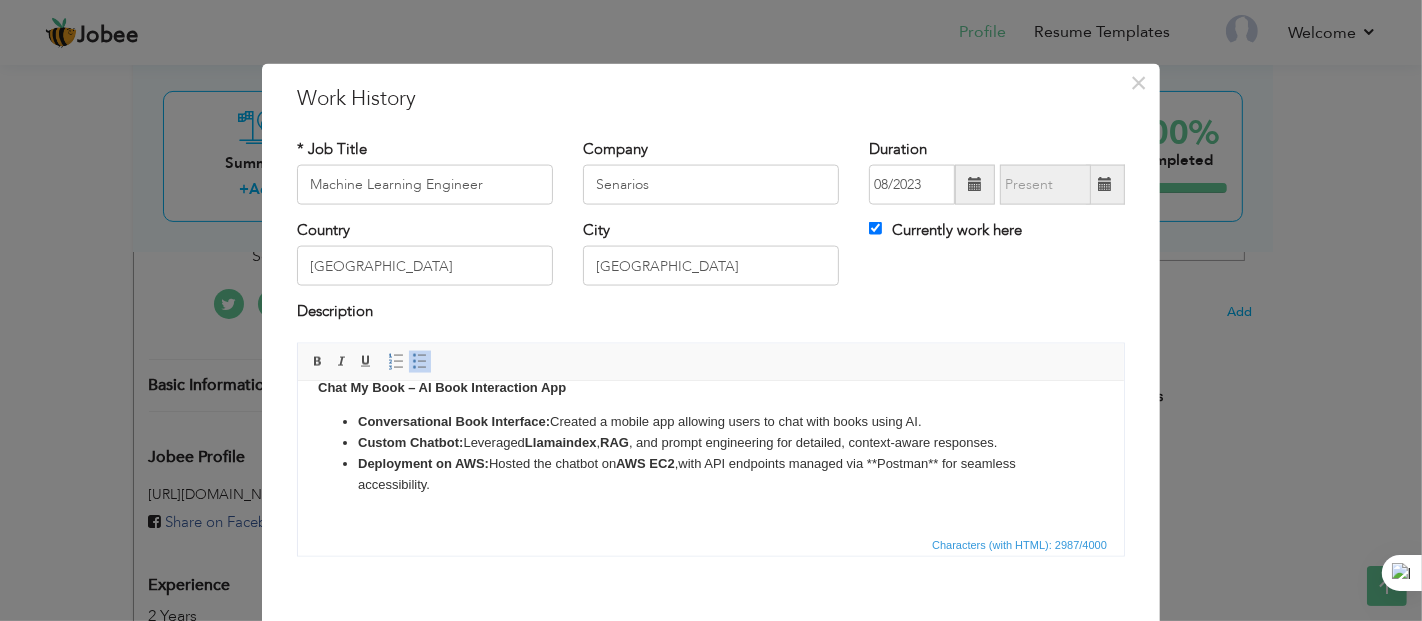 click on "Deployment on AWS:  Hosted the chatbot on  AWS EC2 ,  with API endpoints managed via **Postman** for seamless accessibility." at bounding box center (710, 474) 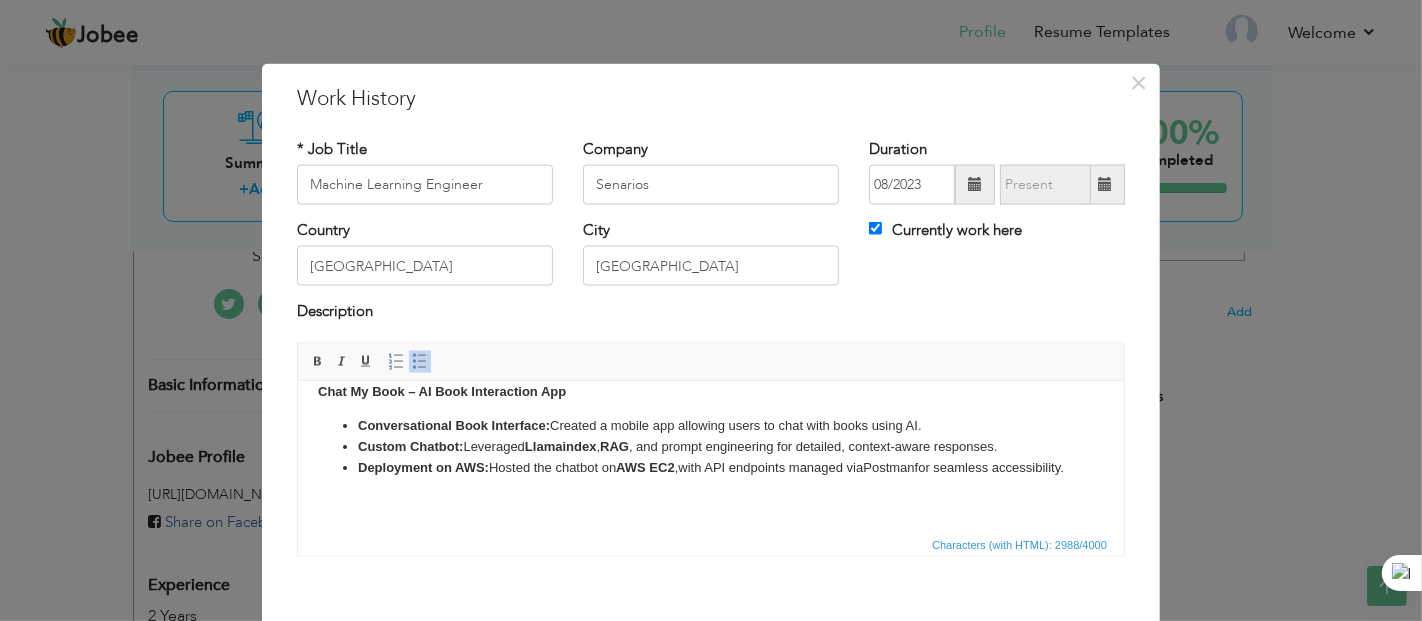 click on "Deployment on AWS:  Hosted the chatbot on  AWS EC2 ,  with API endpoints managed via  Postman  for seamless accessibility." at bounding box center (710, 467) 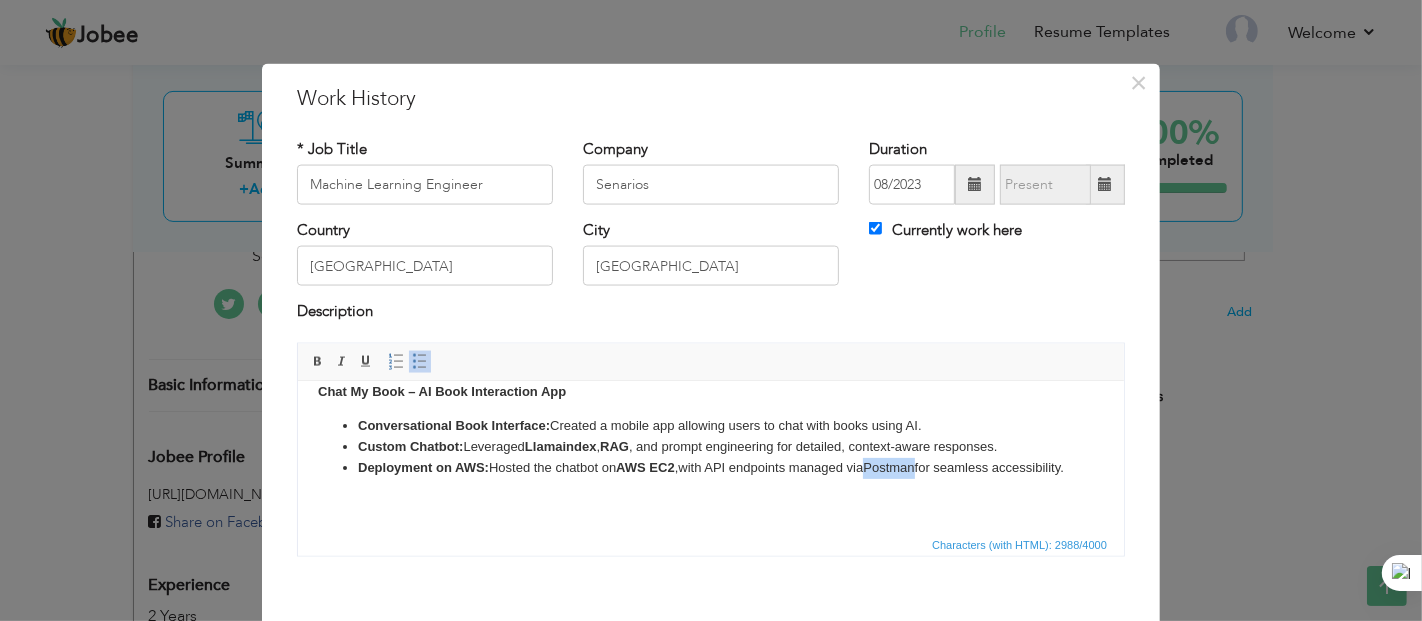 click on "Deployment on AWS:  Hosted the chatbot on  AWS EC2 ,  with API endpoints managed via  Postman  for seamless accessibility." at bounding box center (710, 467) 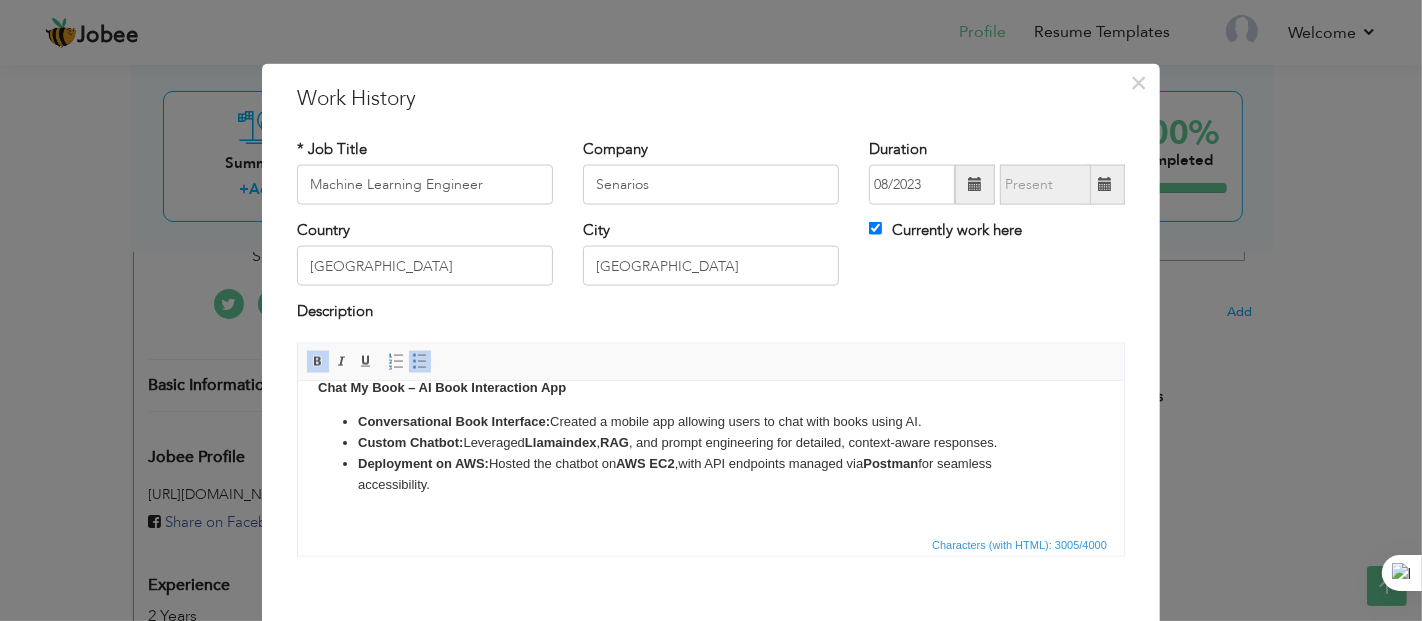 click on "Deployment on AWS:  Hosted the chatbot on  AWS EC2 ,  with API endpoints managed via  Postman  for seamless accessibility." at bounding box center (710, 474) 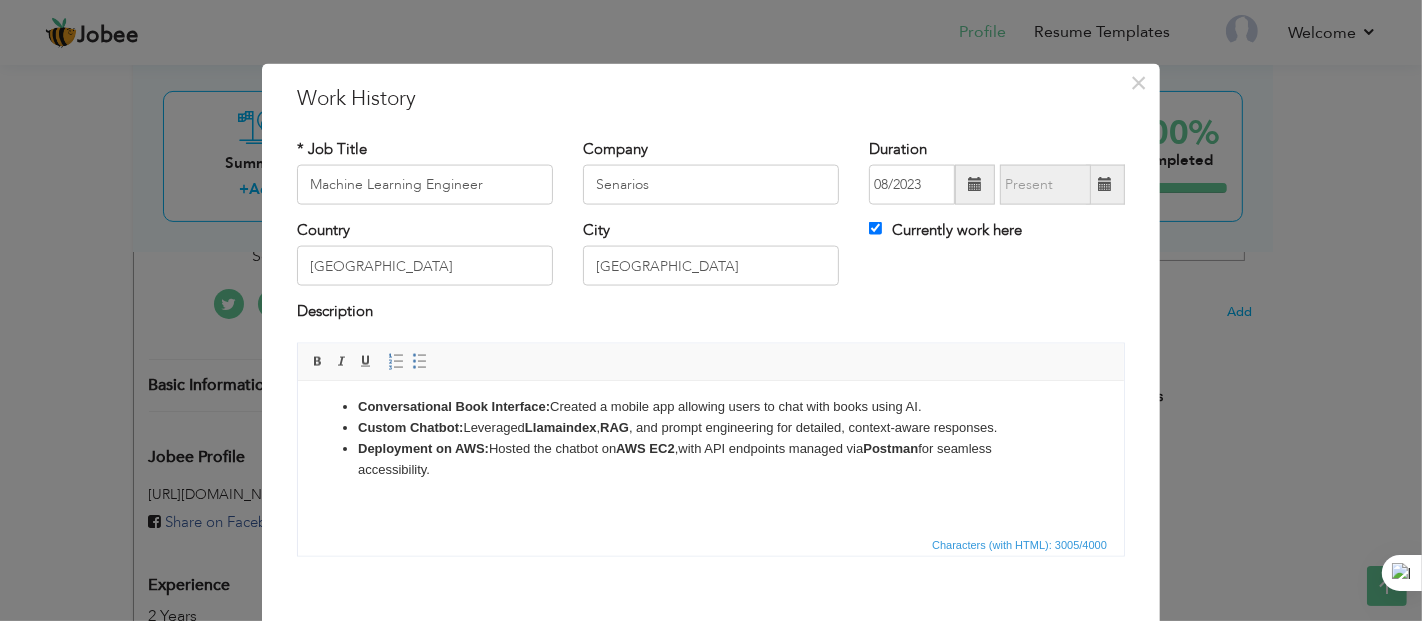 scroll, scrollTop: 610, scrollLeft: 0, axis: vertical 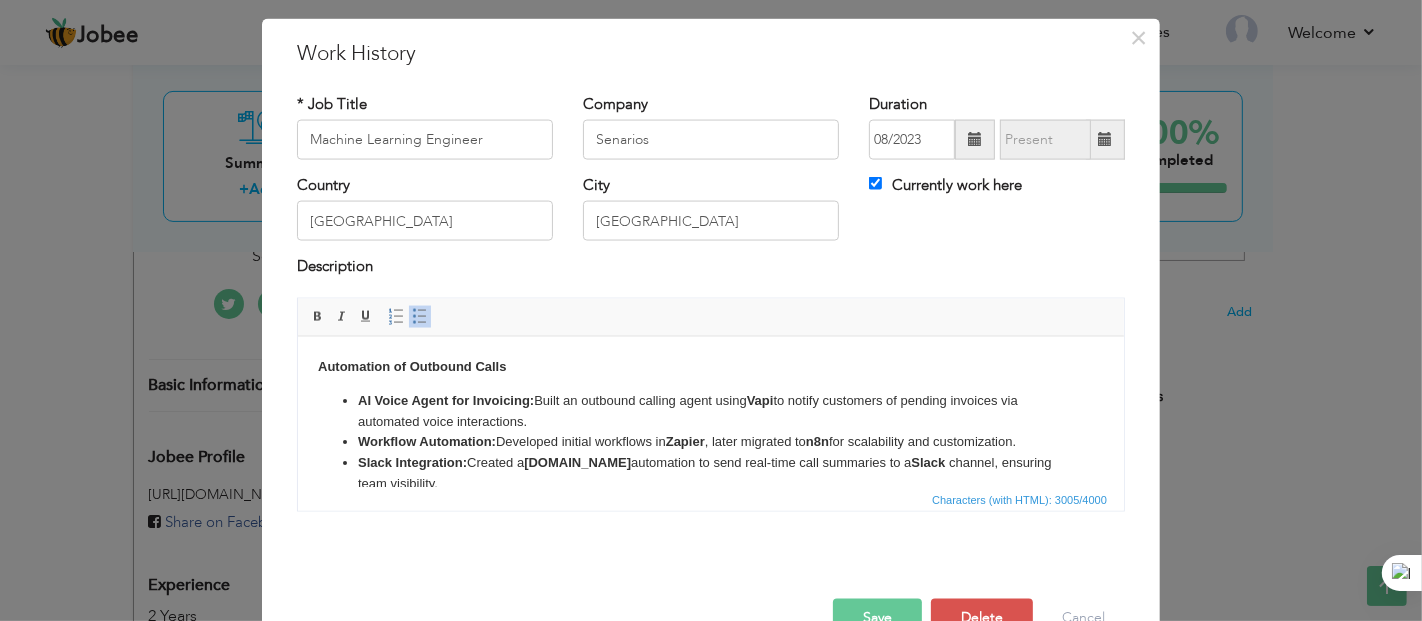 click on "Save" at bounding box center [877, 618] 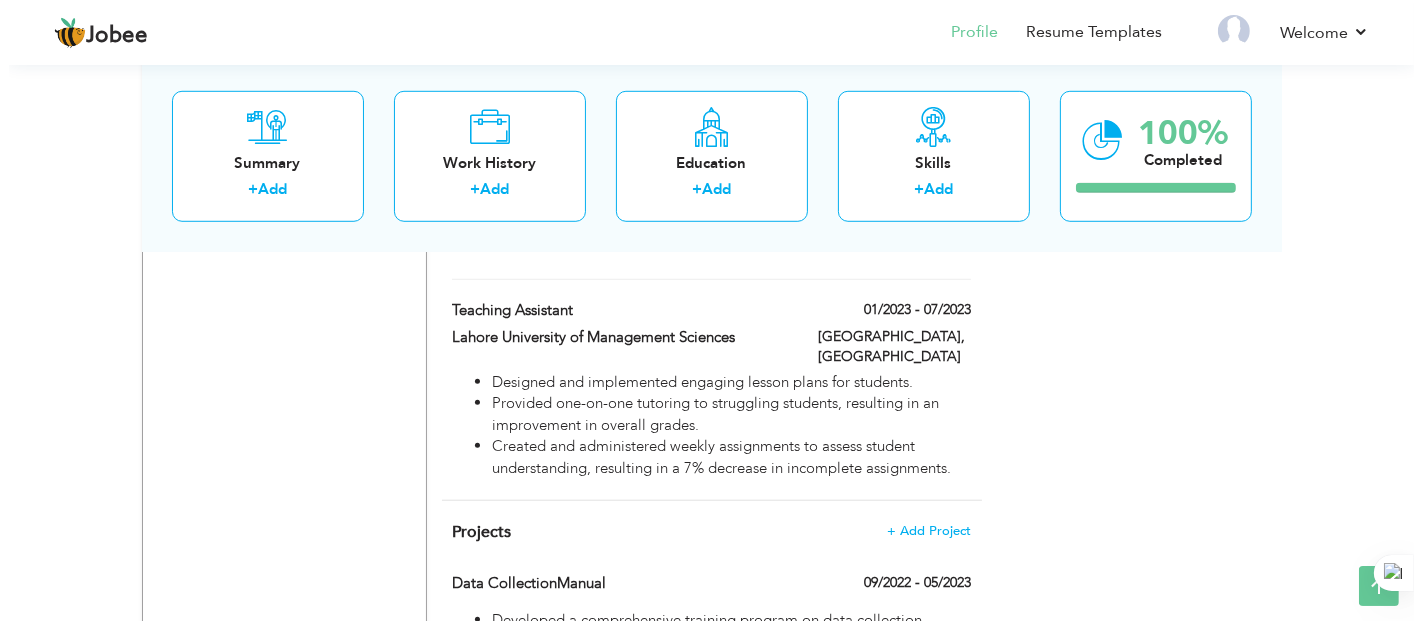 scroll, scrollTop: 1417, scrollLeft: 0, axis: vertical 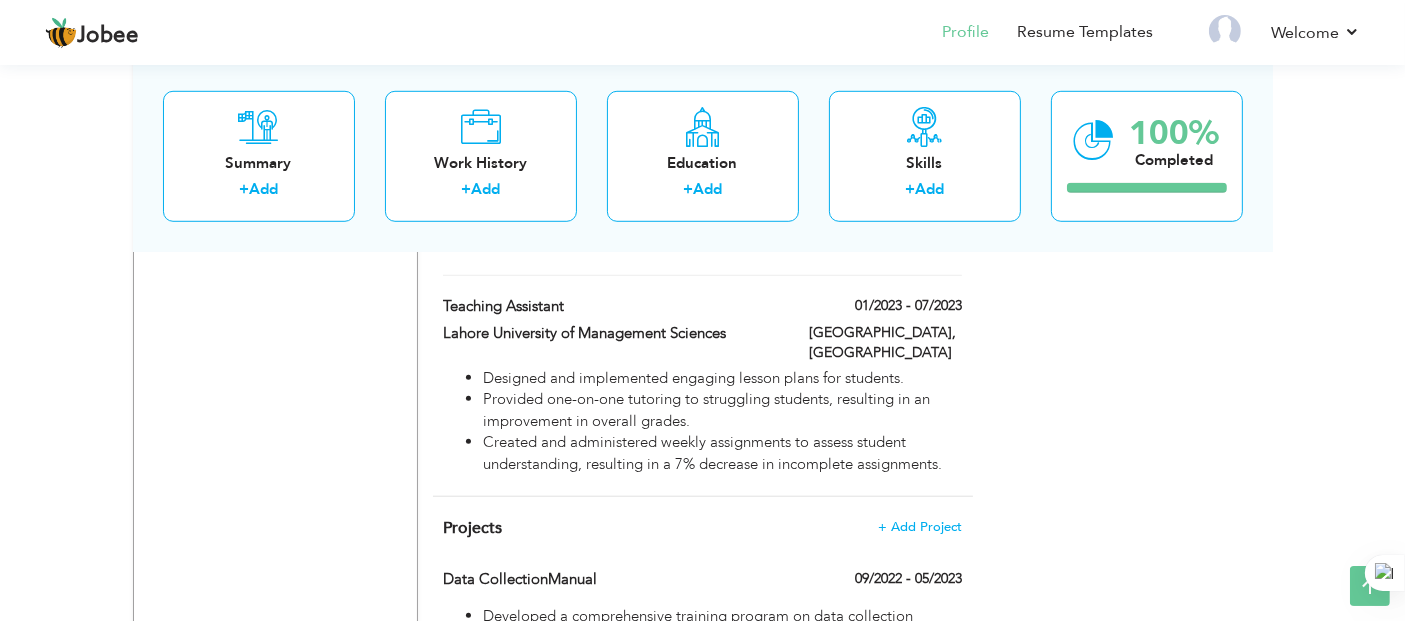 click on "Designed and implemented engaging lesson plans for students.
Provided one-on-one tutoring to struggling students, resulting in an improvement in overall grades.
Created and administered weekly assignments to assess student understanding, resulting in a 7% decrease in incomplete assignments." at bounding box center [702, 426] 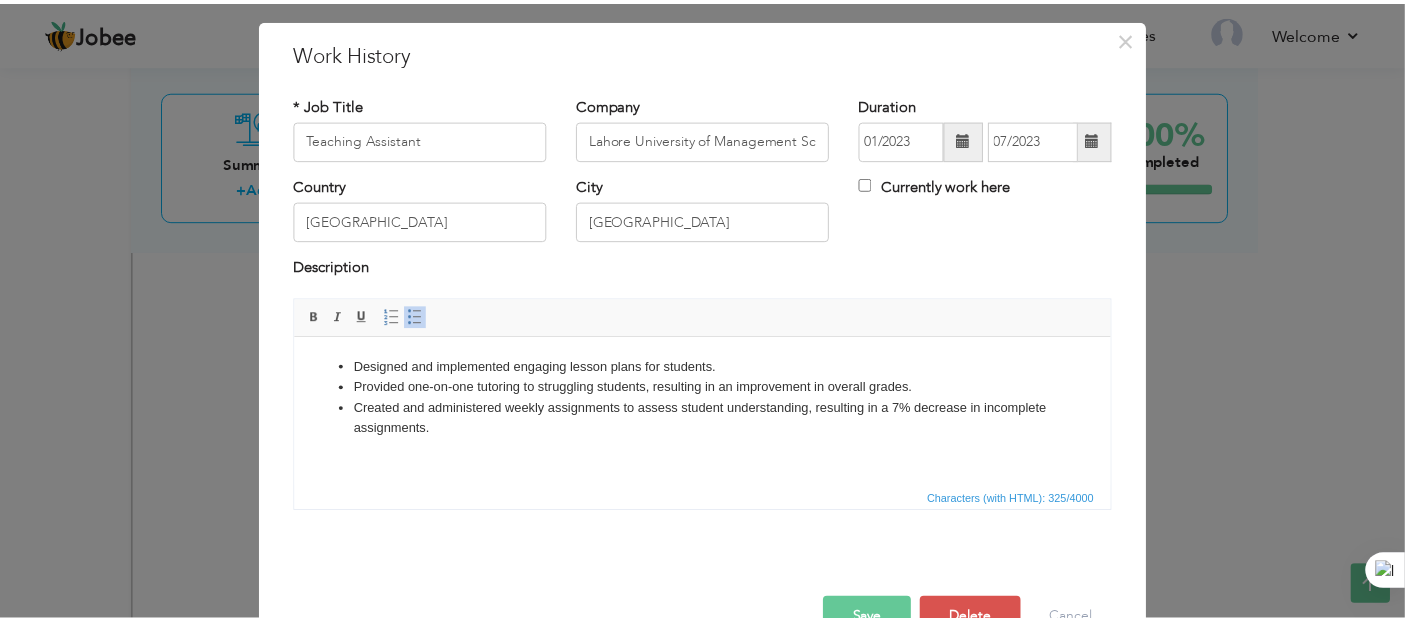 scroll, scrollTop: 0, scrollLeft: 0, axis: both 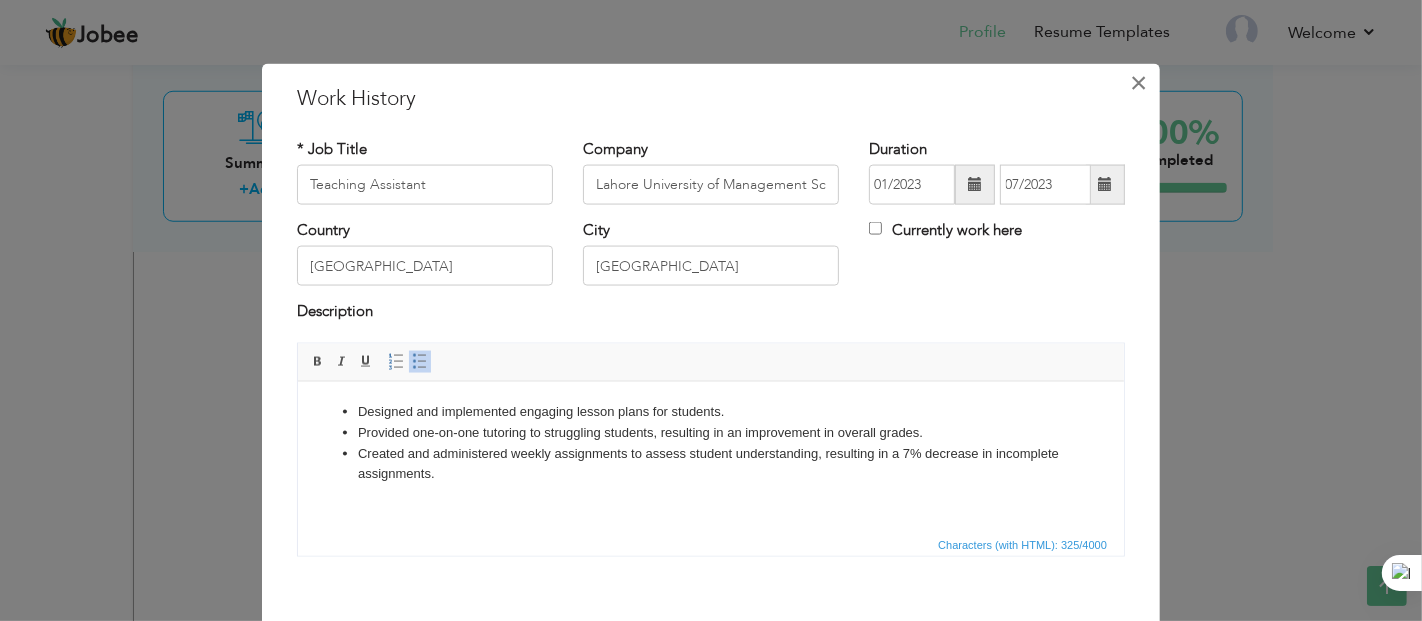 click on "×" at bounding box center [1139, 82] 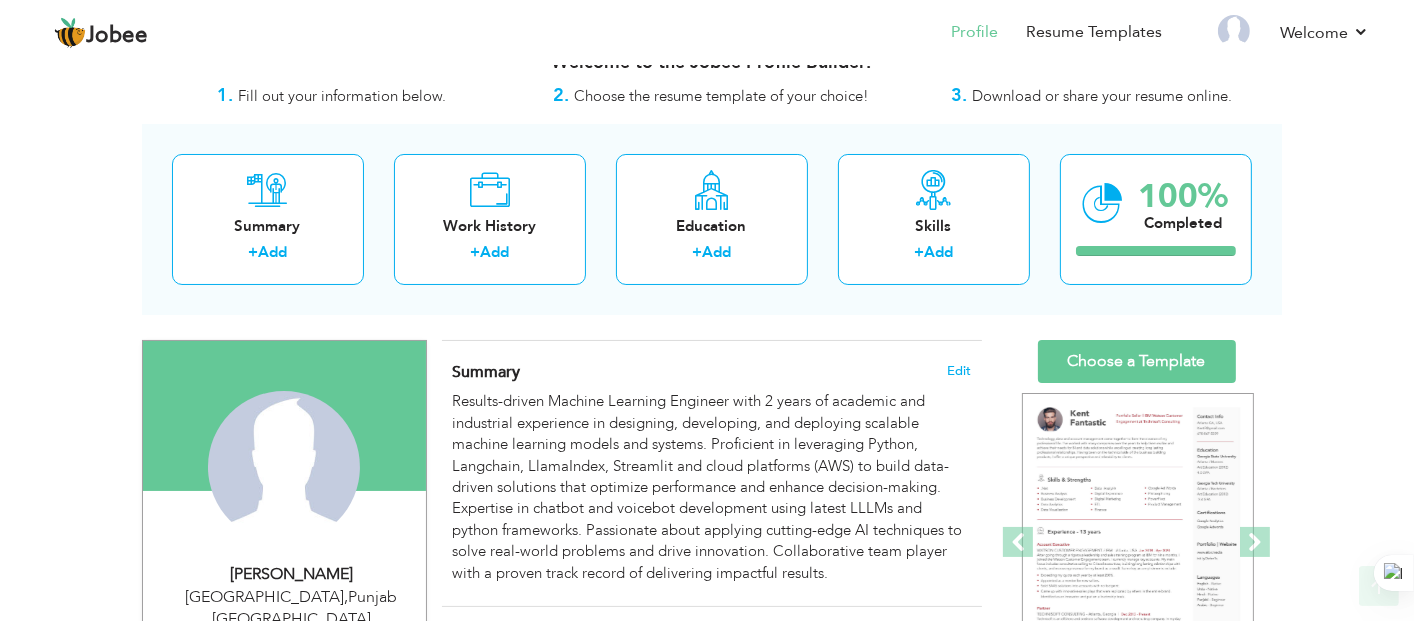 scroll, scrollTop: 0, scrollLeft: 0, axis: both 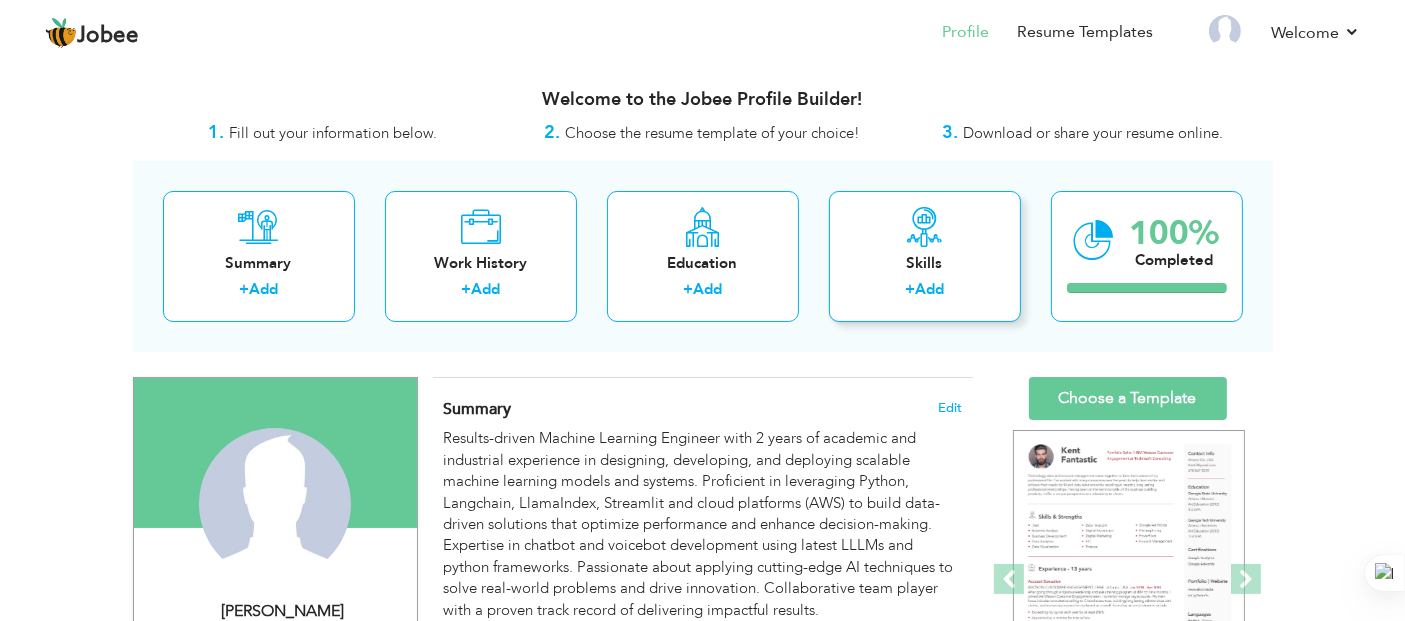 click on "Add" at bounding box center [929, 289] 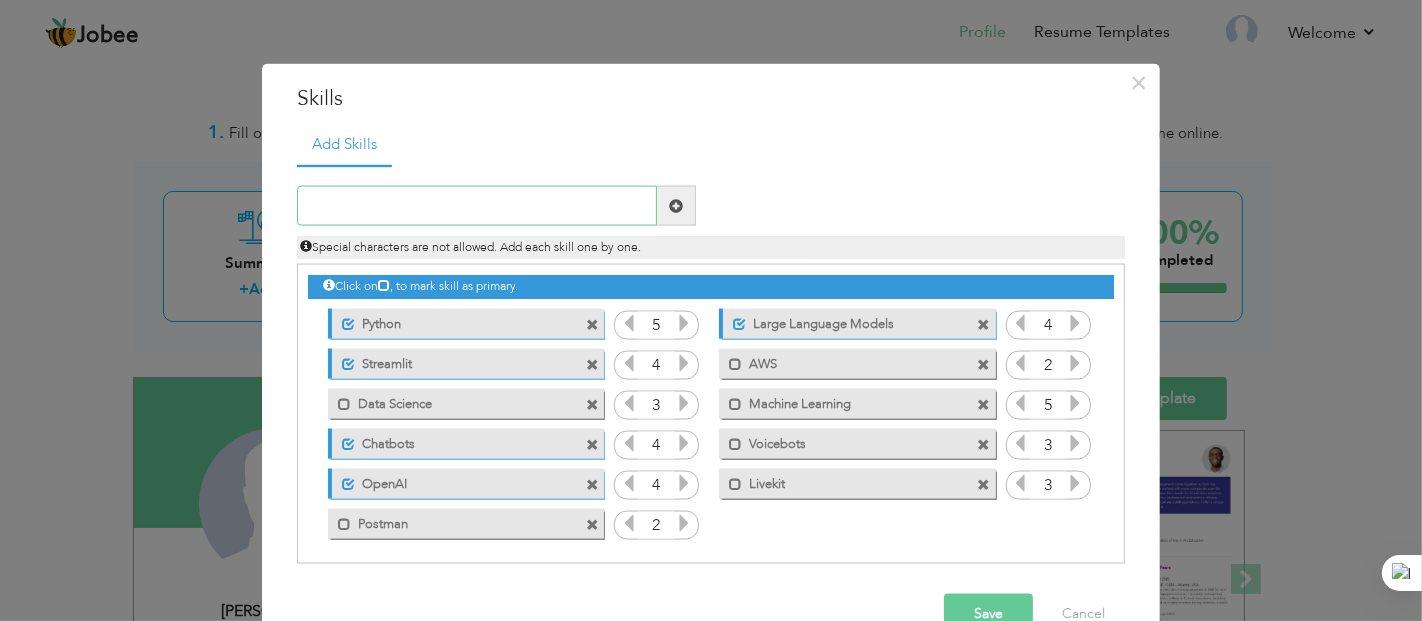 scroll, scrollTop: 3, scrollLeft: 0, axis: vertical 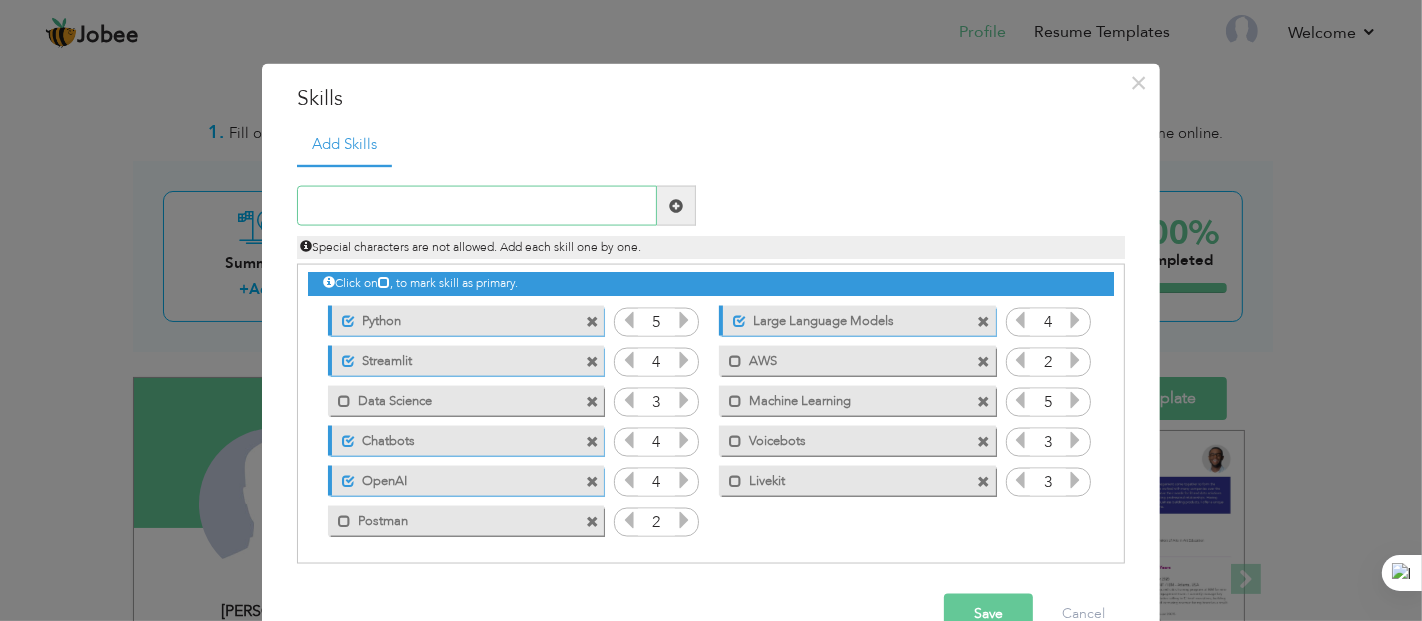 click at bounding box center (477, 206) 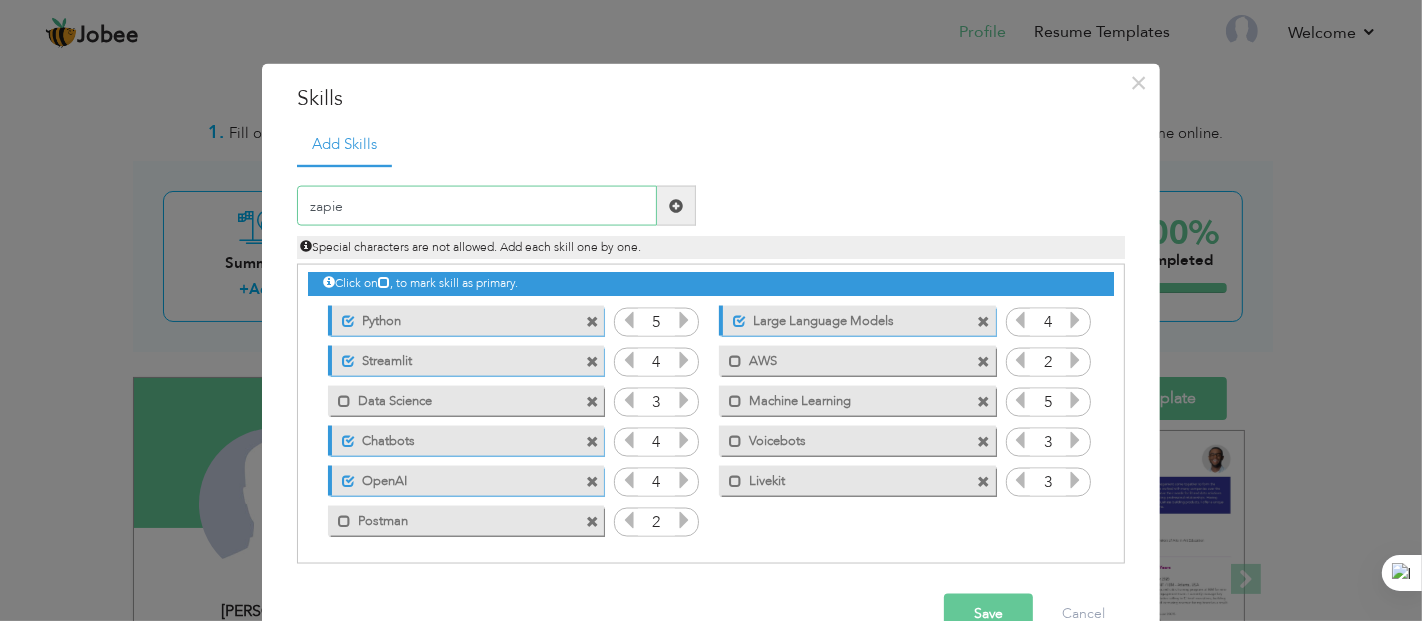 type on "zapier" 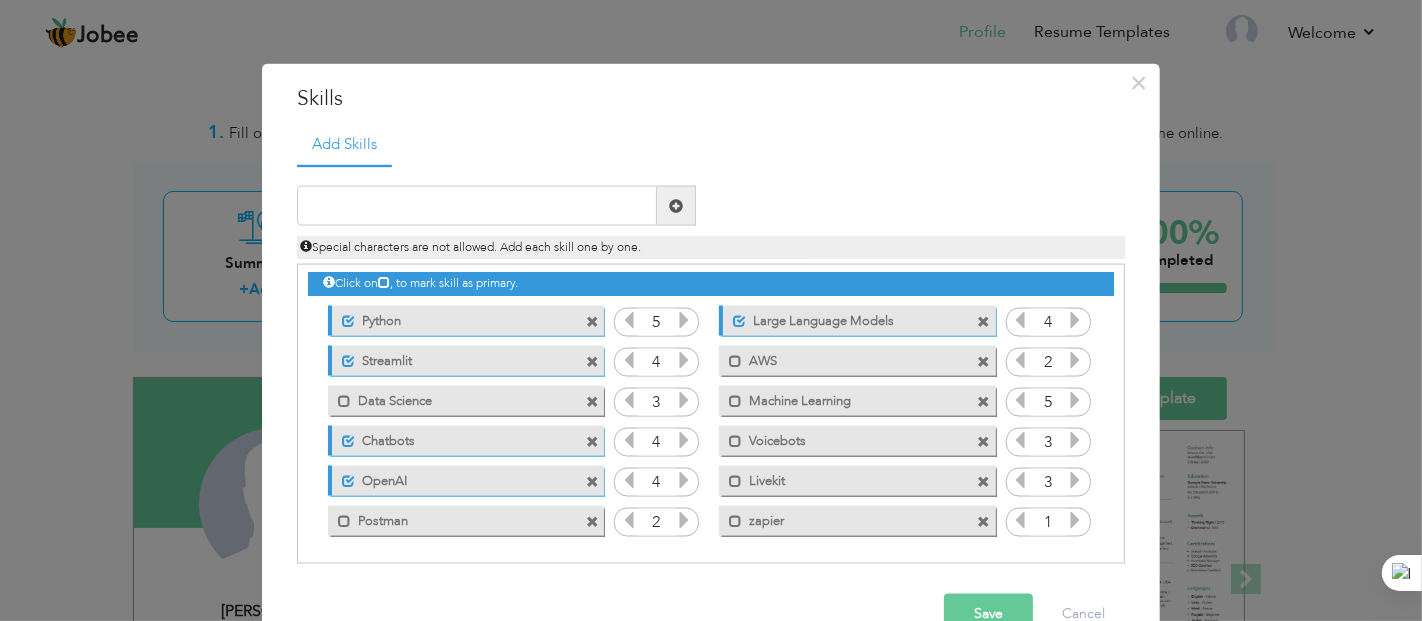 click at bounding box center (984, 521) 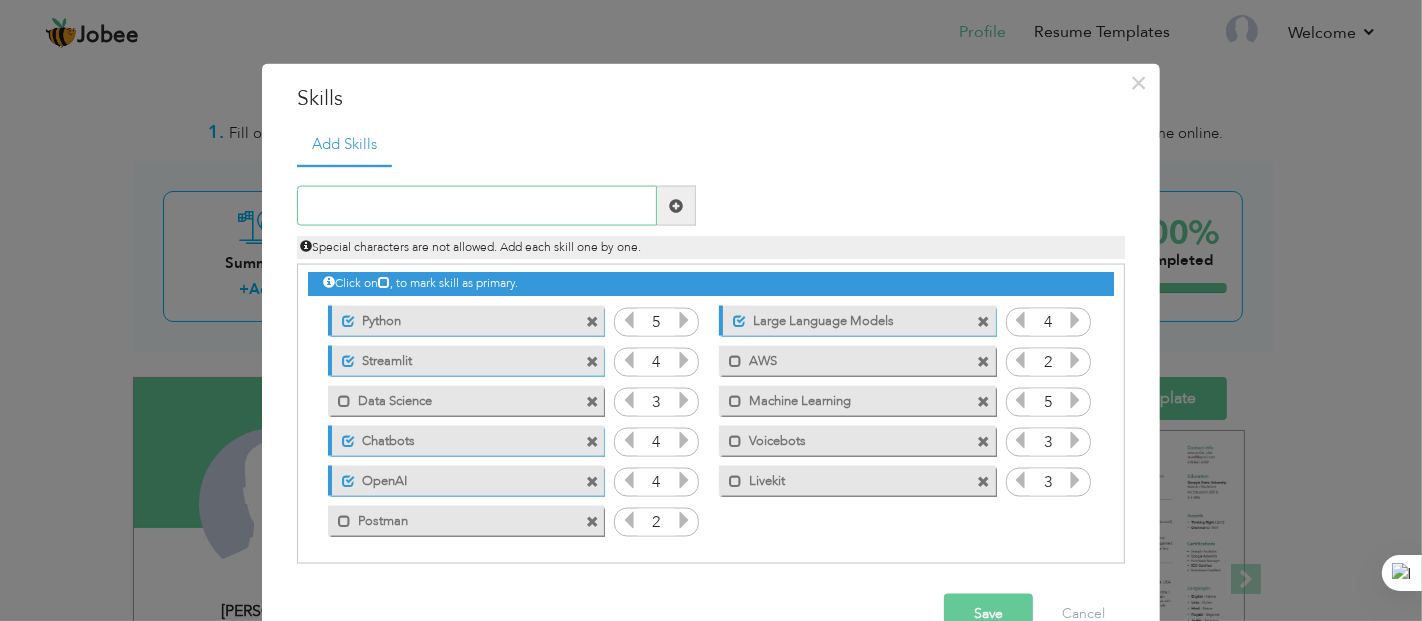 click at bounding box center [477, 206] 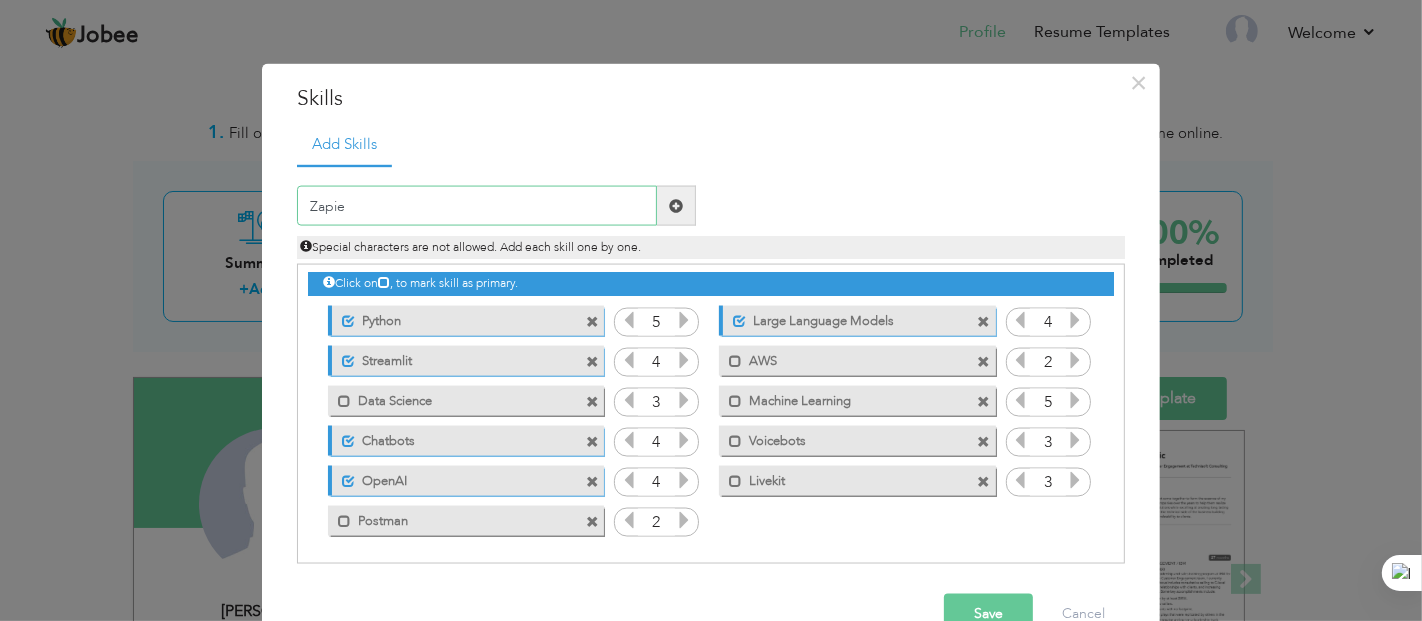 type on "Zapier" 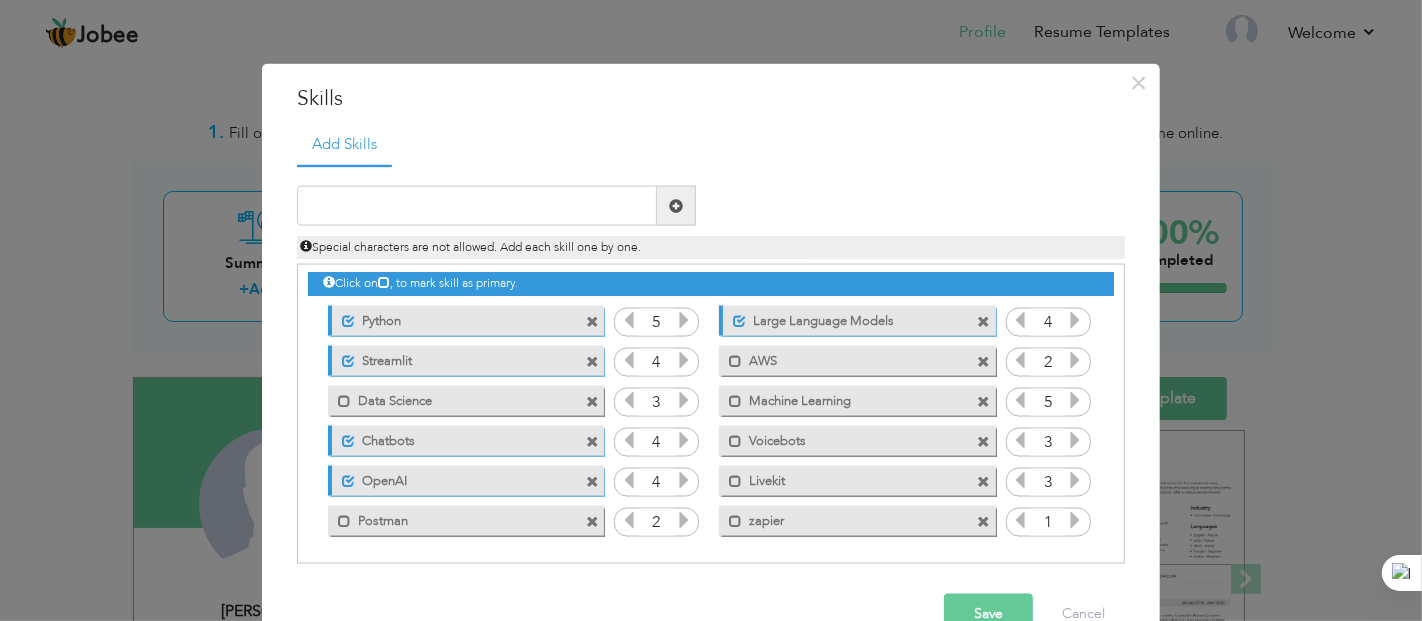 click at bounding box center (1075, 520) 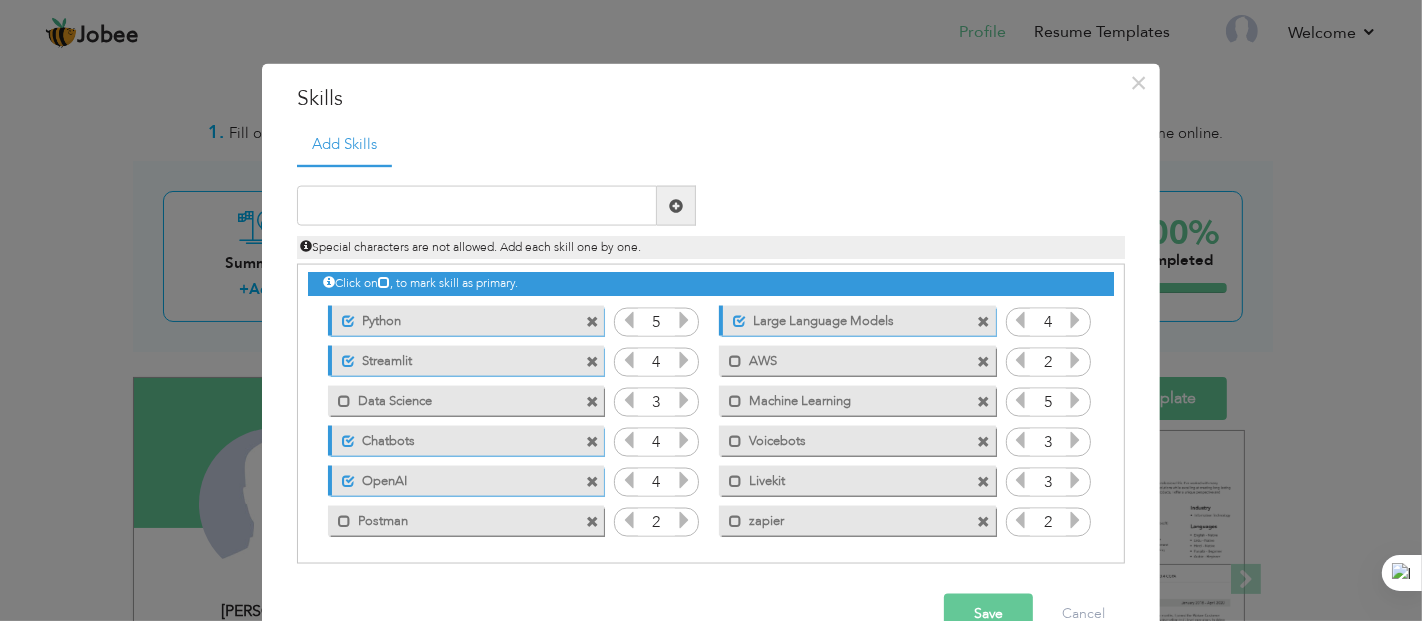 click at bounding box center [1075, 520] 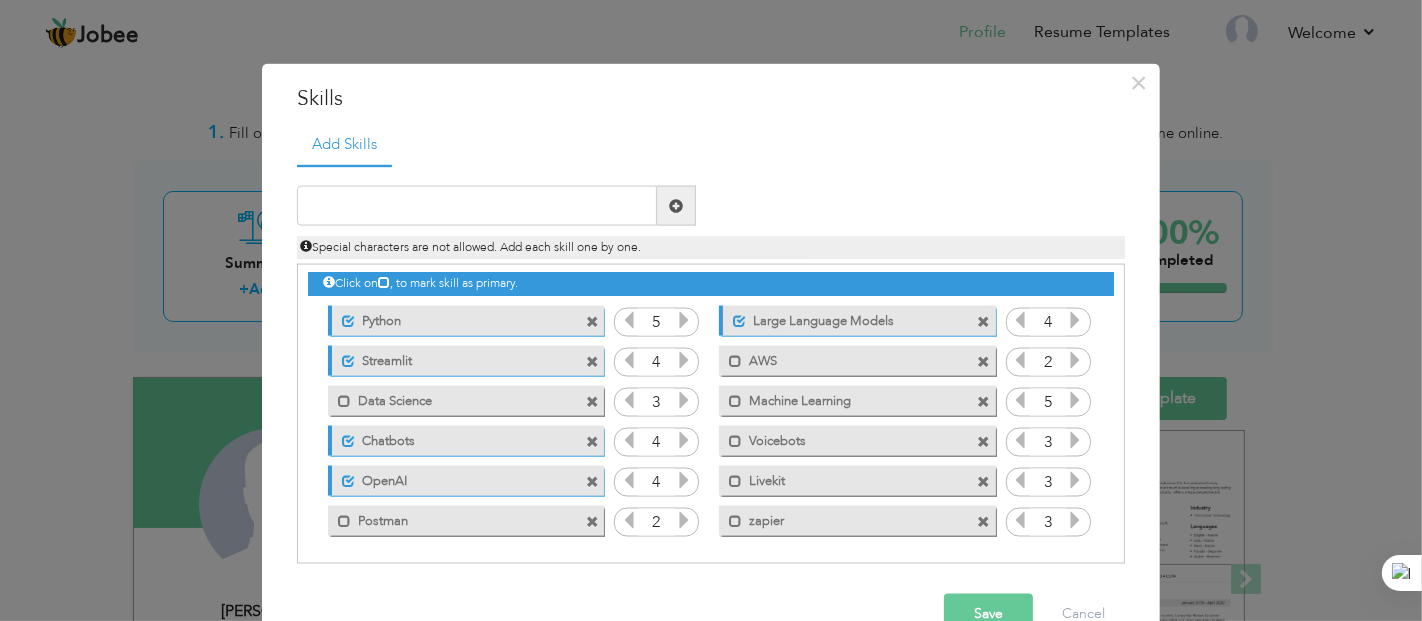 click at bounding box center [1075, 520] 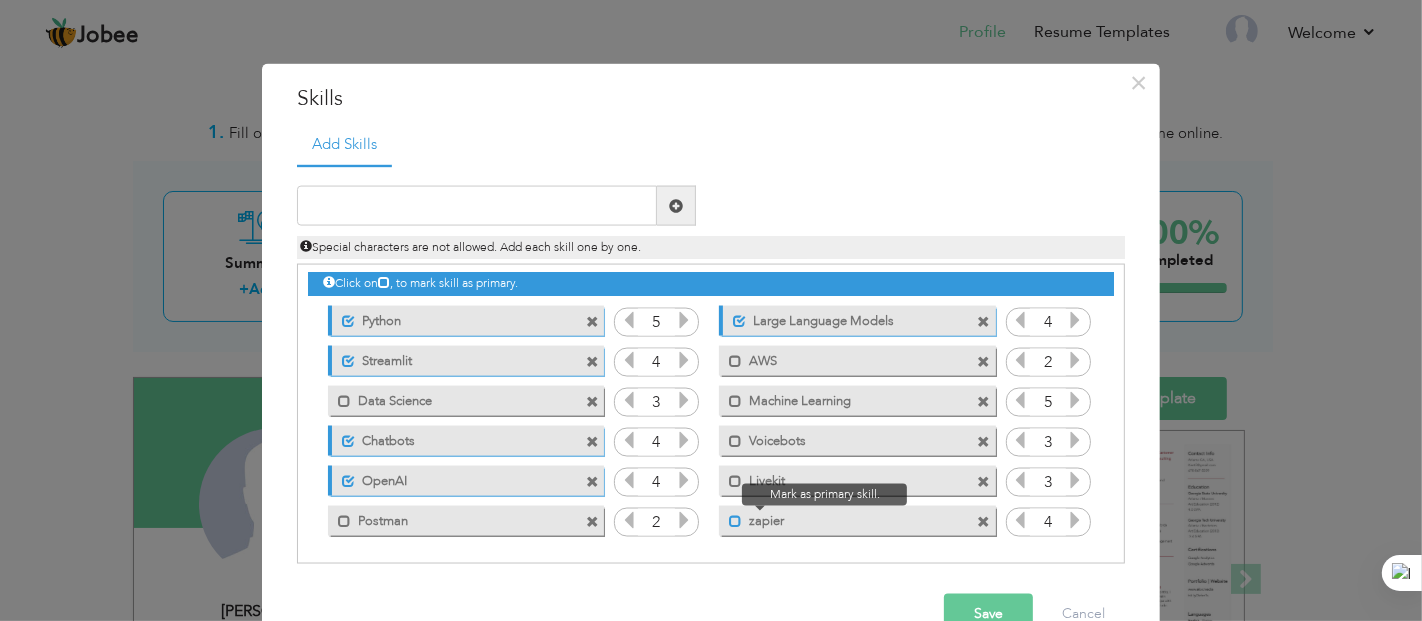 click at bounding box center [735, 520] 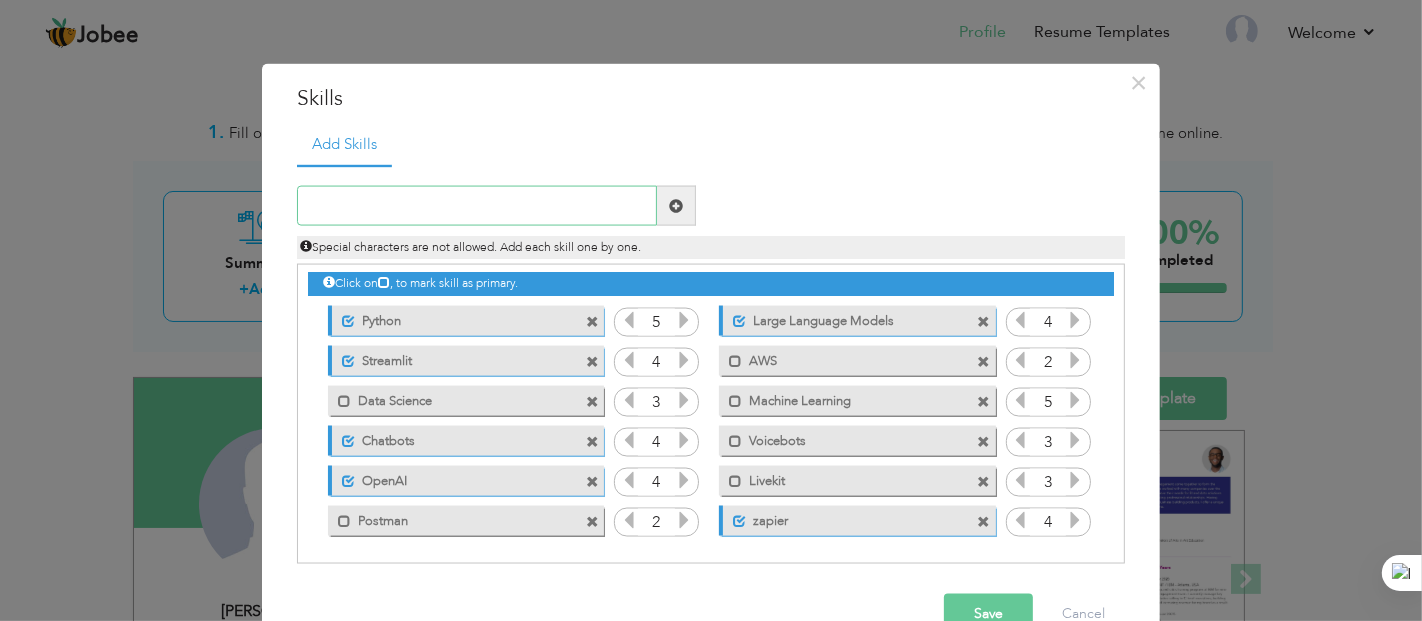 click at bounding box center [477, 206] 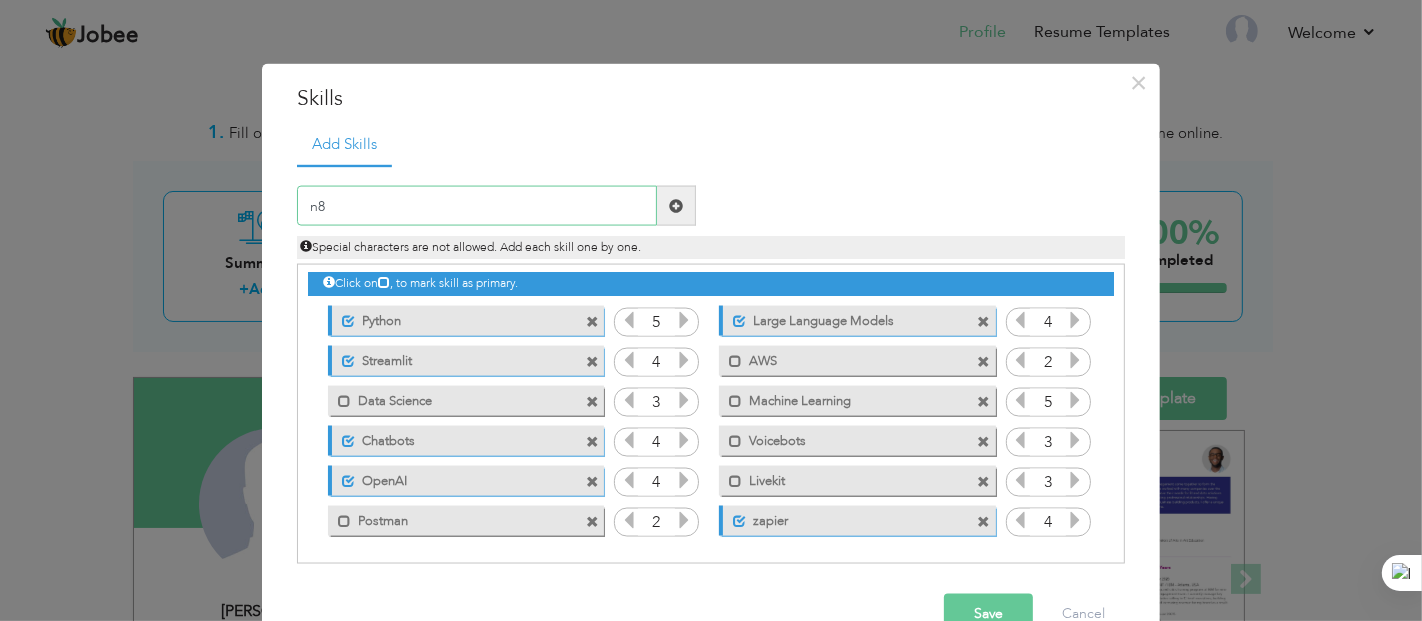 type on "n8n" 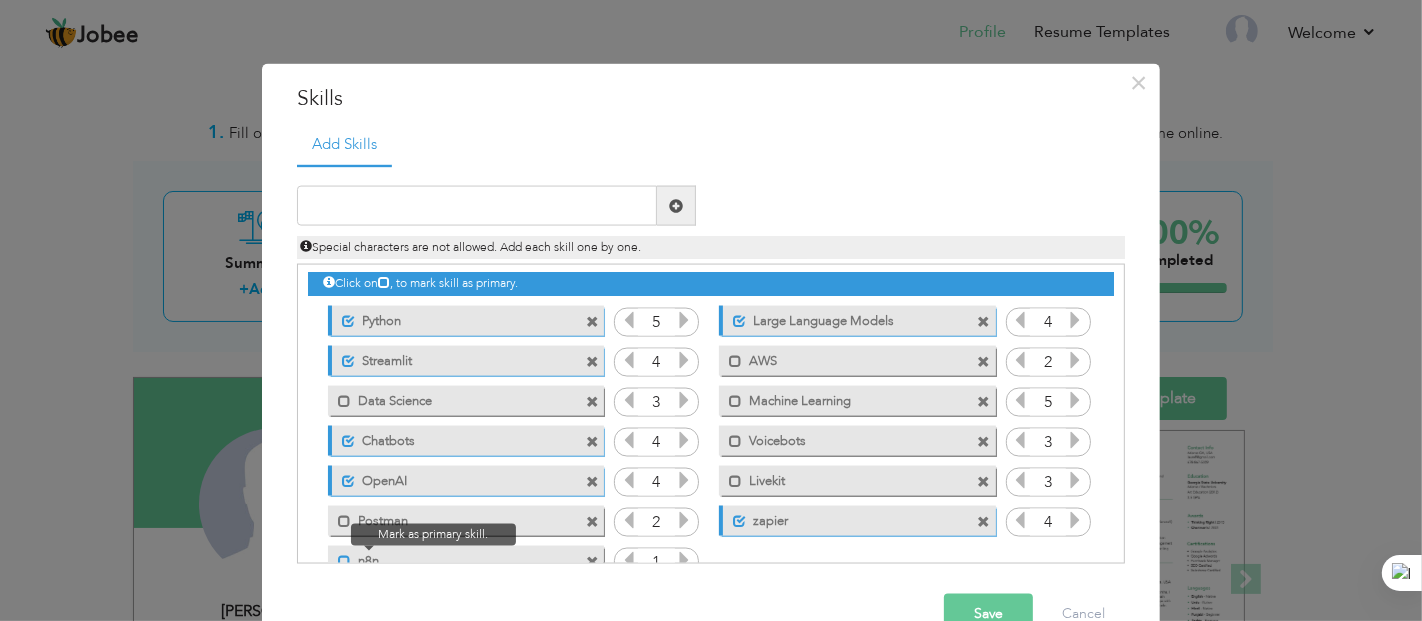 click at bounding box center (344, 560) 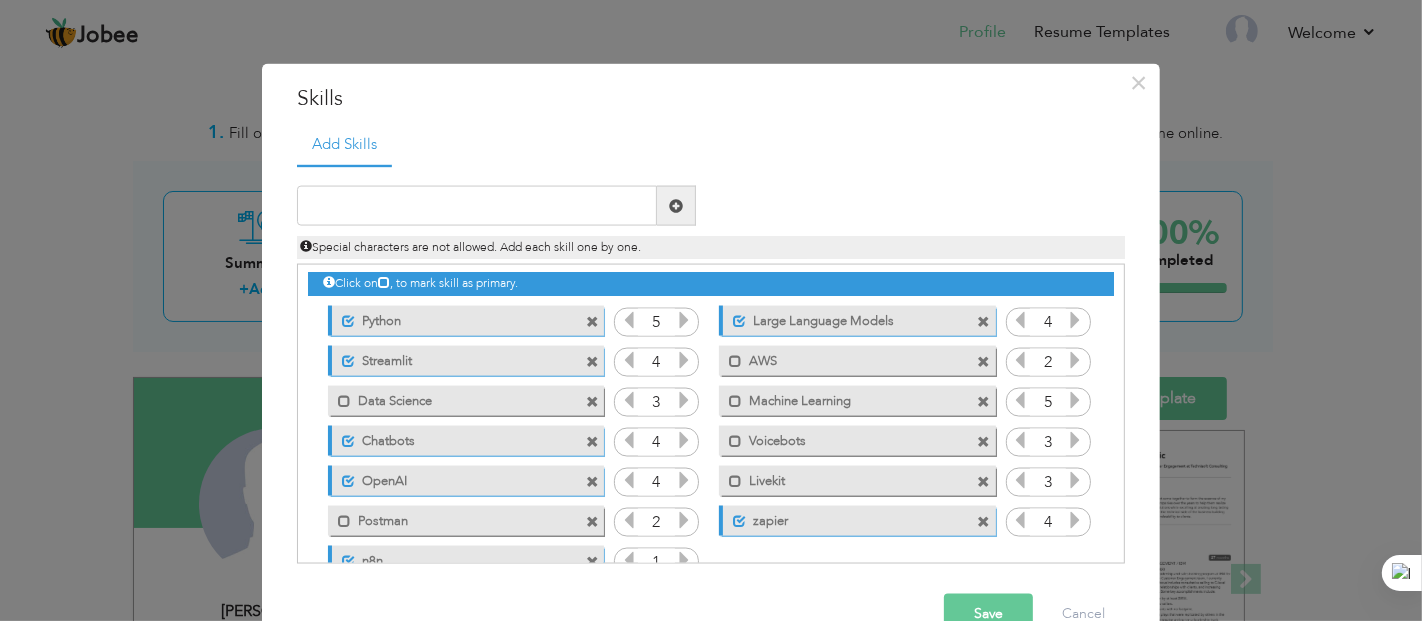 click at bounding box center (684, 560) 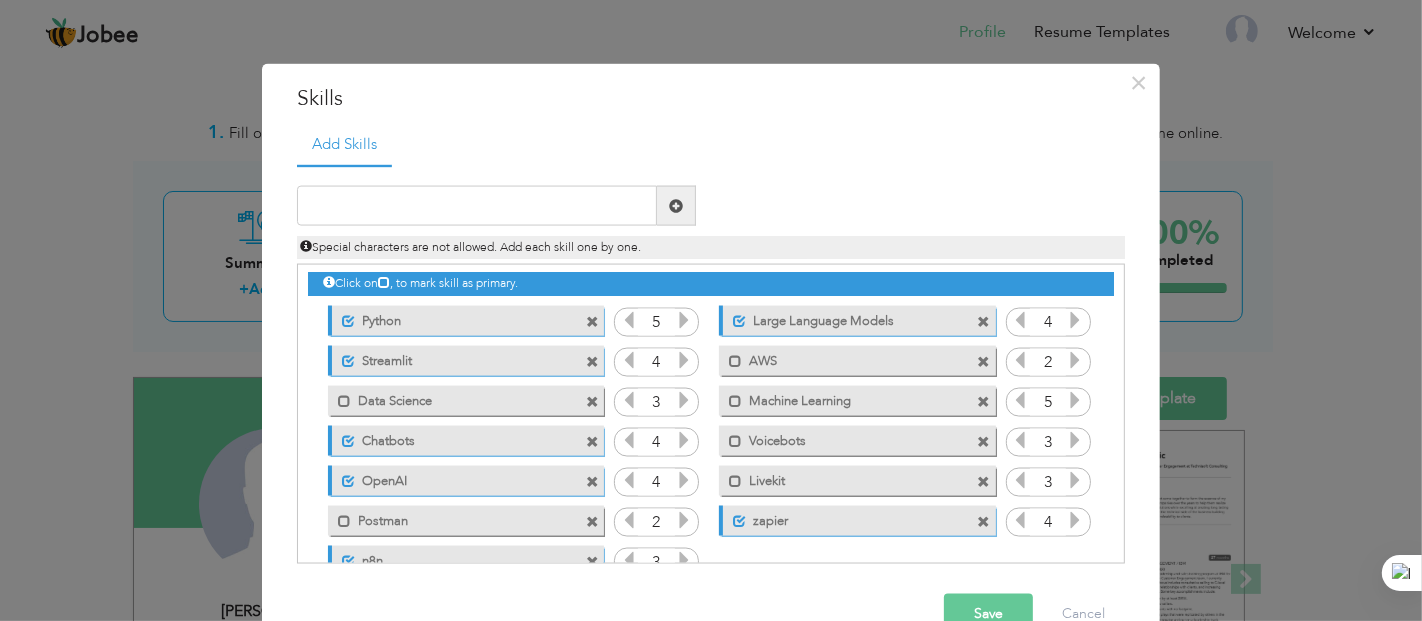 click at bounding box center (684, 560) 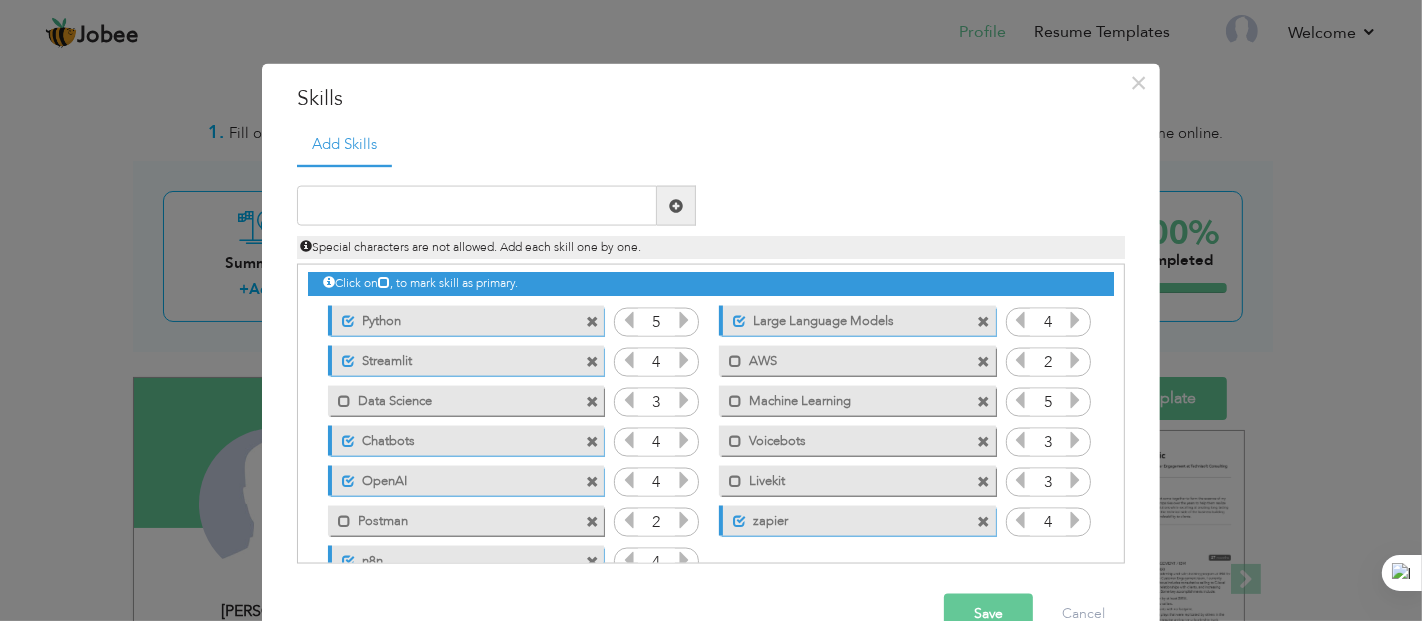 click at bounding box center (629, 560) 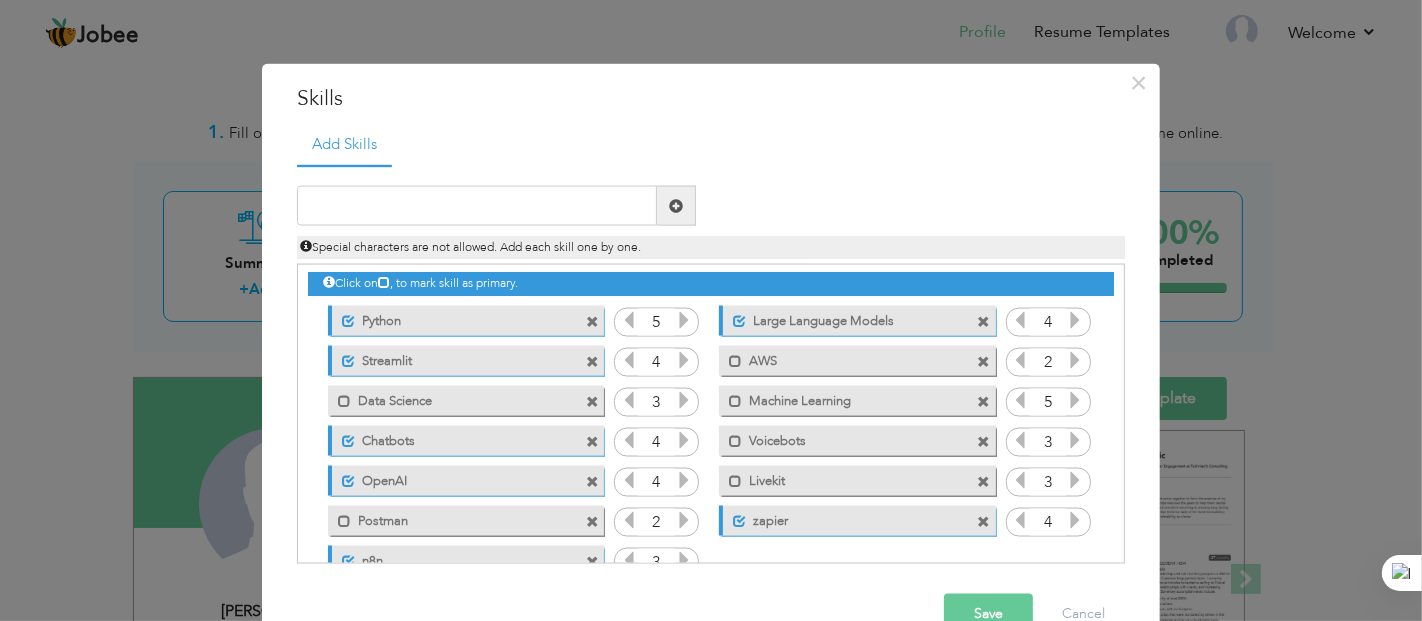 scroll, scrollTop: 43, scrollLeft: 0, axis: vertical 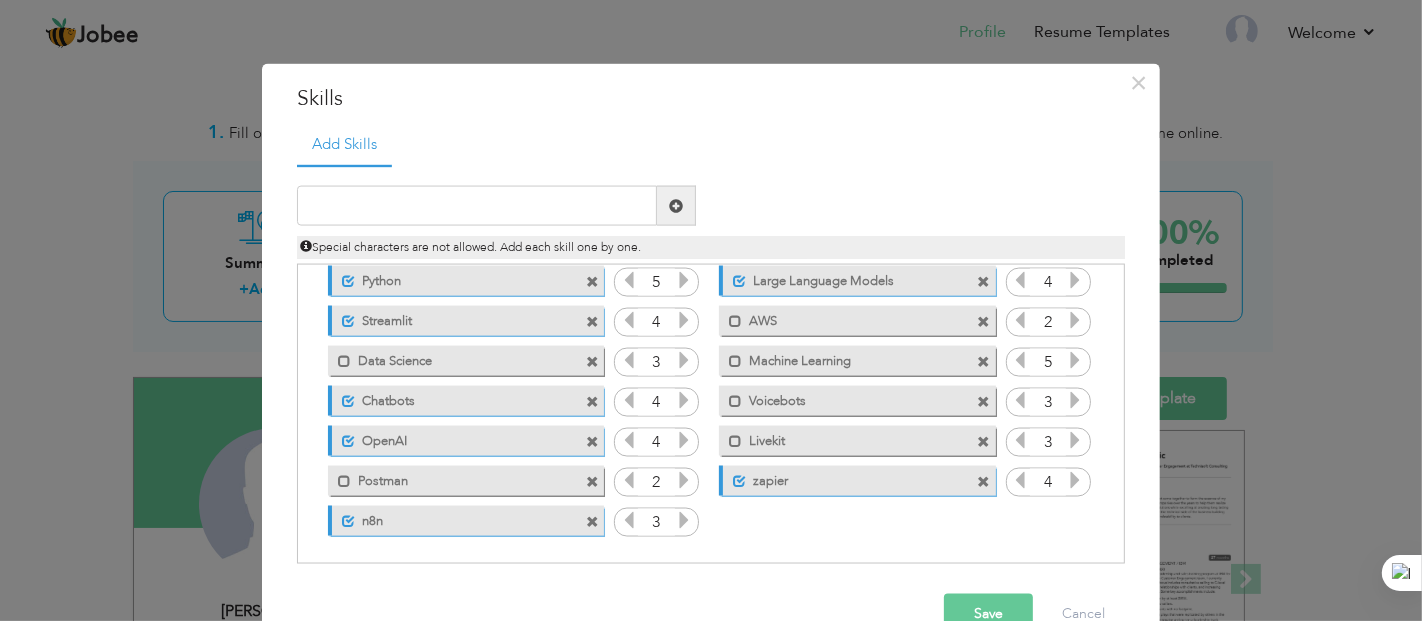 click on "Click on  , to mark skill as primary.
Unmark as primary skill. Python 5 4 Streamlit 4 2" at bounding box center (711, 381) 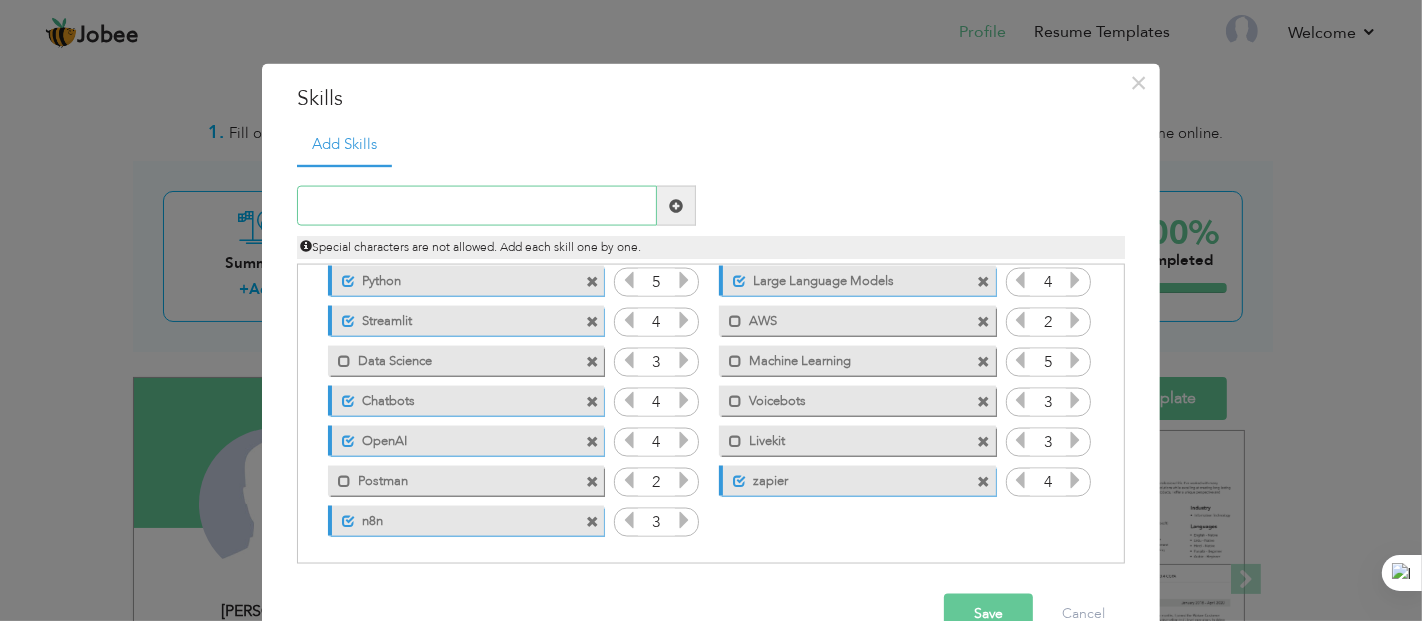 click at bounding box center [477, 206] 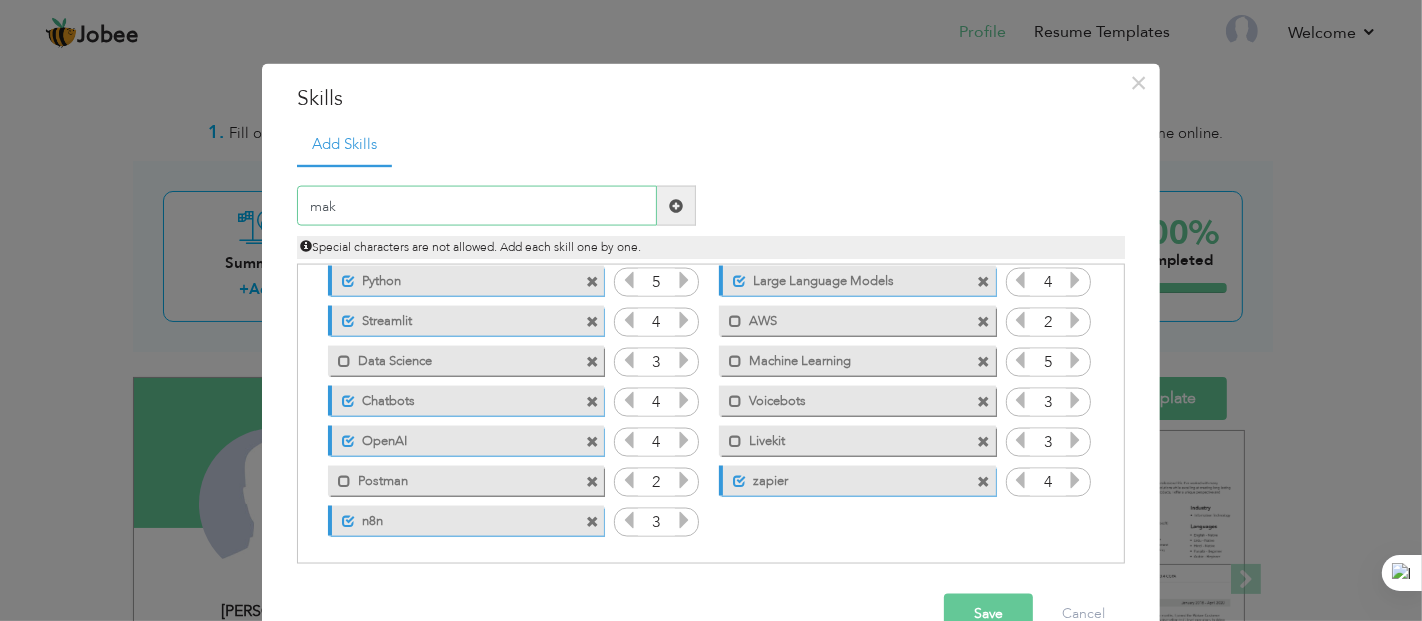 type on "make" 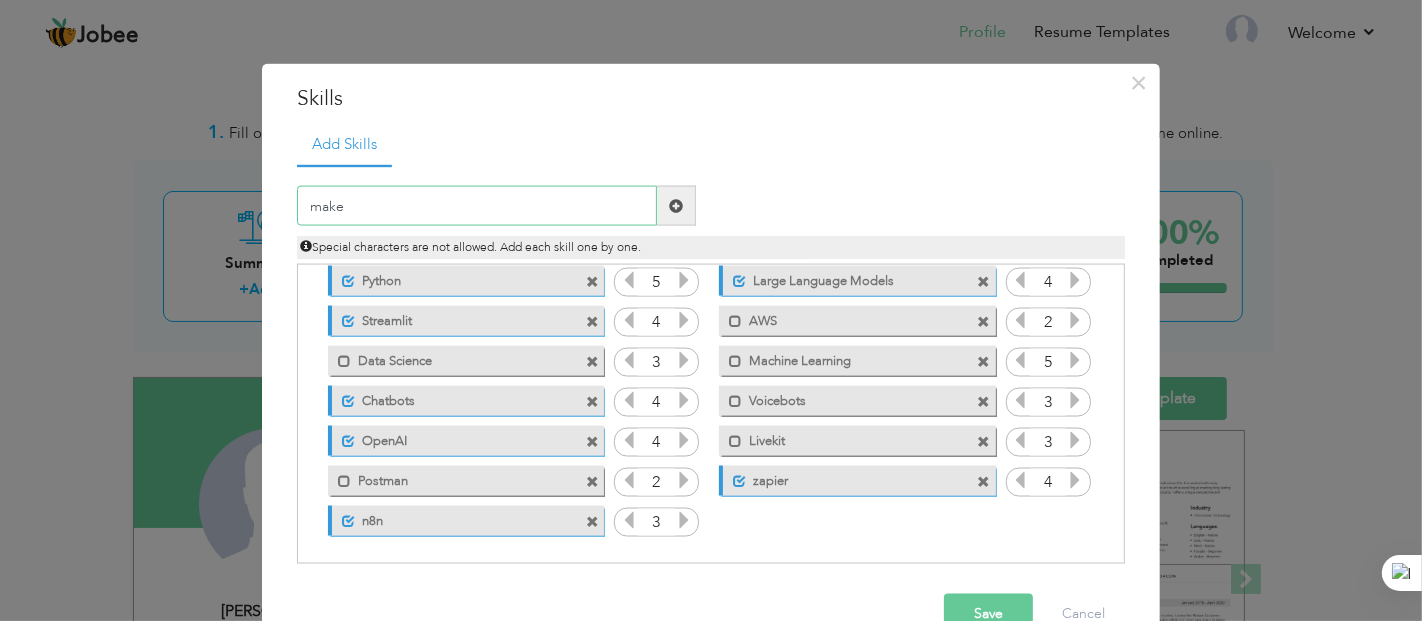 type 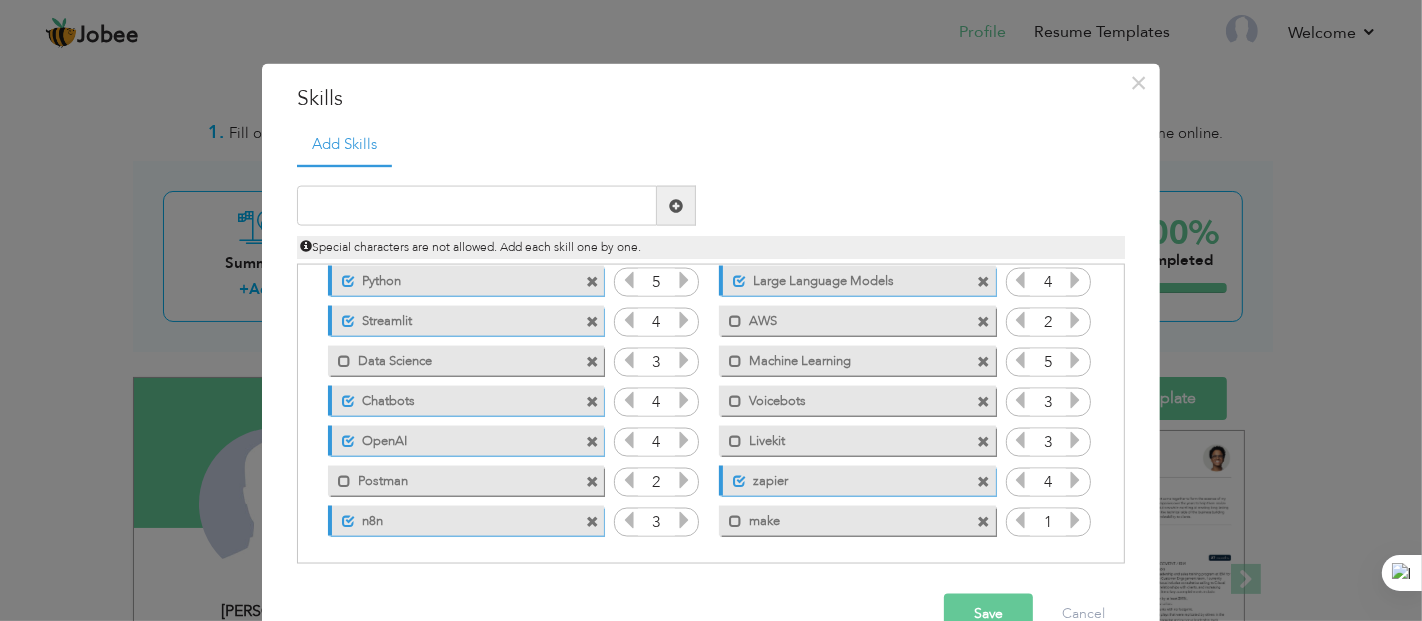 click at bounding box center (1075, 520) 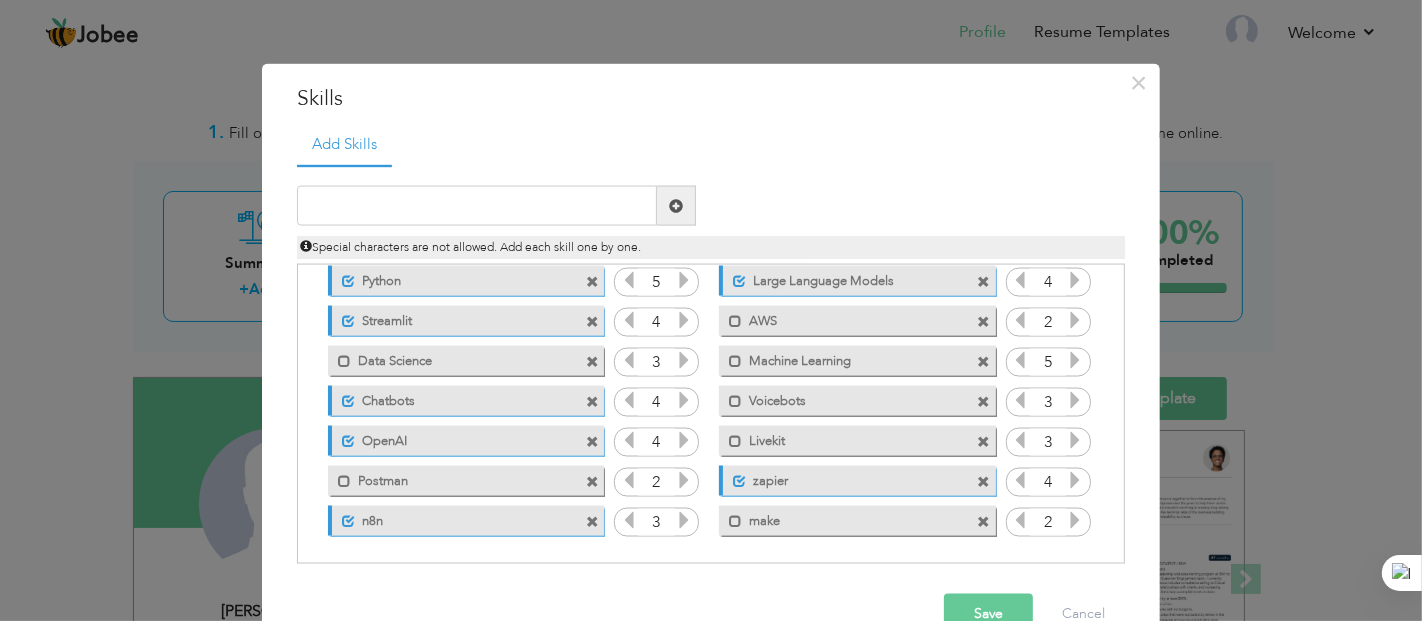 click at bounding box center [1075, 520] 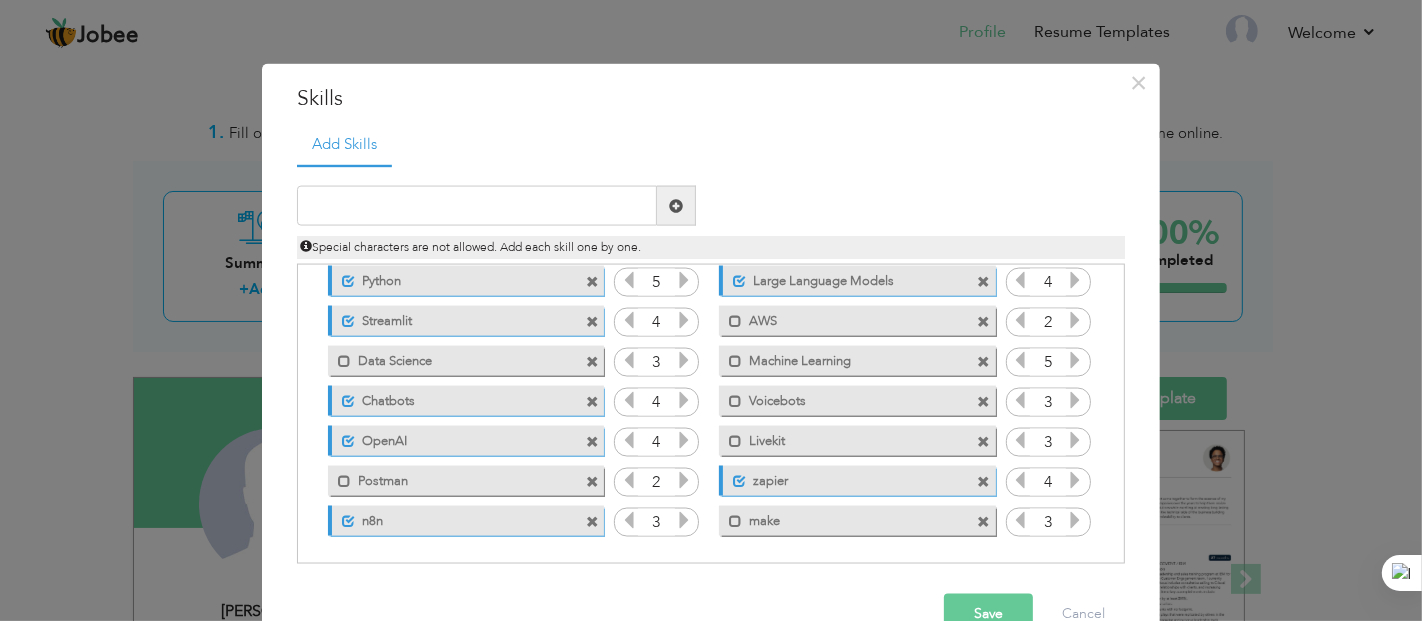 scroll, scrollTop: 47, scrollLeft: 0, axis: vertical 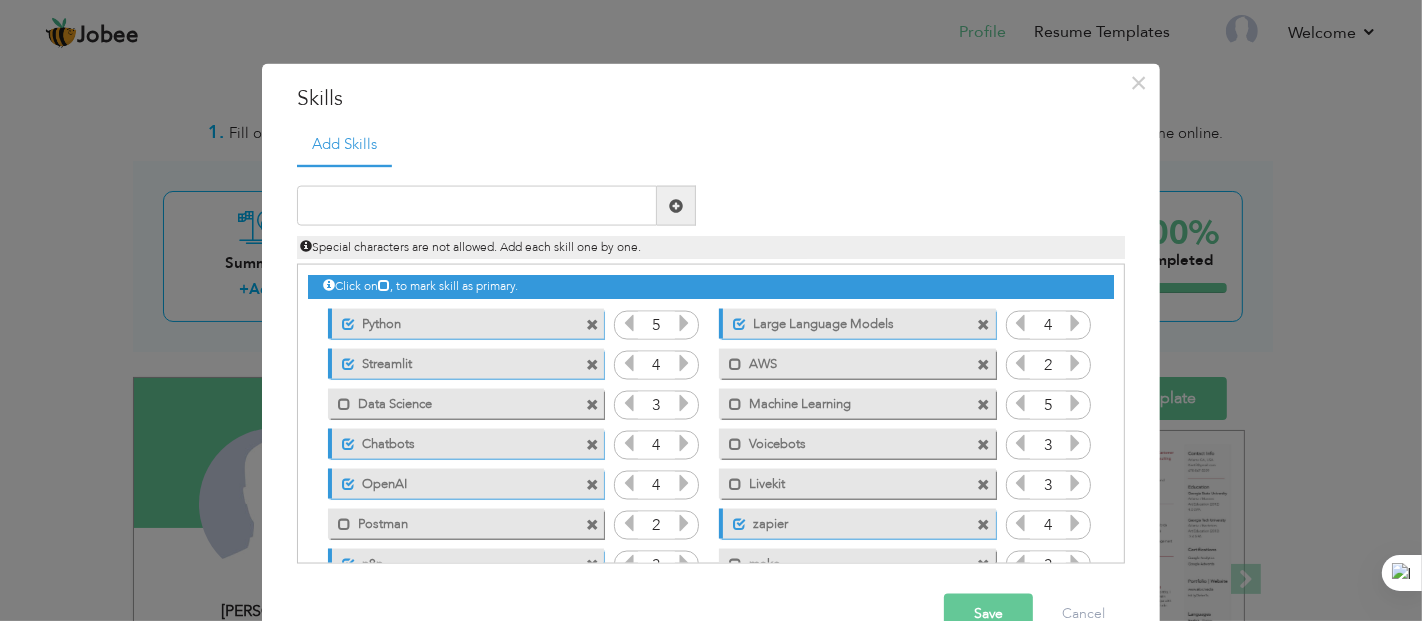 click on "Save" at bounding box center [988, 614] 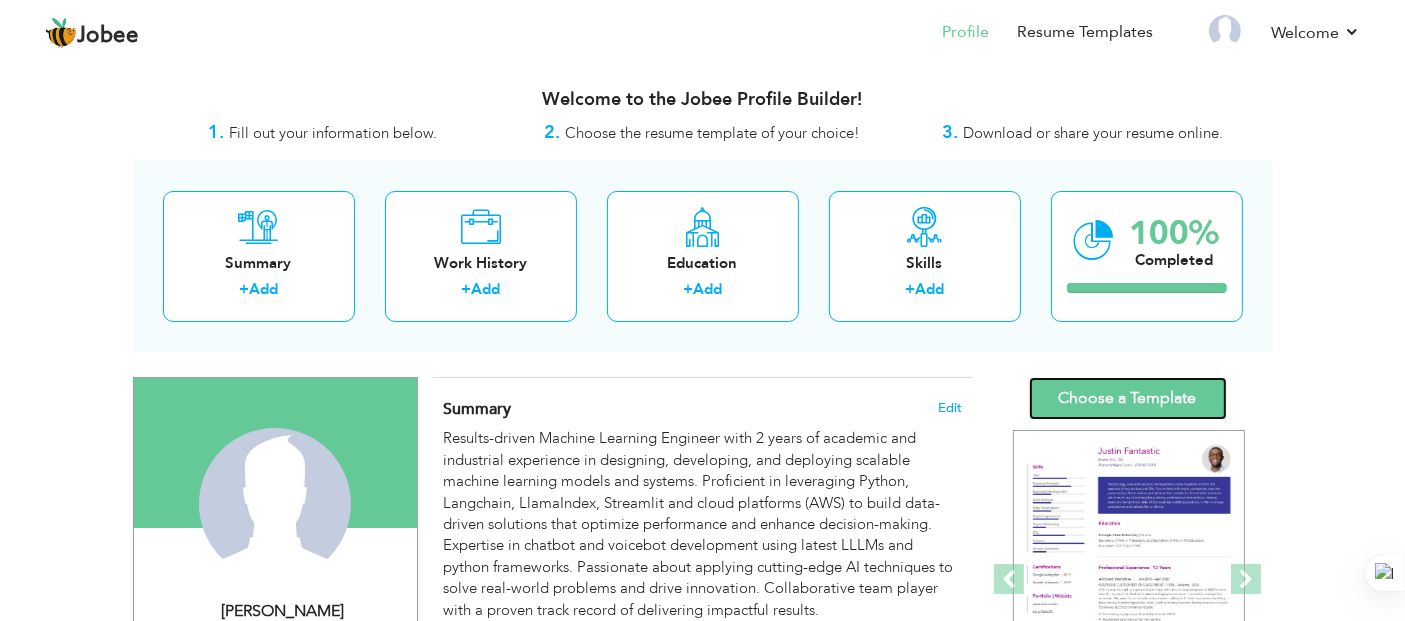 click on "Choose a Template" at bounding box center (1128, 398) 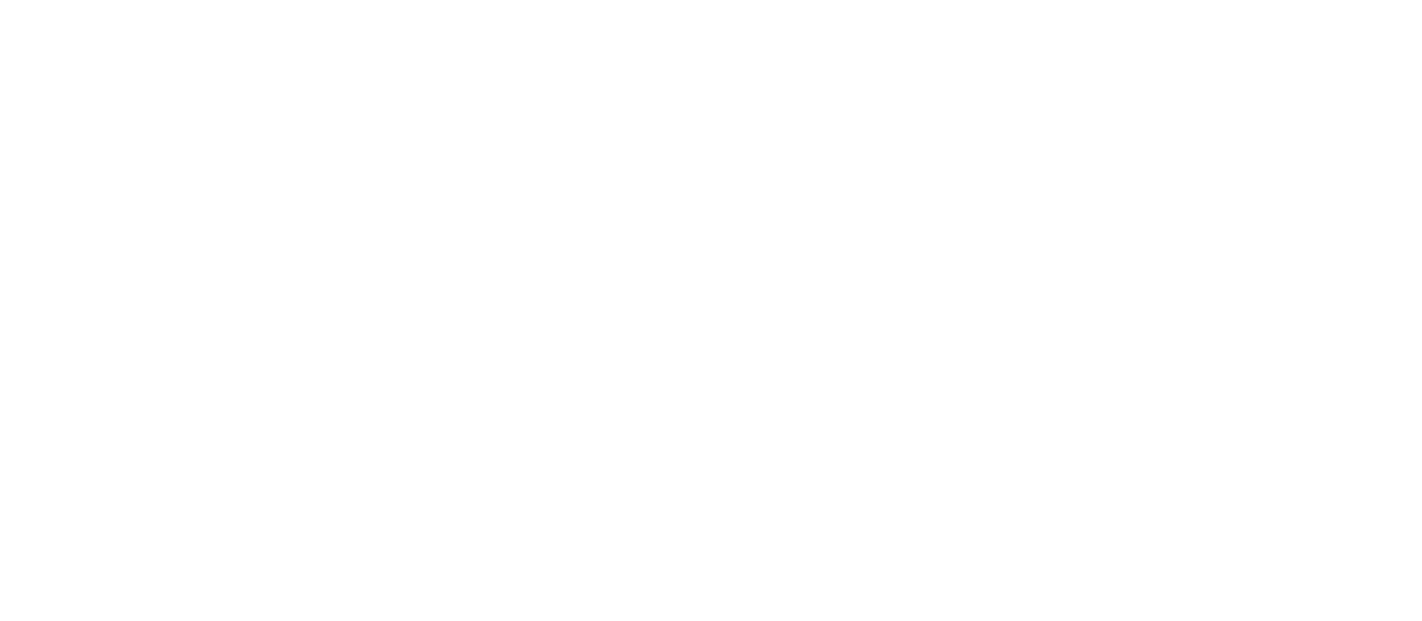 scroll, scrollTop: 0, scrollLeft: 0, axis: both 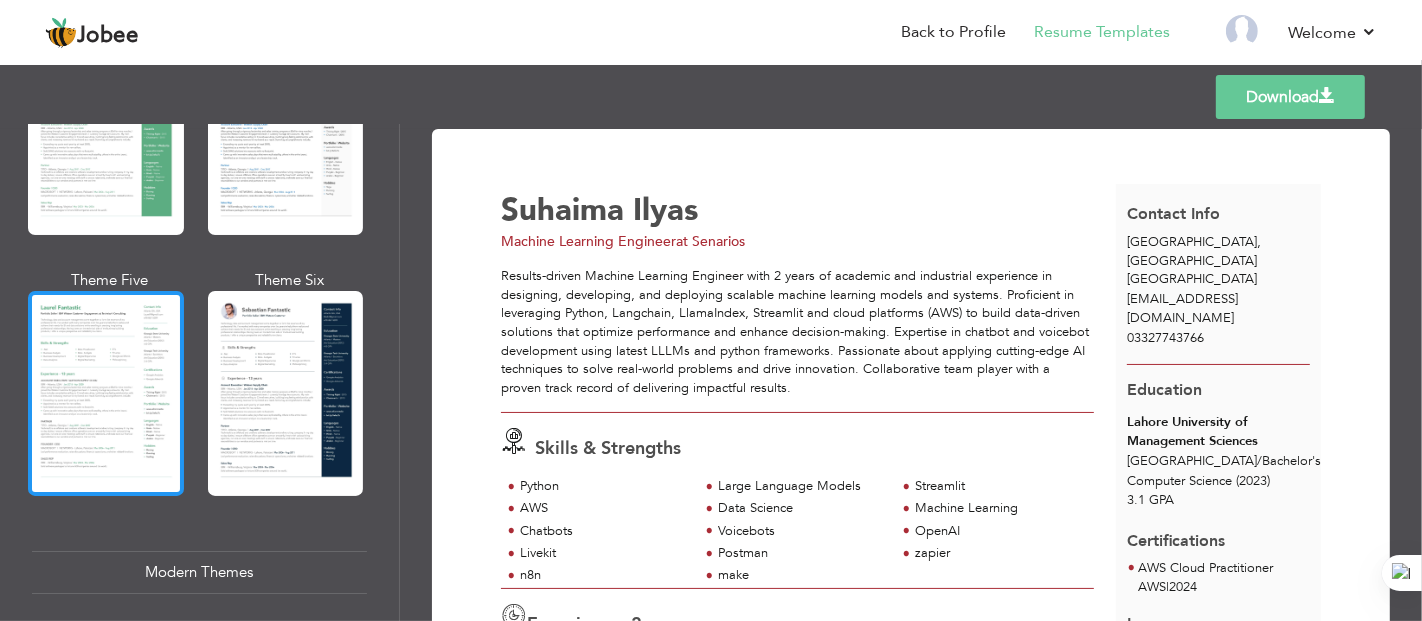 click at bounding box center [106, 393] 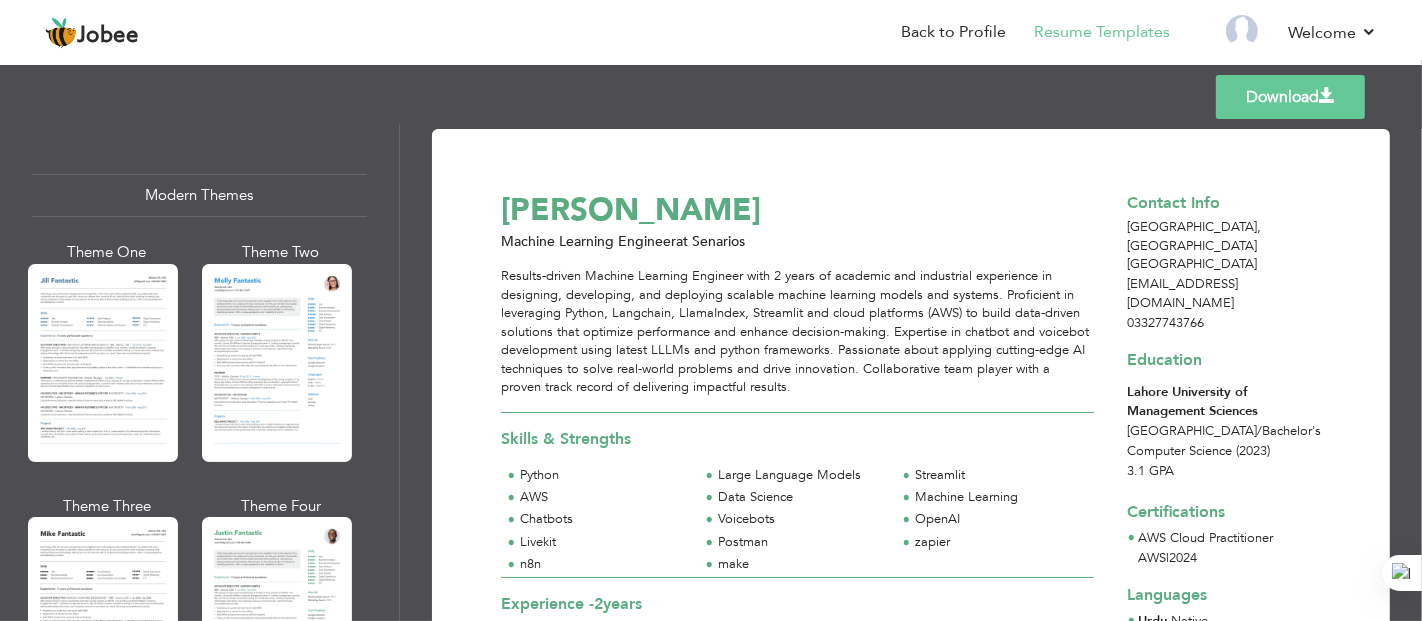 scroll, scrollTop: 914, scrollLeft: 0, axis: vertical 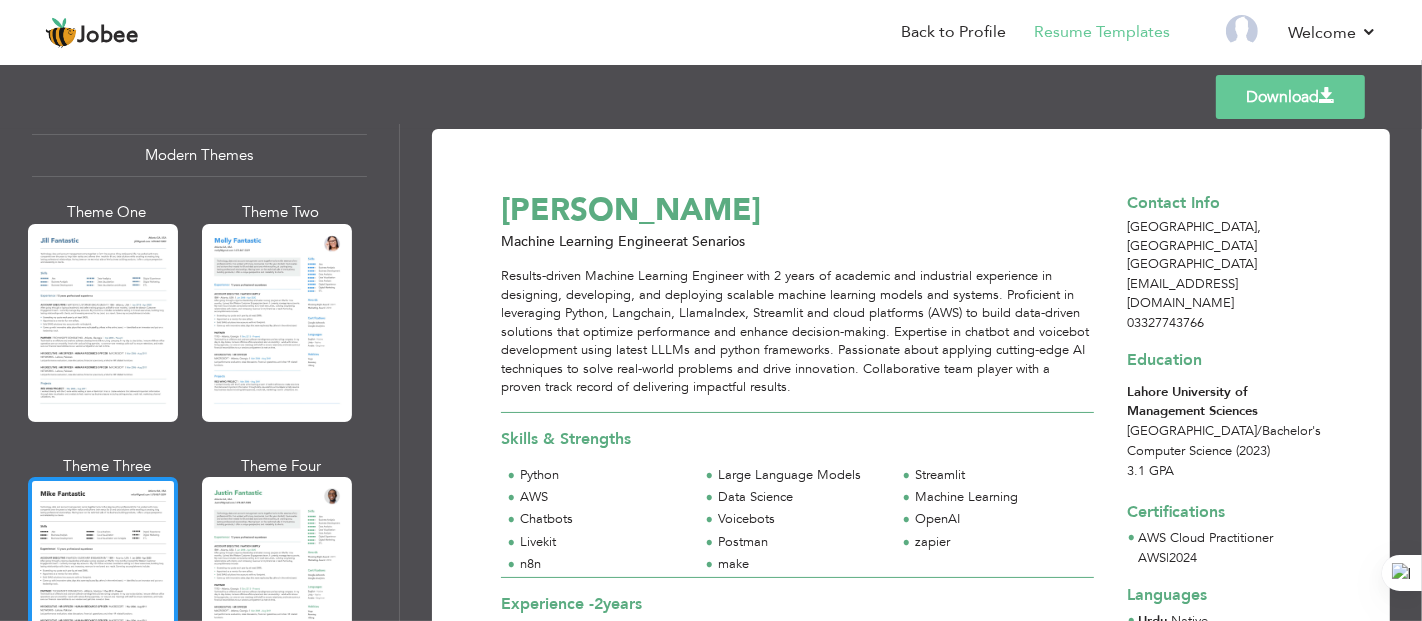 click at bounding box center (103, 576) 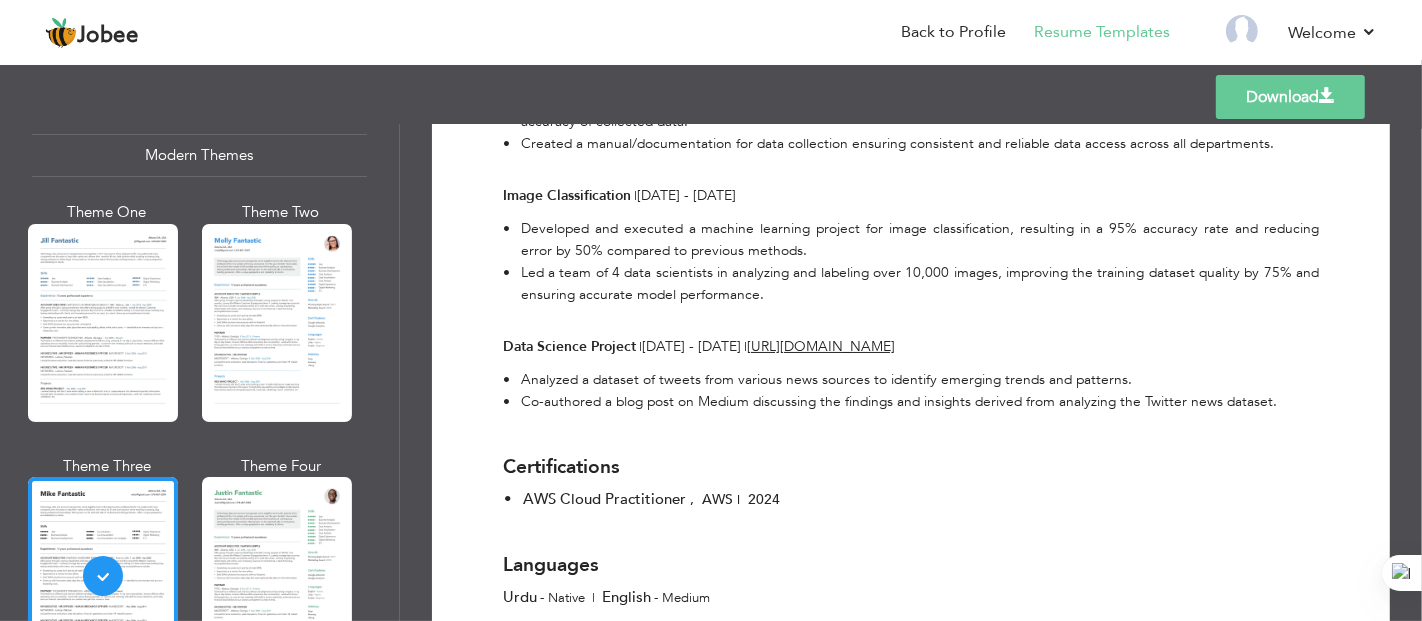 scroll, scrollTop: 1702, scrollLeft: 0, axis: vertical 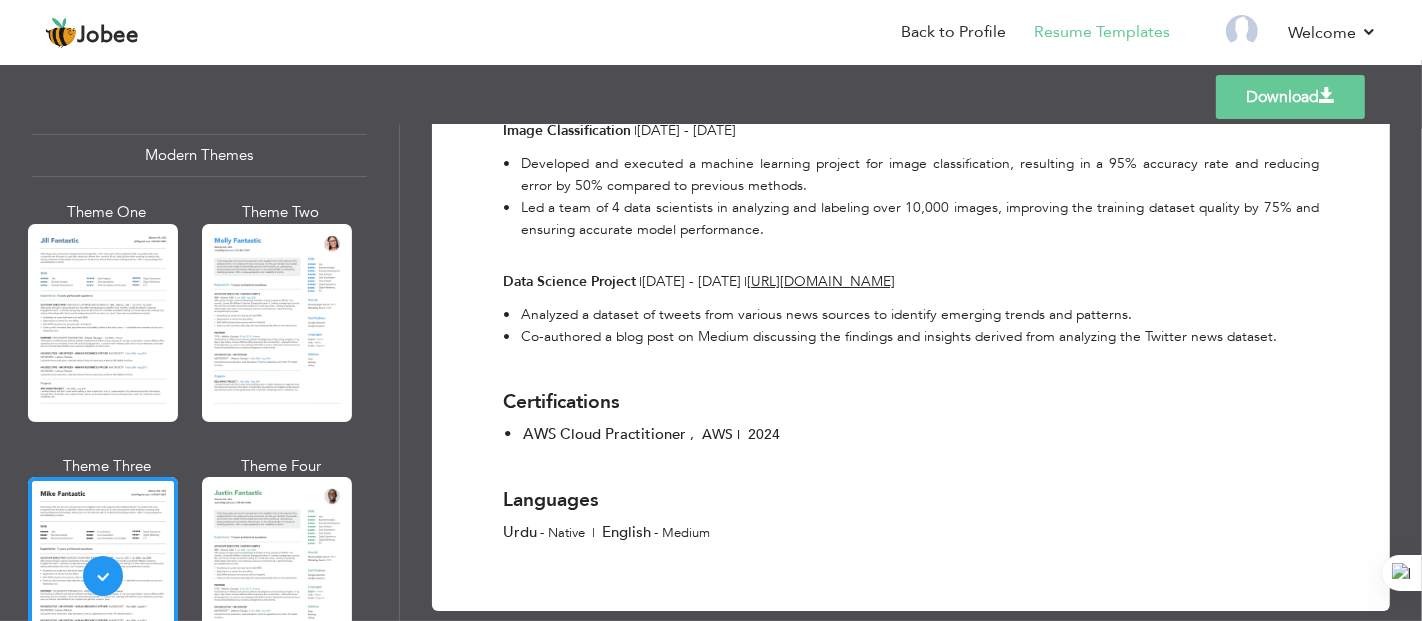 click on "Download" at bounding box center [1290, 97] 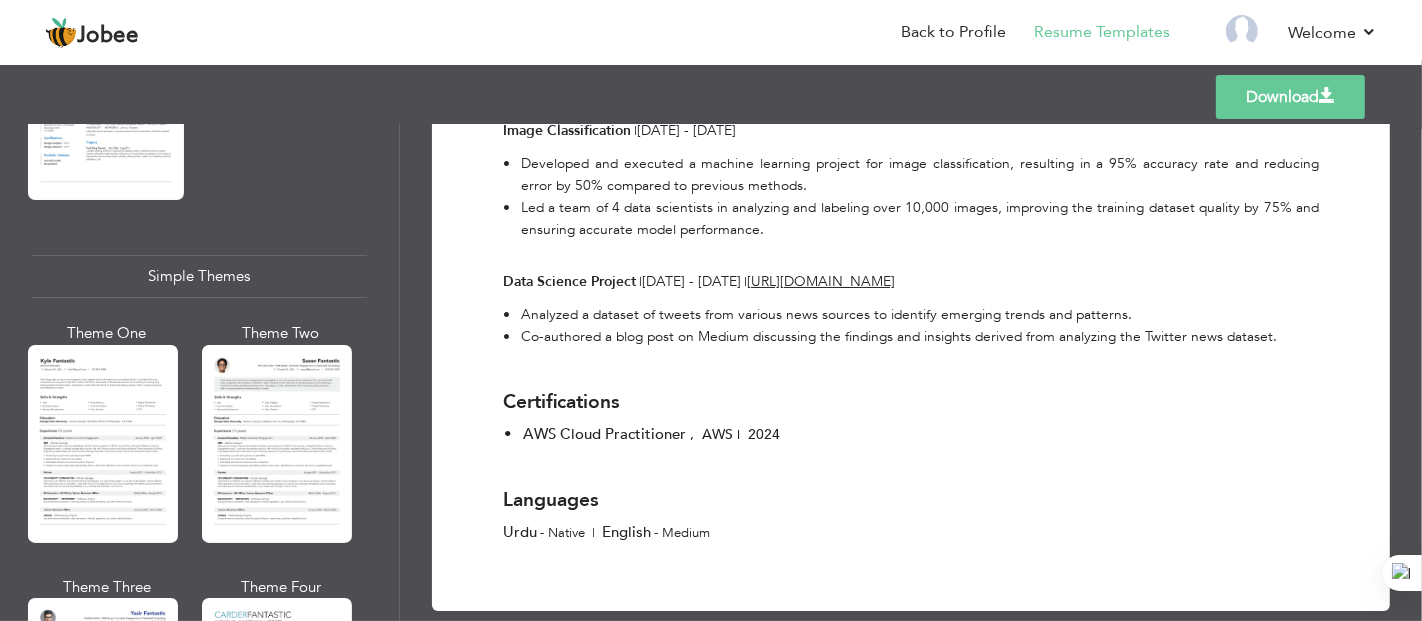 scroll, scrollTop: 3397, scrollLeft: 0, axis: vertical 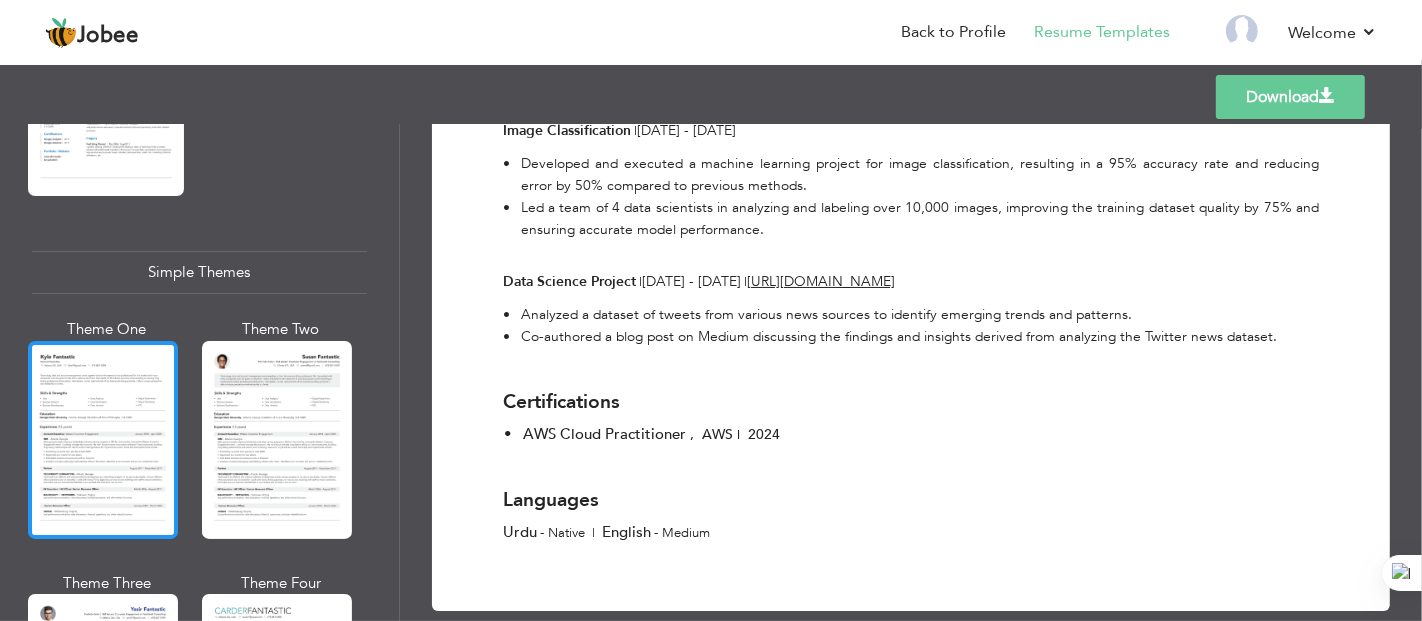 click at bounding box center (103, 440) 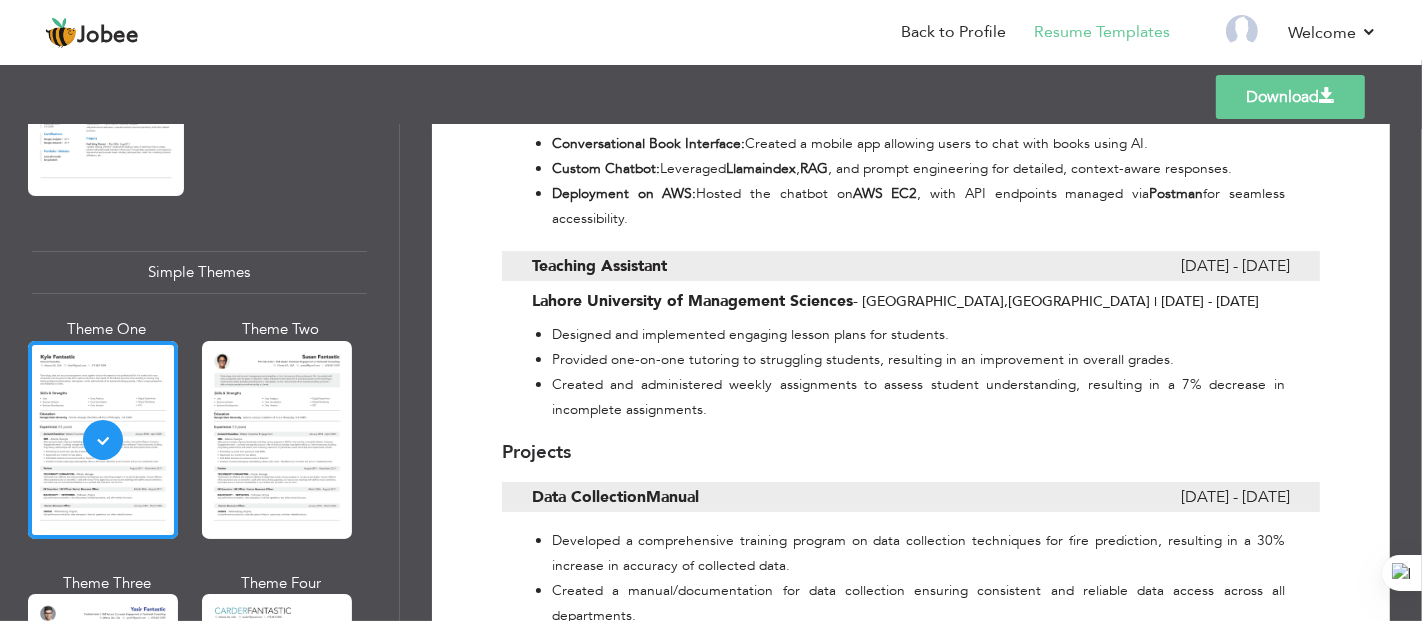 scroll, scrollTop: 2004, scrollLeft: 0, axis: vertical 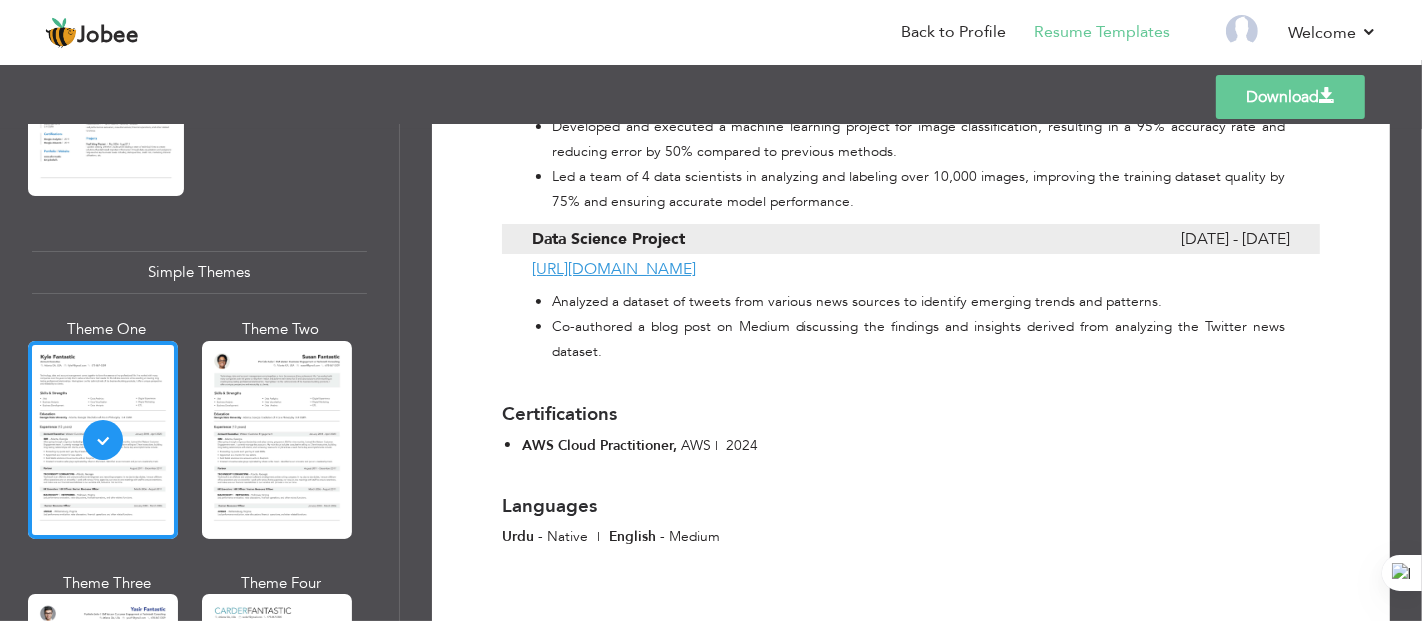 click on "Download" at bounding box center [1290, 97] 